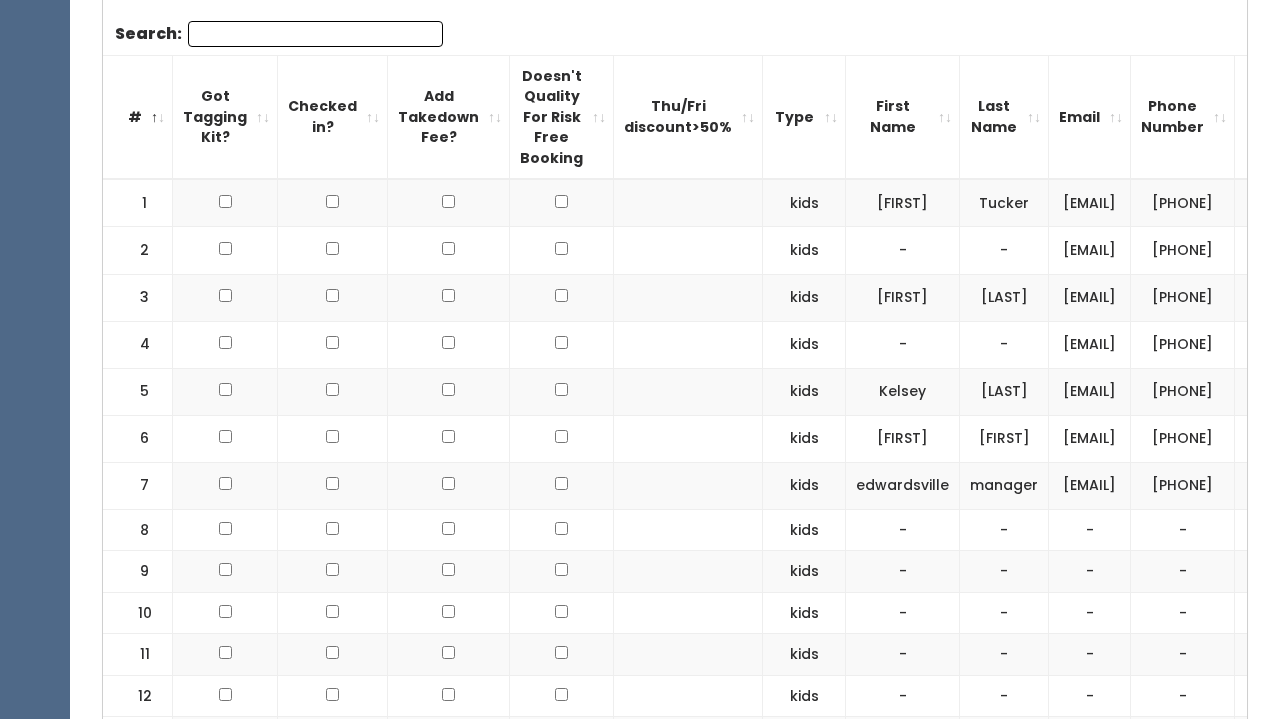 scroll, scrollTop: 0, scrollLeft: 0, axis: both 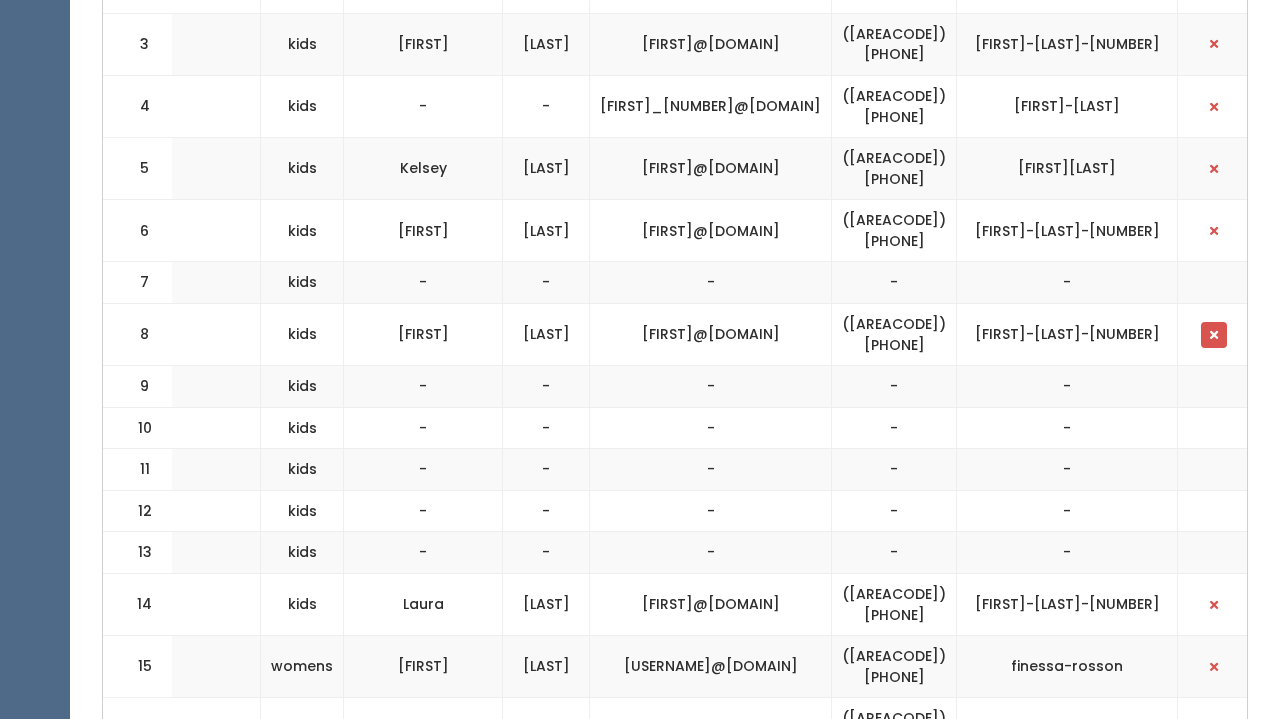 click at bounding box center [1214, 335] 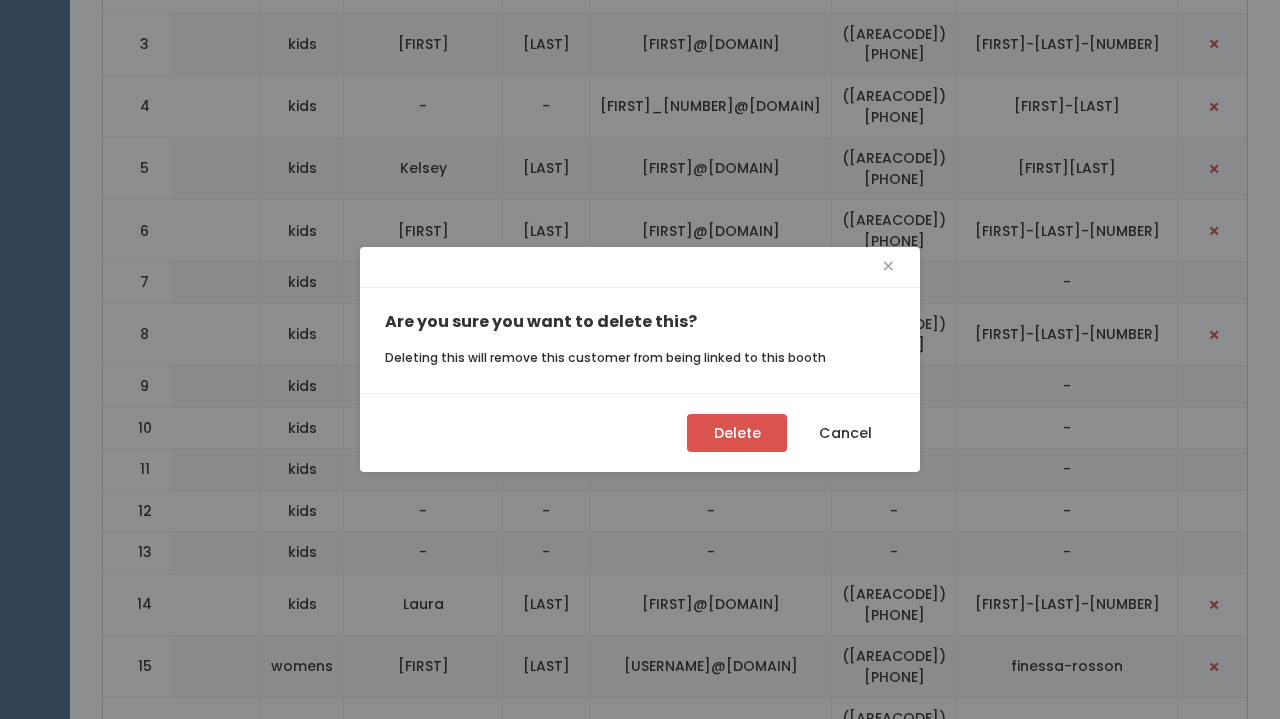 click on "Delete" at bounding box center [737, 433] 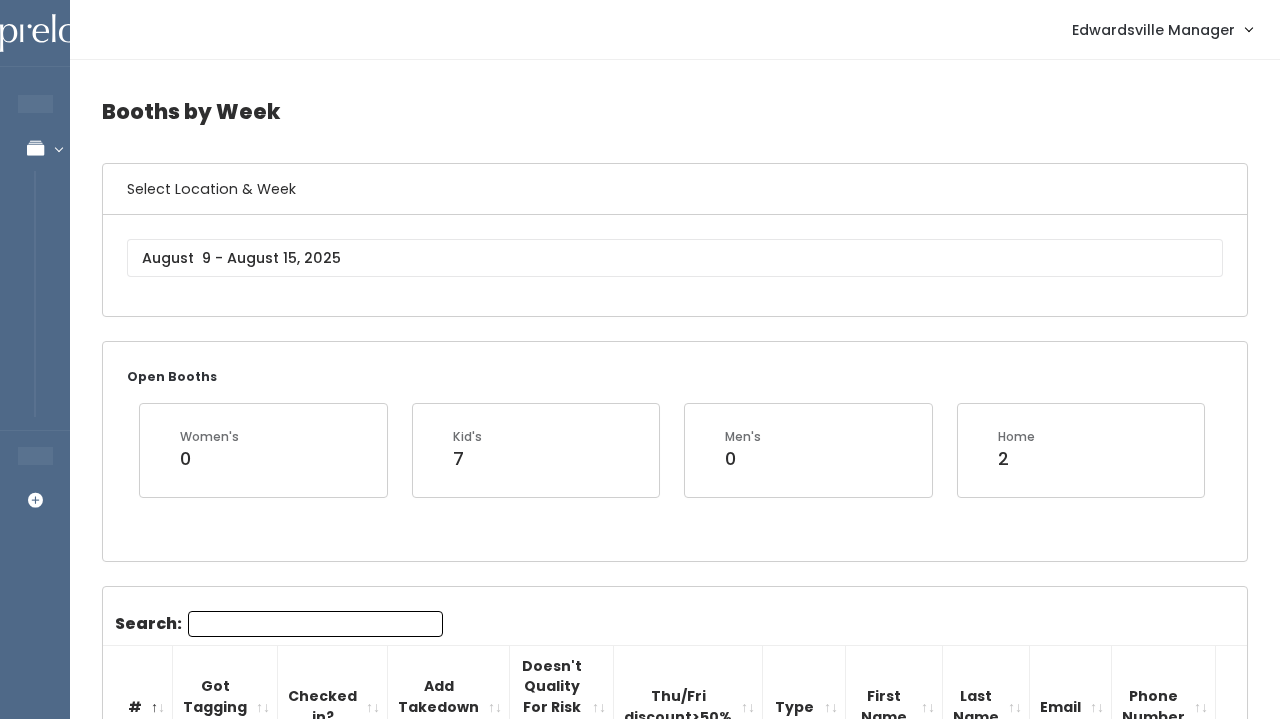 scroll, scrollTop: 0, scrollLeft: 0, axis: both 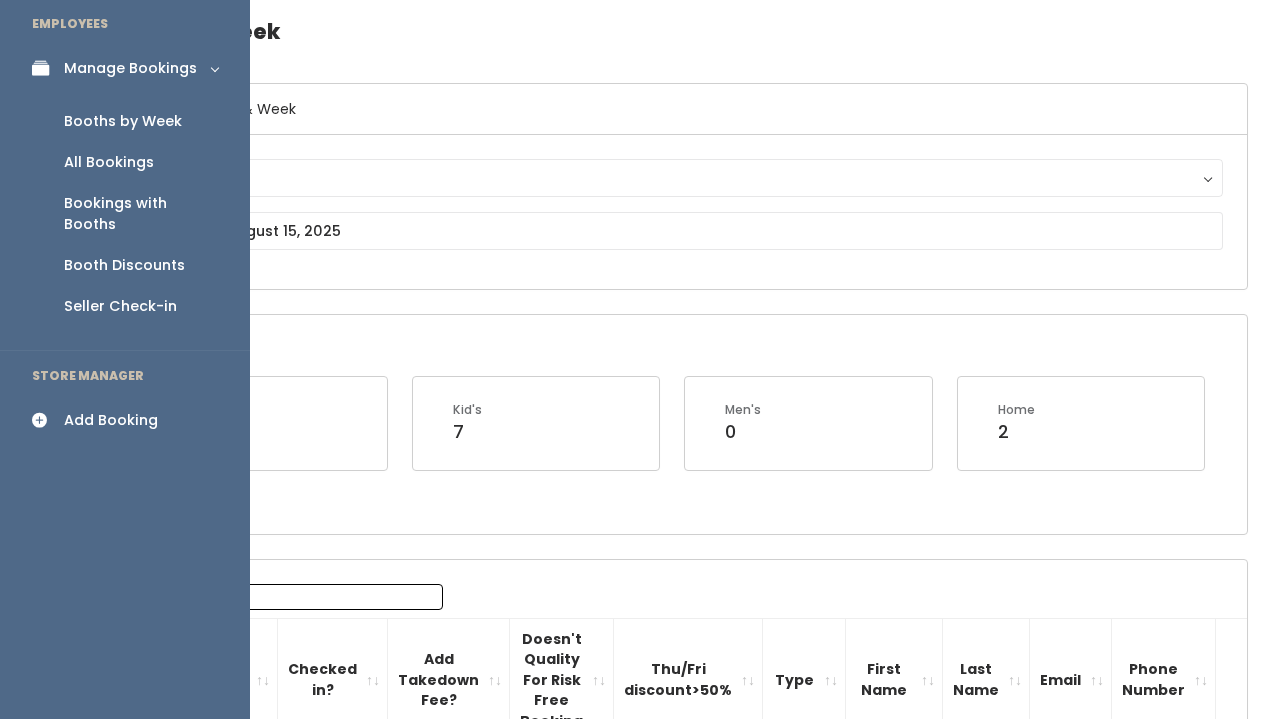 click on "Add Booking" at bounding box center (125, 420) 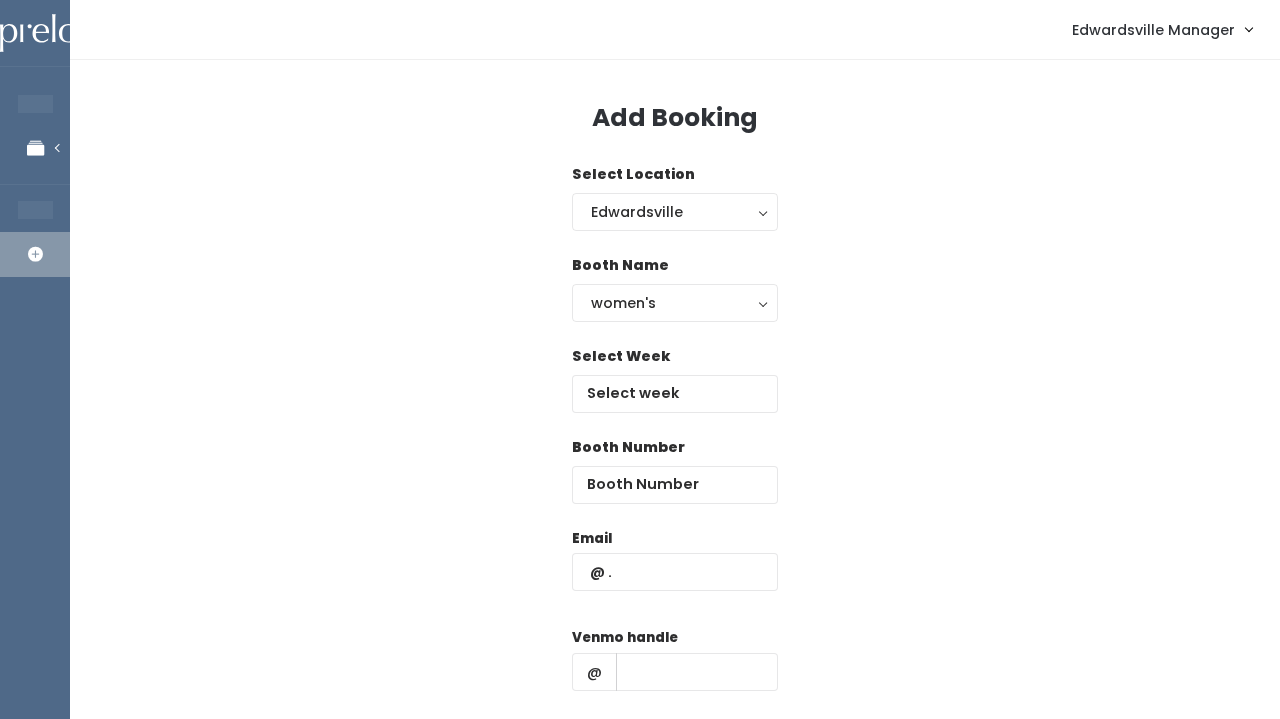 scroll, scrollTop: 0, scrollLeft: 0, axis: both 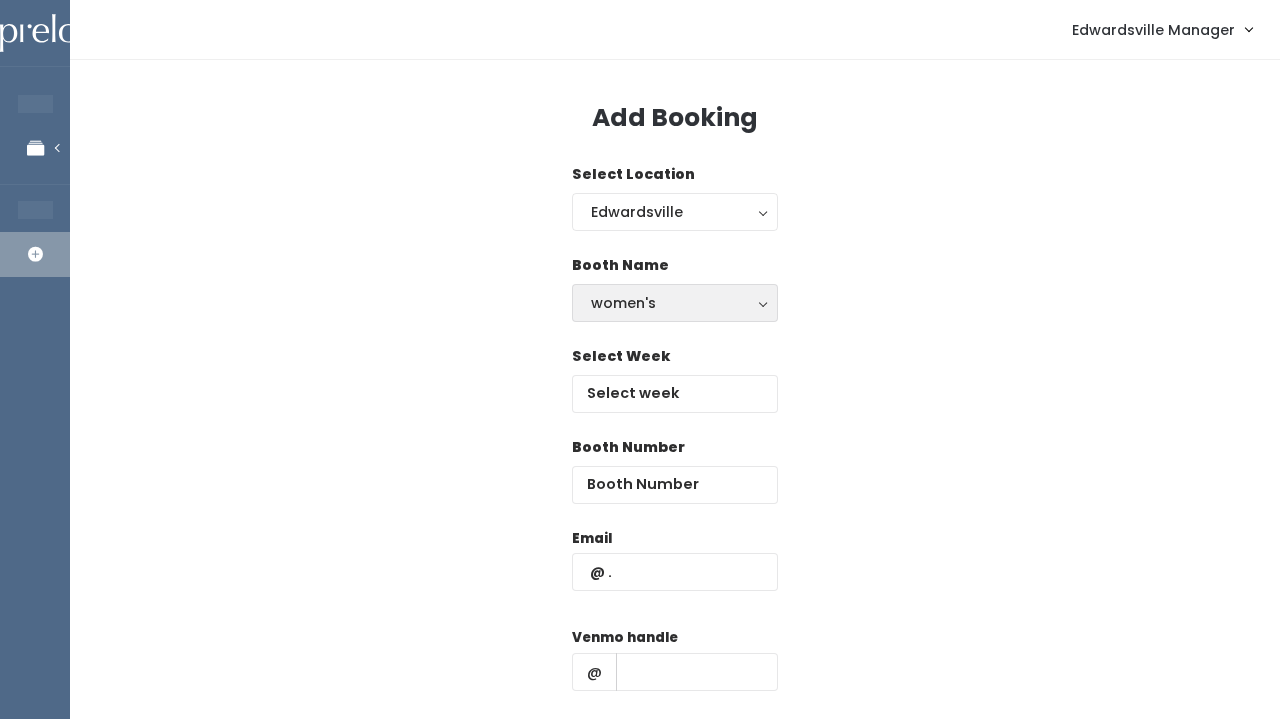 click on "women's" at bounding box center (675, 303) 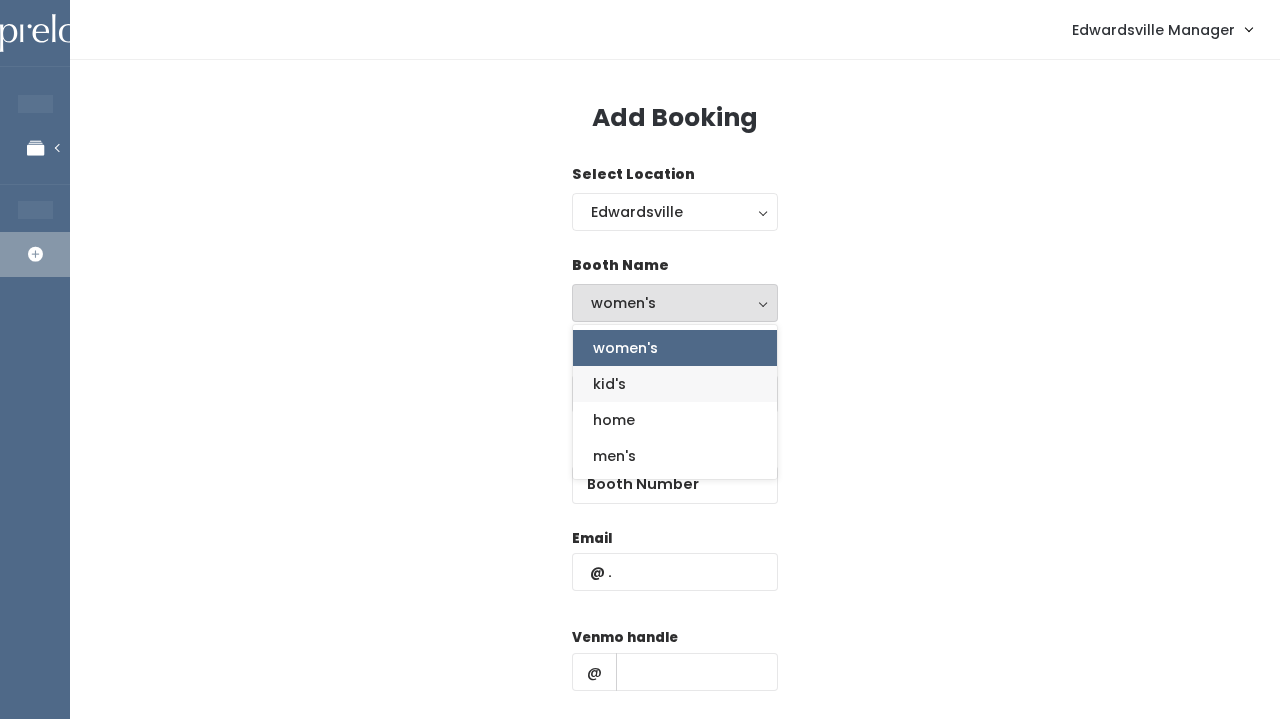 click on "kid's" at bounding box center [675, 384] 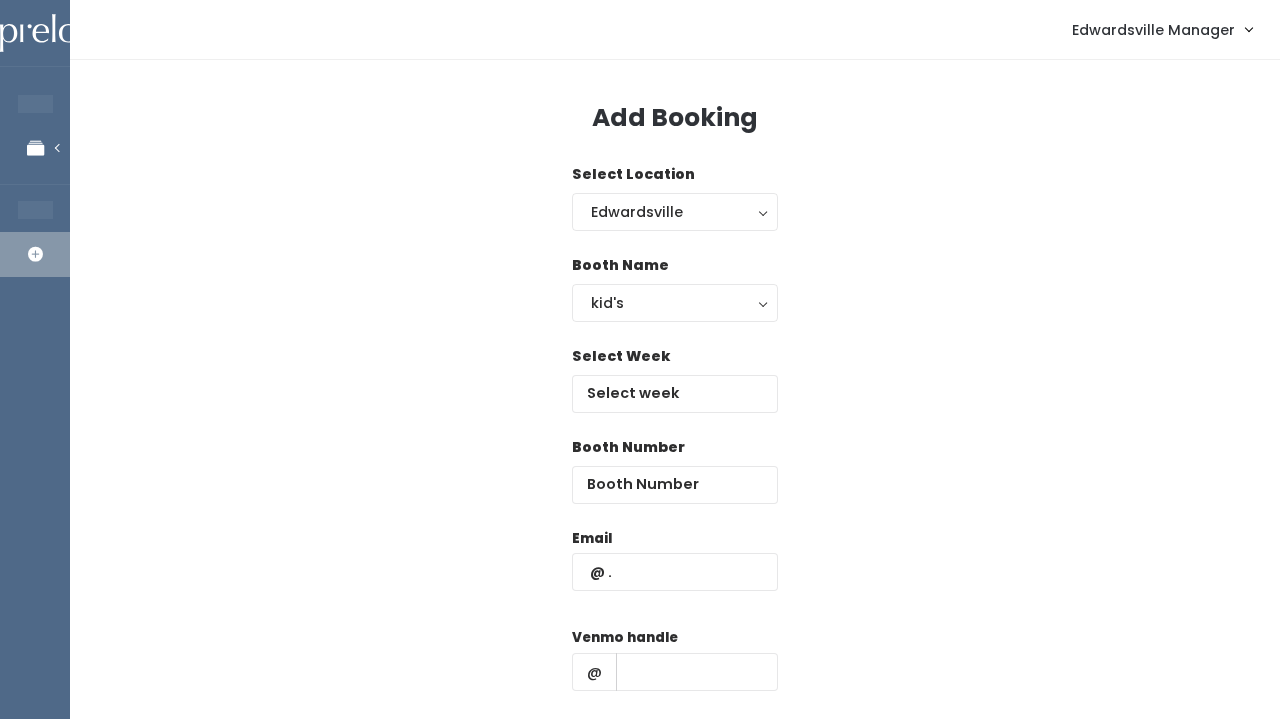 click on "Select Week" at bounding box center (675, 379) 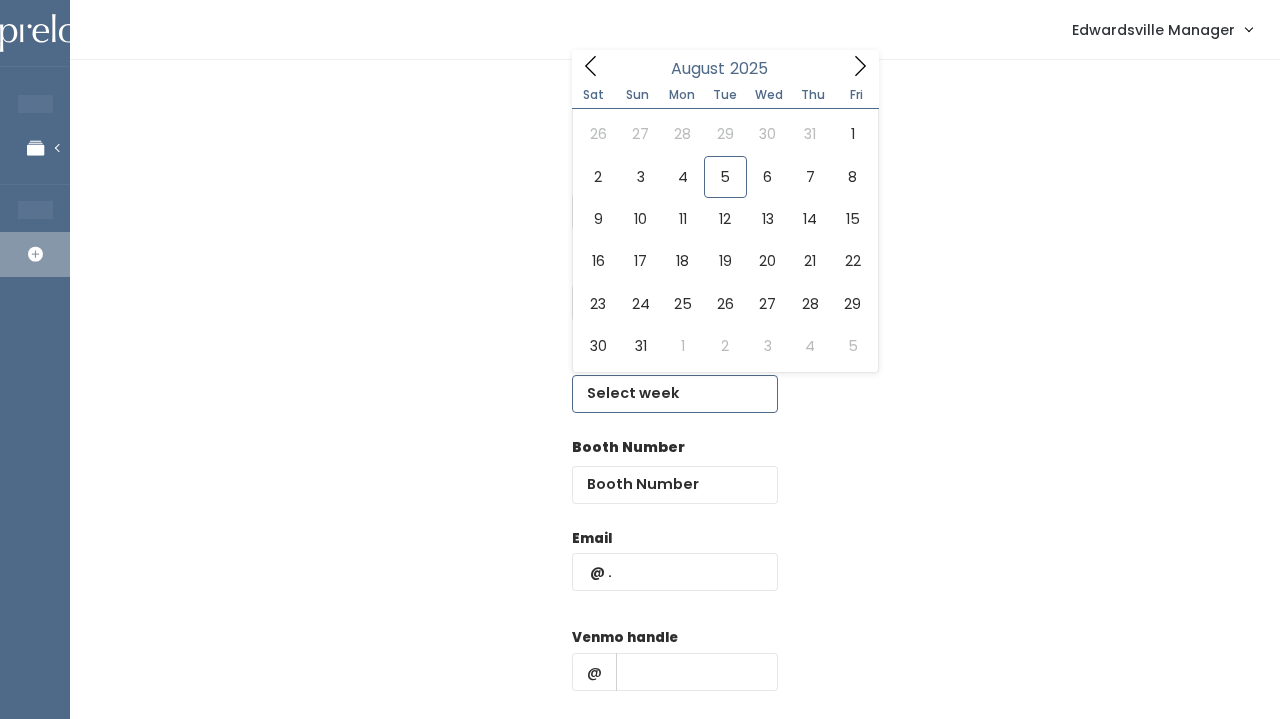 click at bounding box center (675, 394) 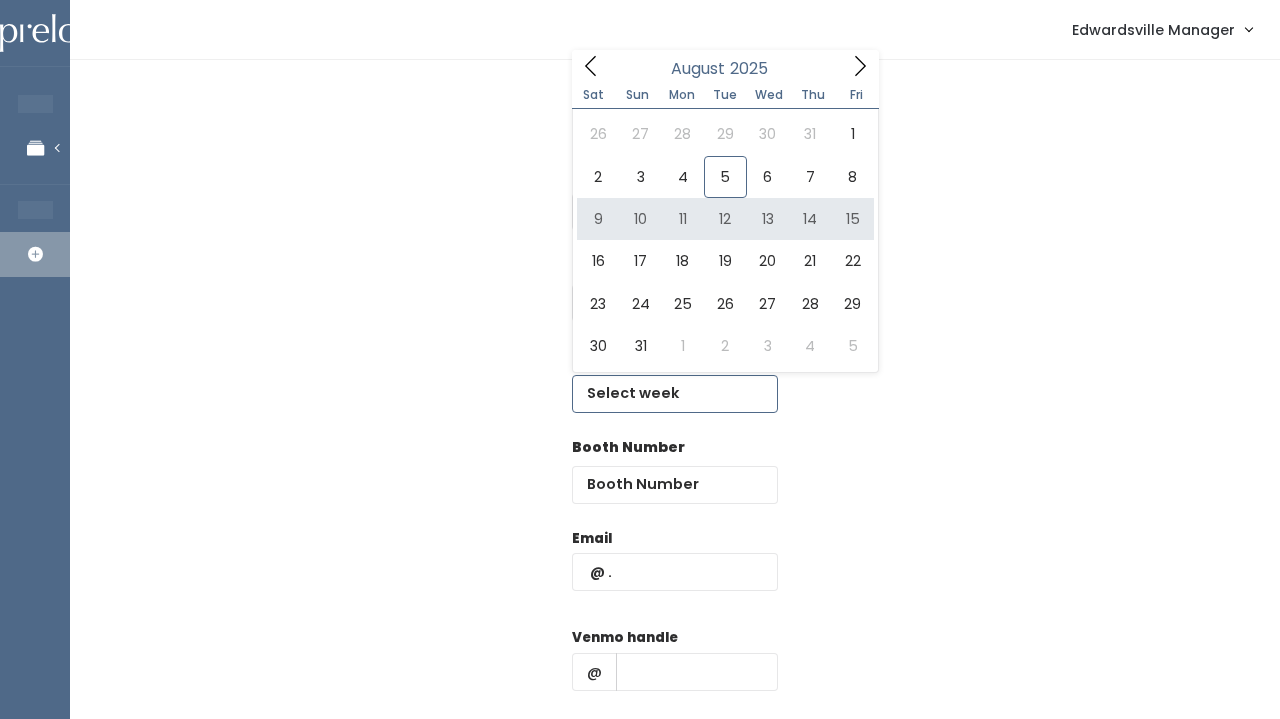 type on "August 9 to August 15" 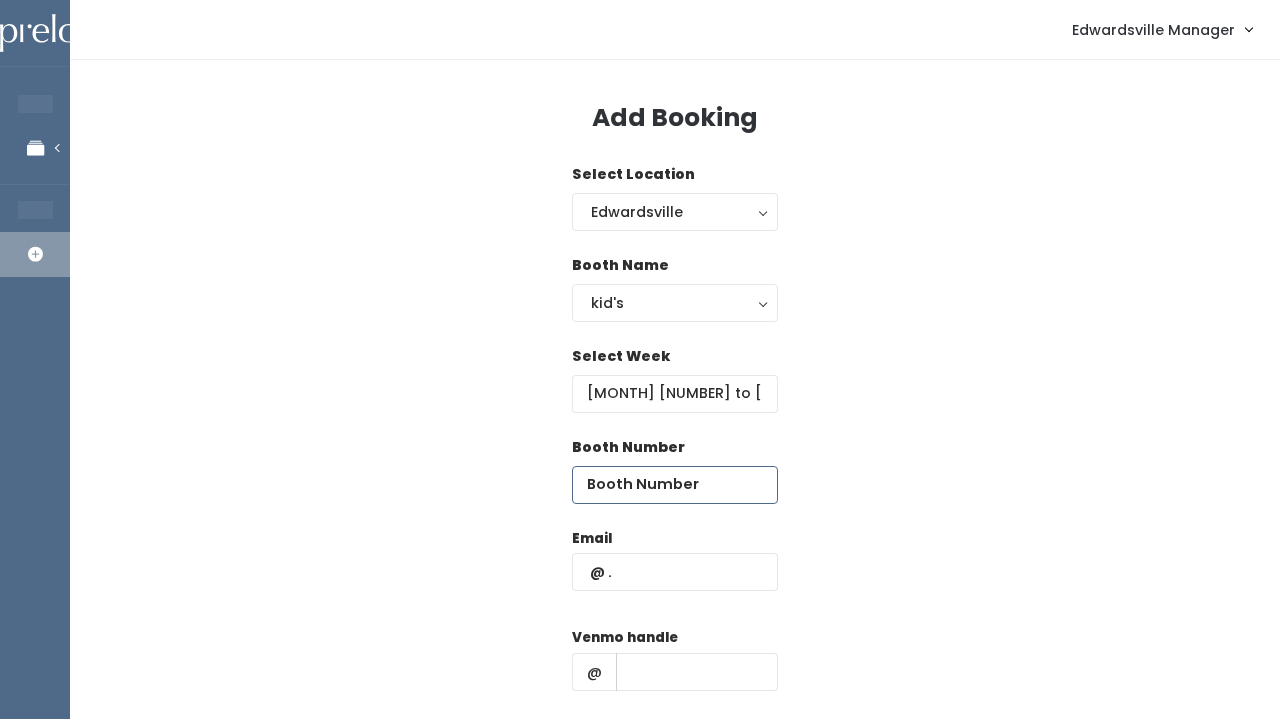 click at bounding box center (675, 485) 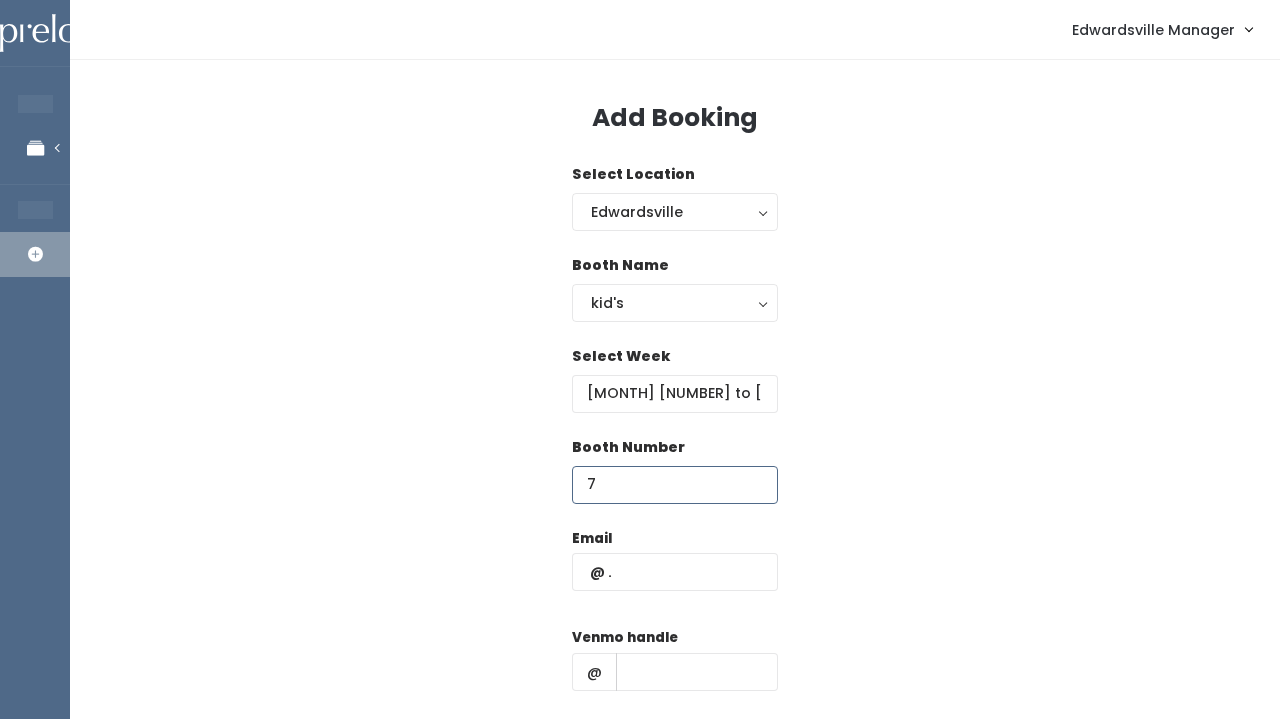 type on "7" 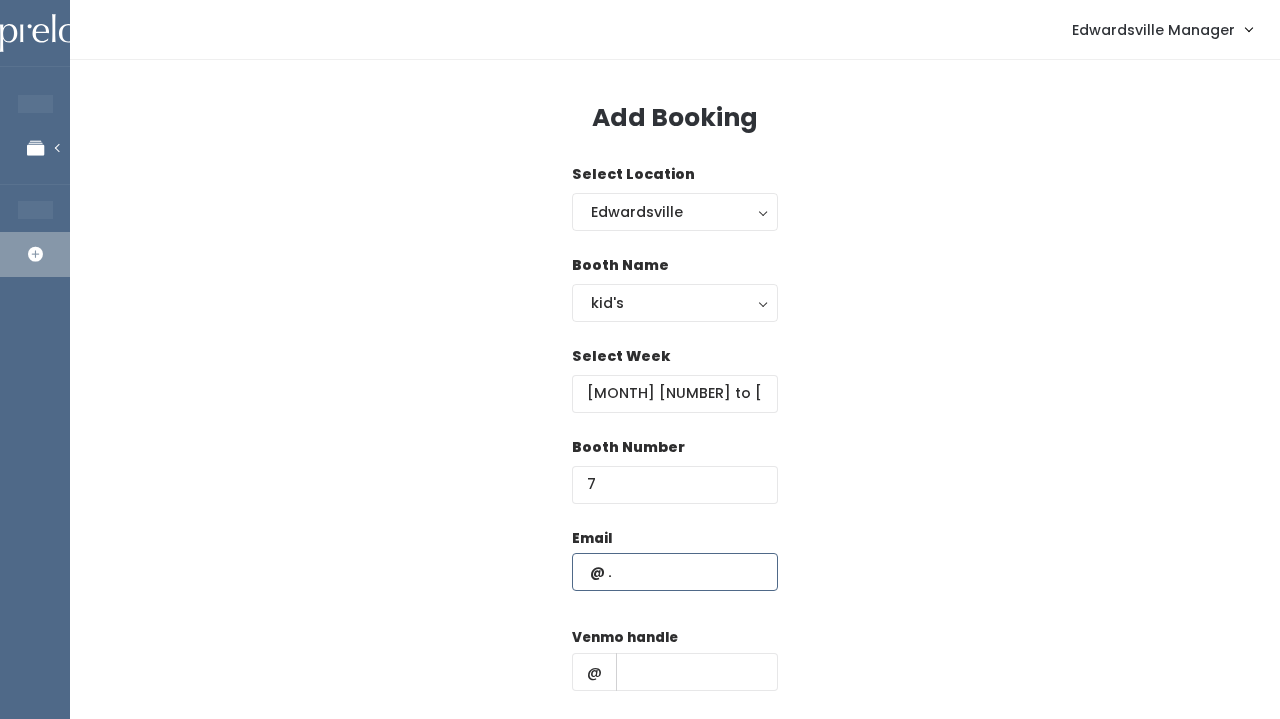paste on "[EMAIL]" 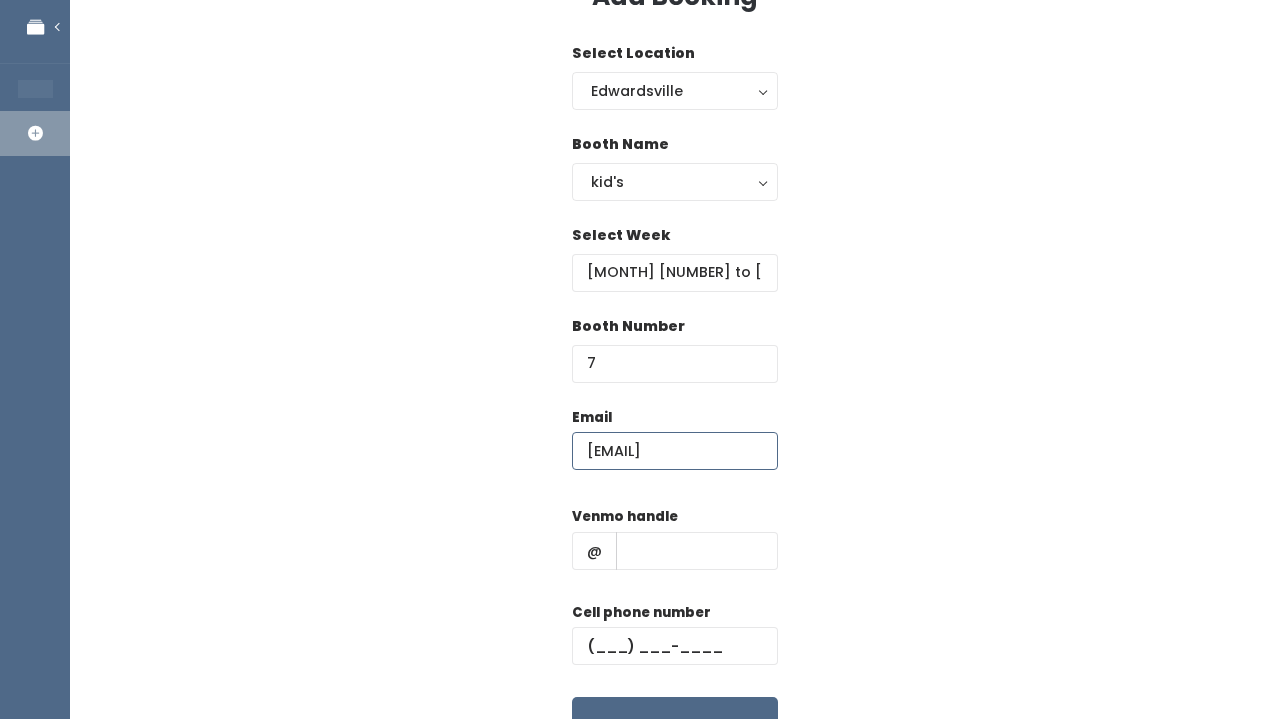 scroll, scrollTop: 133, scrollLeft: 0, axis: vertical 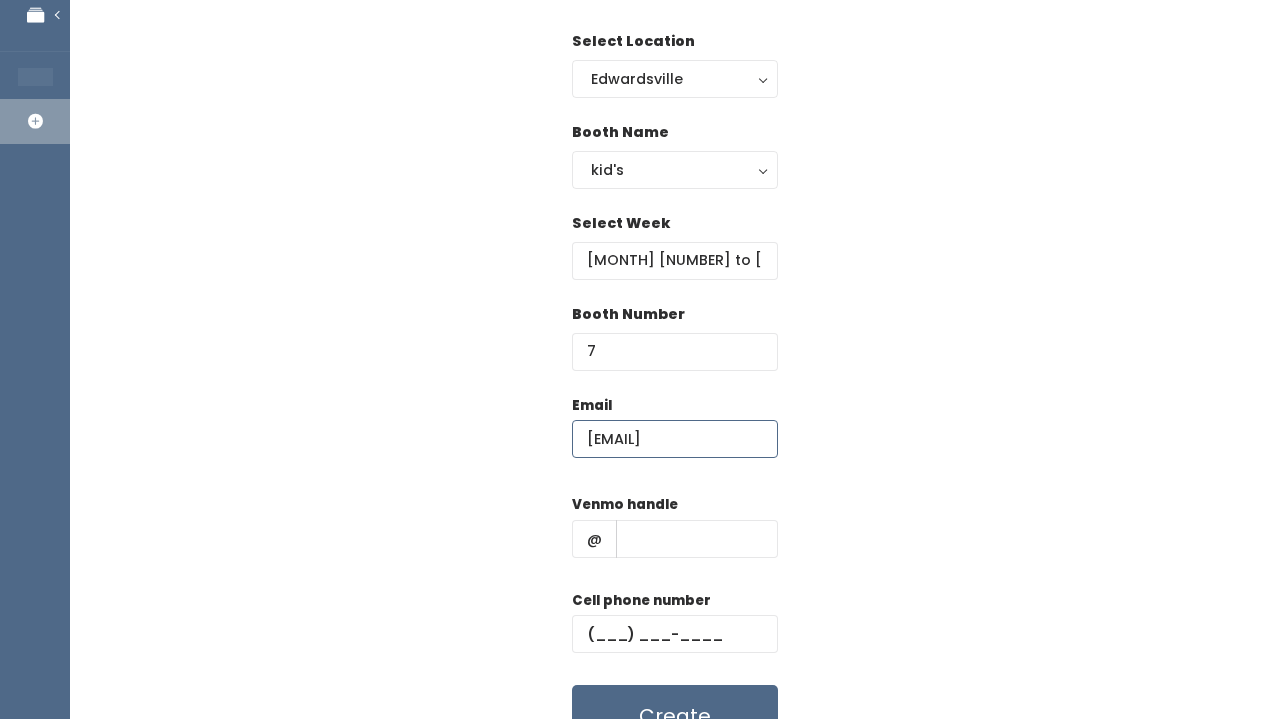 type on "[EMAIL]" 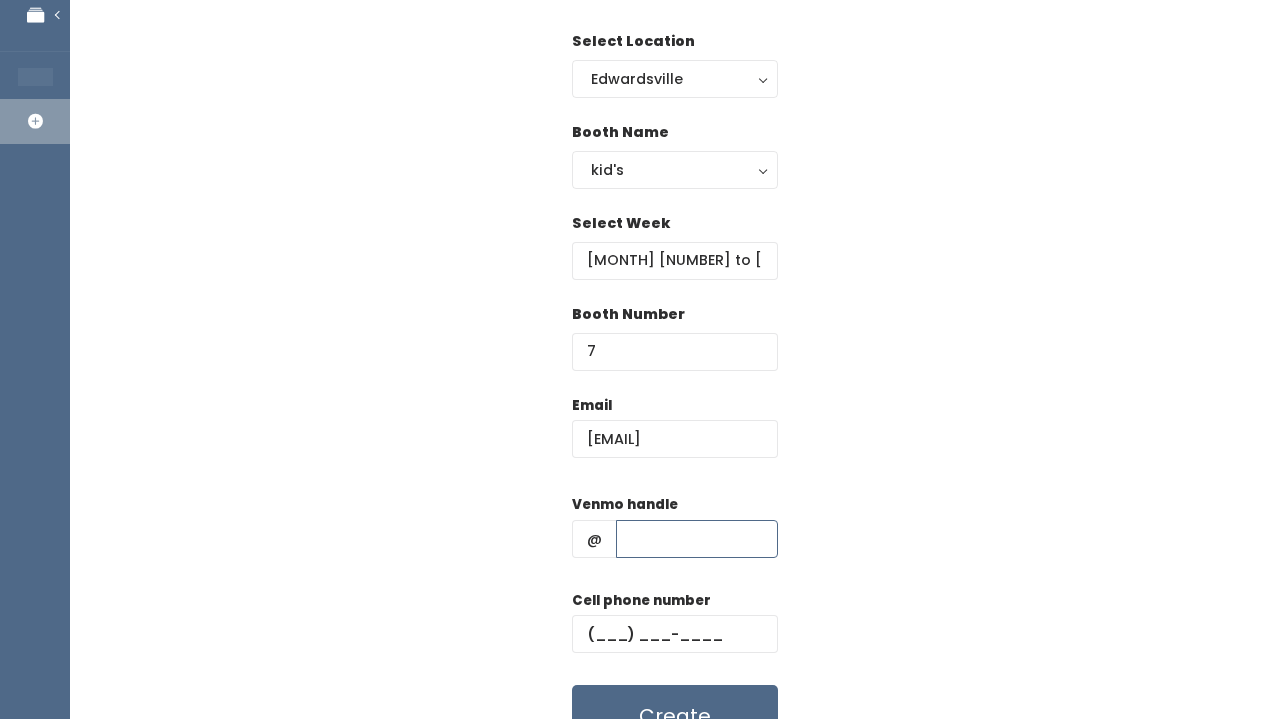 click at bounding box center (697, 539) 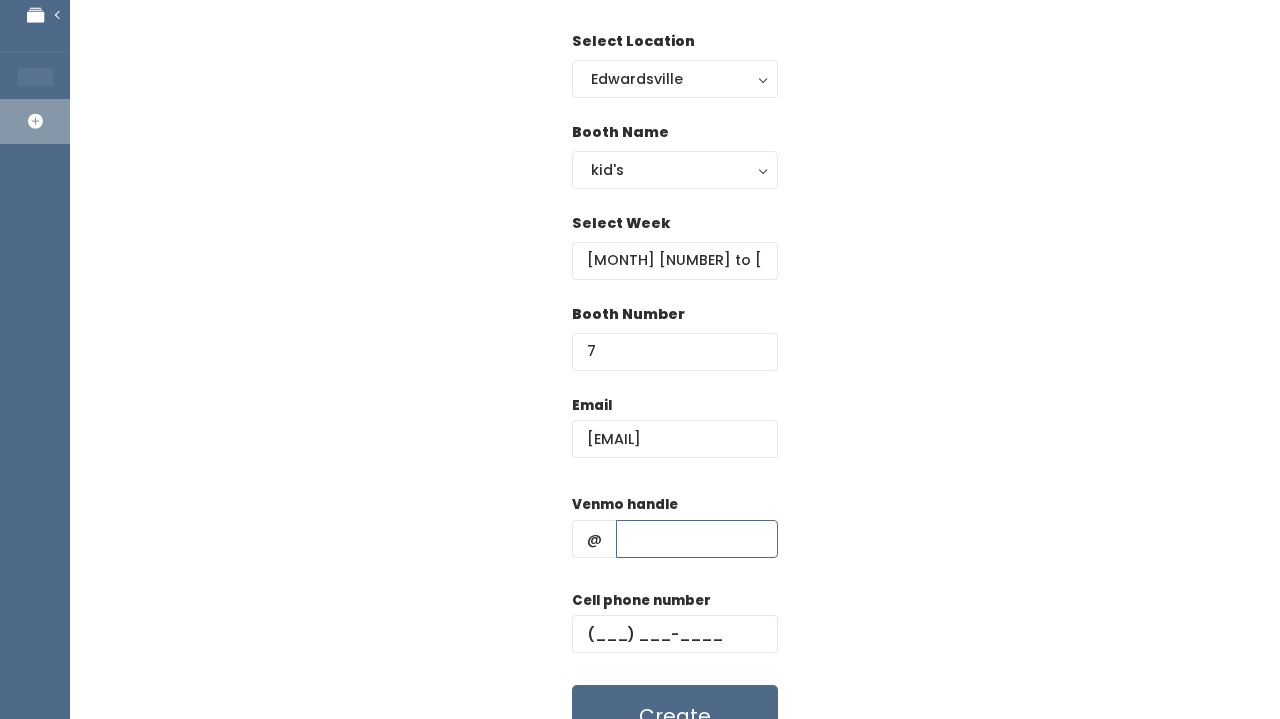 paste on "[USERNAME]" 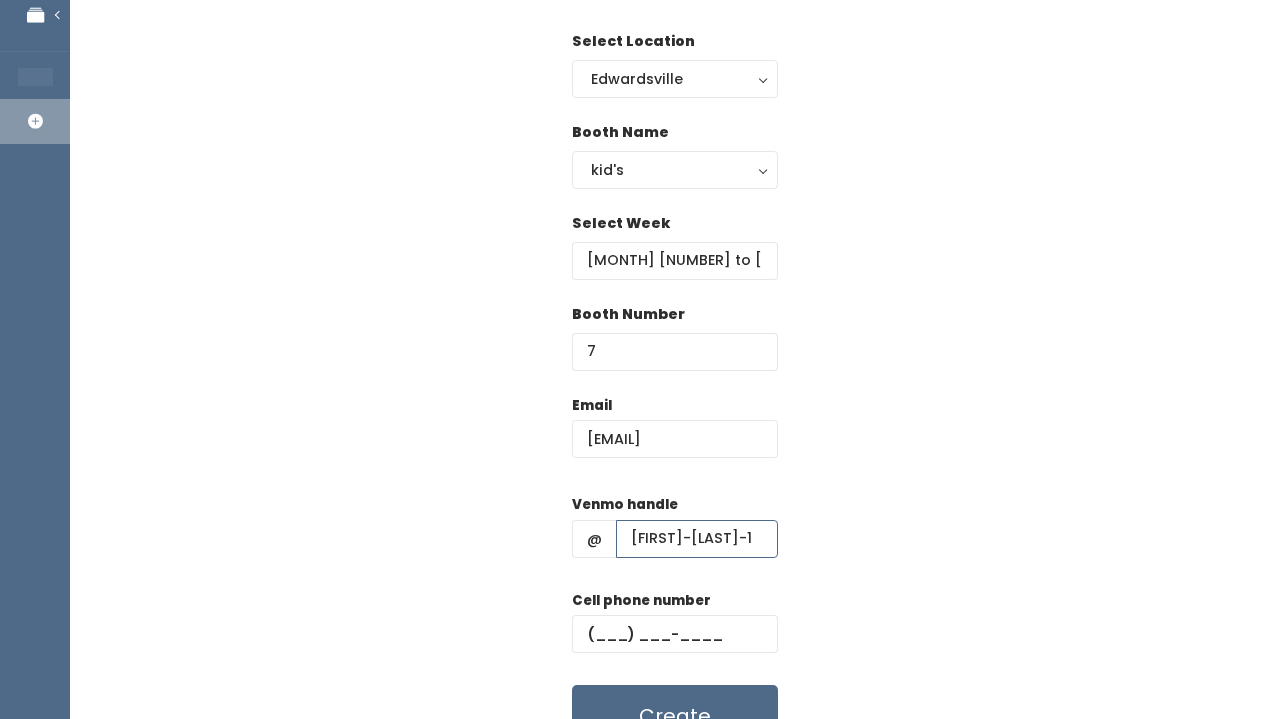 type on "[USERNAME]" 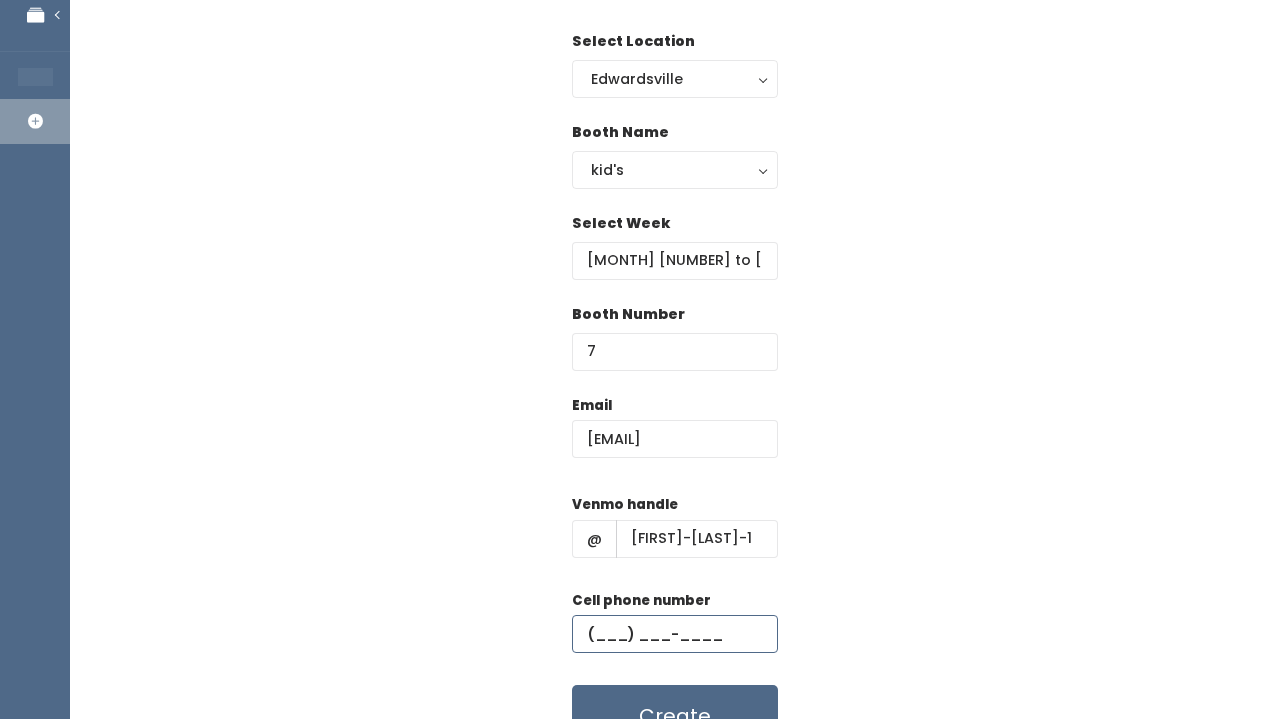 paste on "[PHONE]" 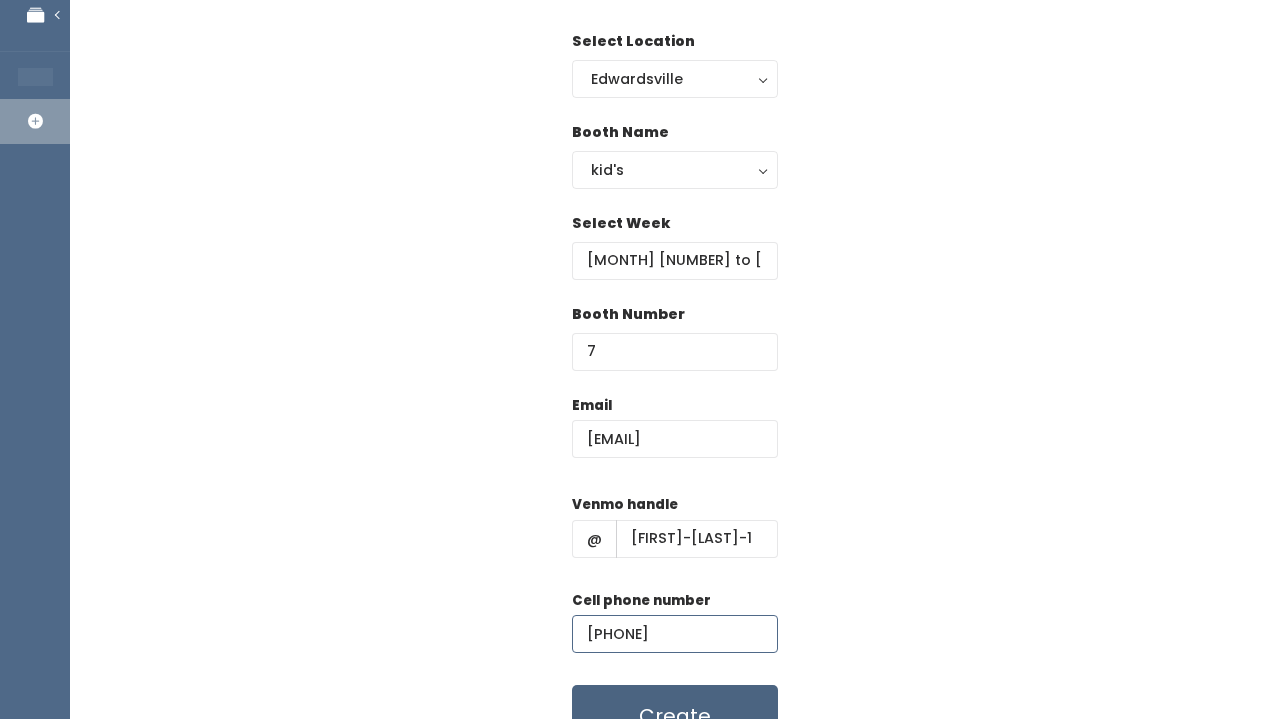 type on "[PHONE]" 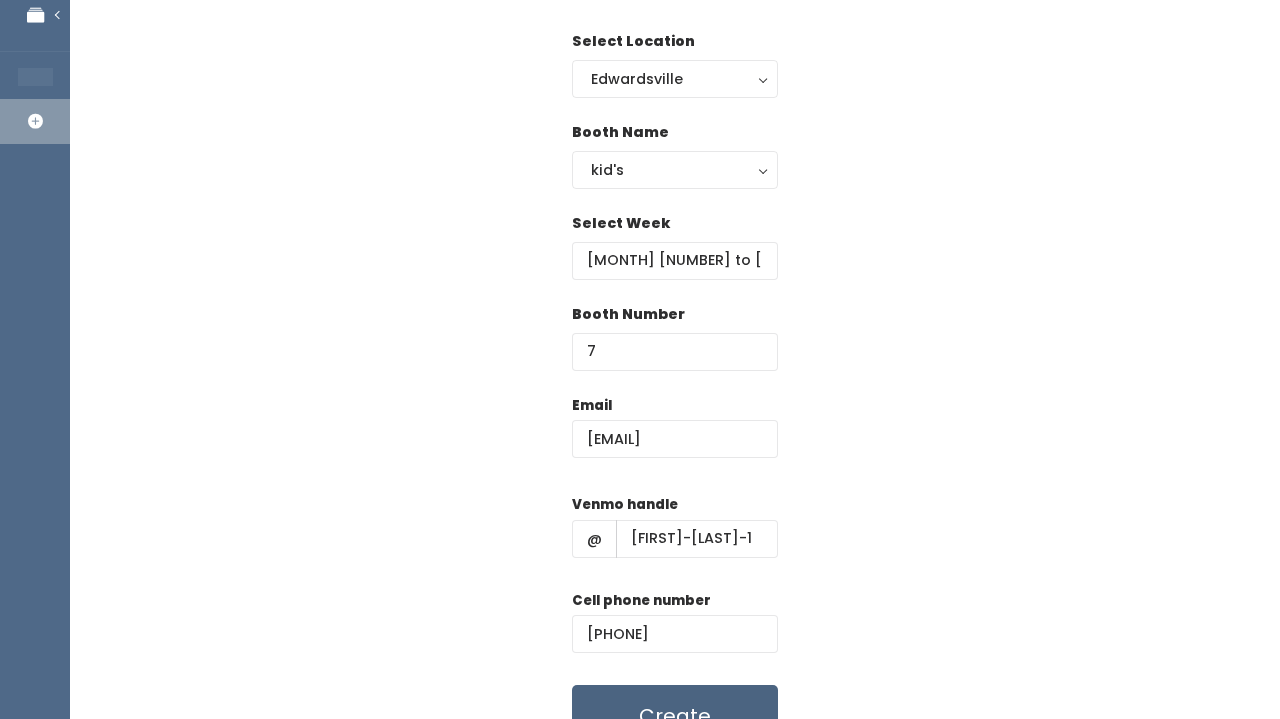 click on "Create" at bounding box center [675, 716] 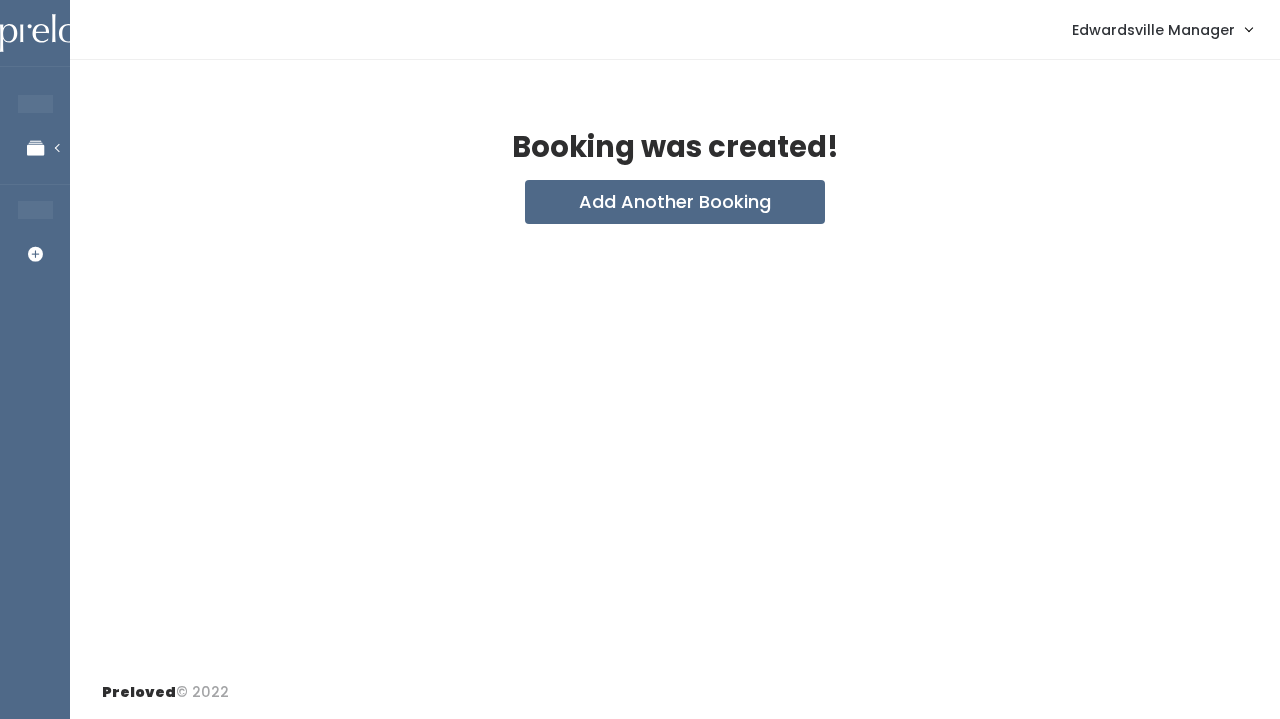 scroll, scrollTop: 0, scrollLeft: 0, axis: both 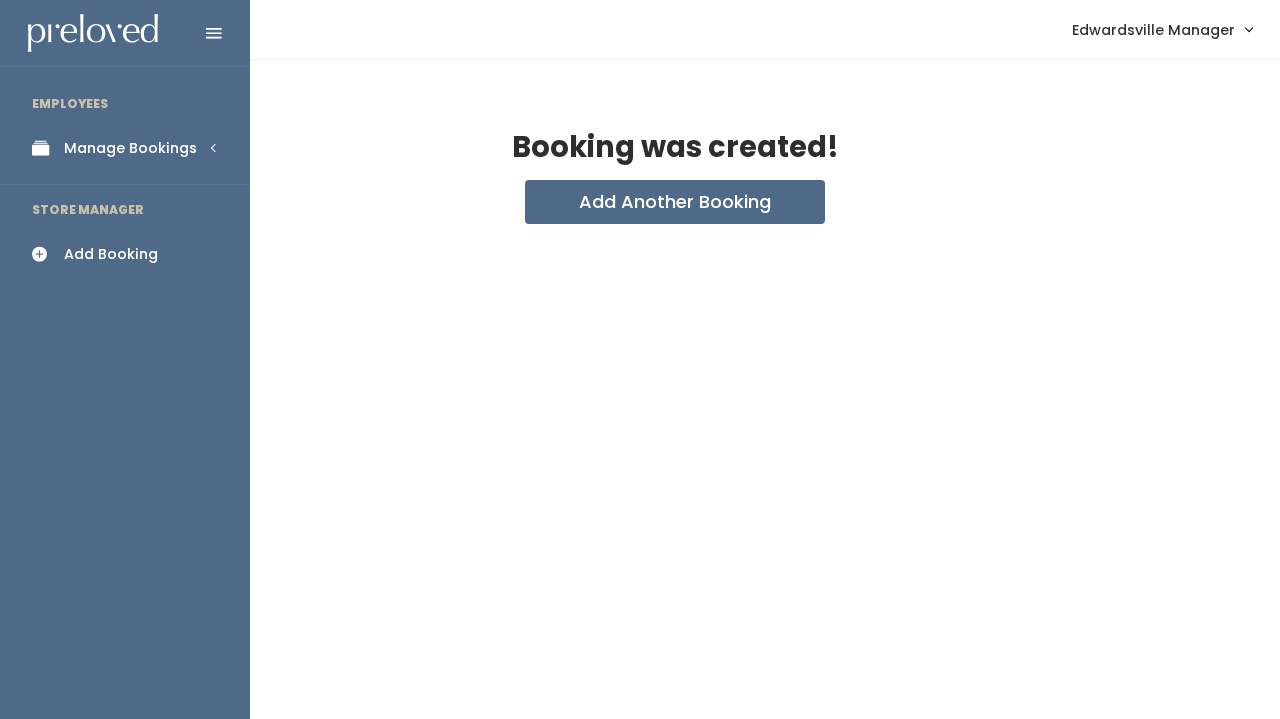 click on "Manage Bookings" at bounding box center [130, 148] 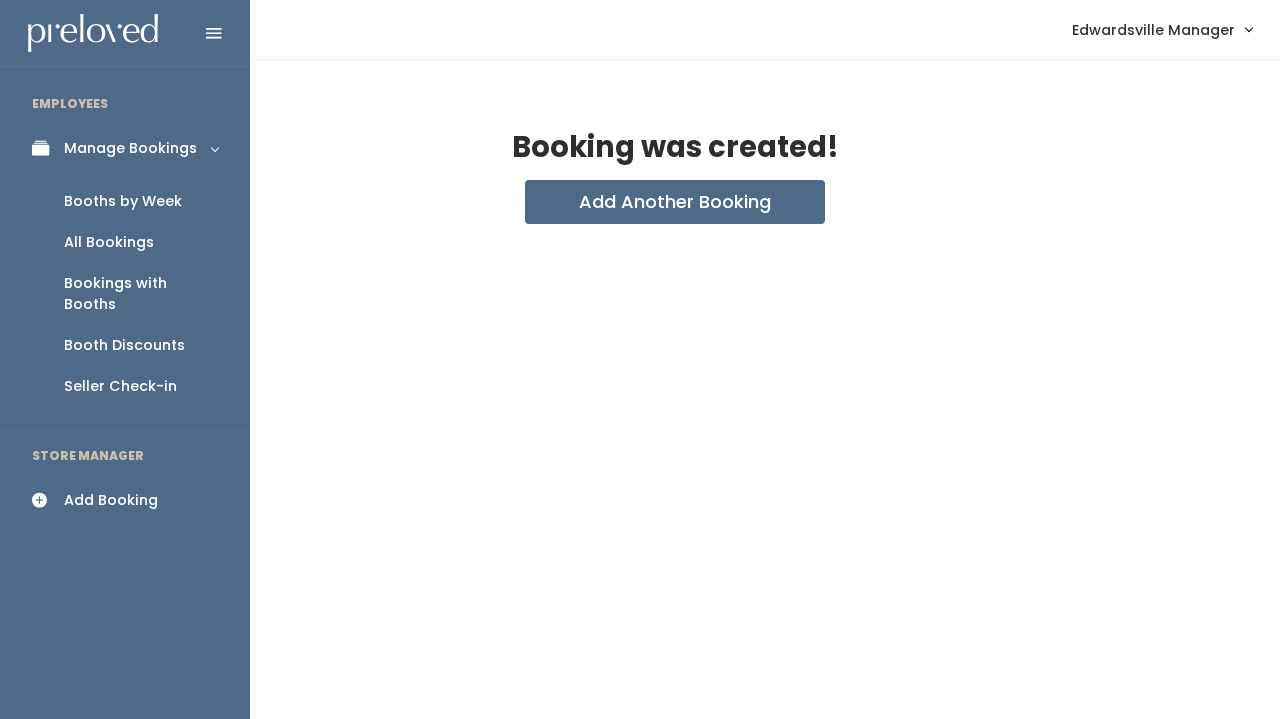 click on "All Bookings" at bounding box center [125, 242] 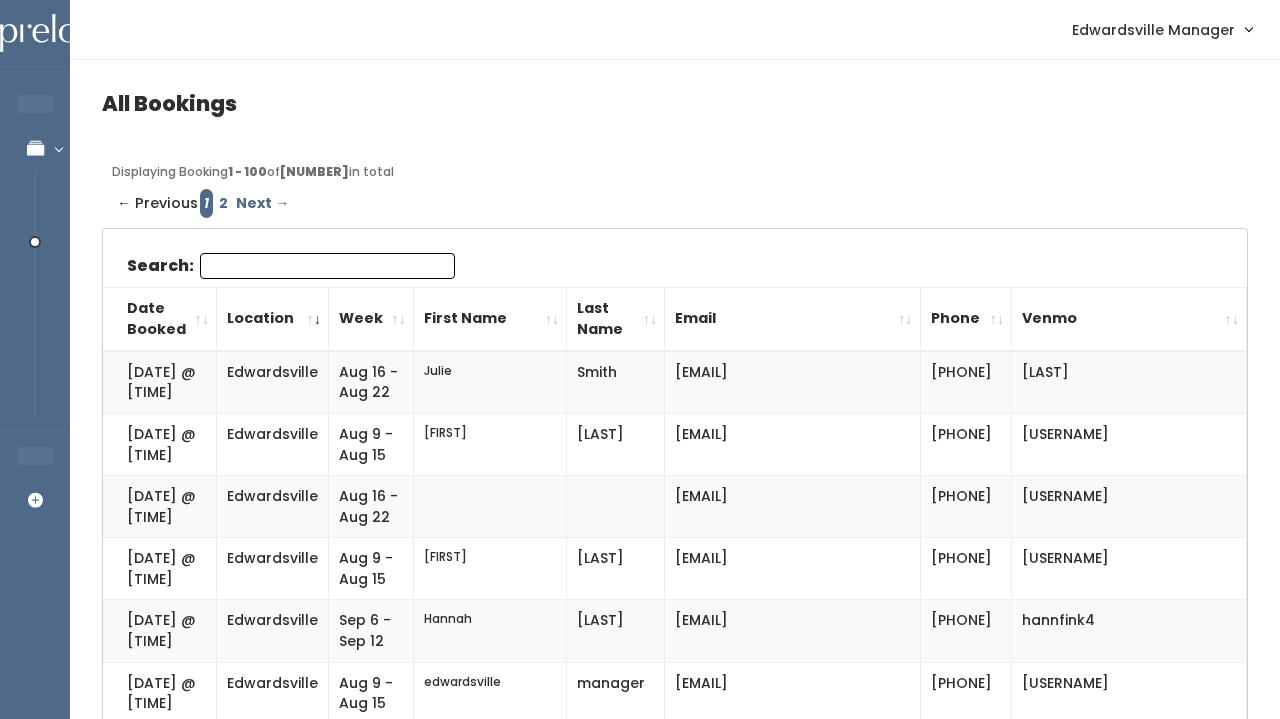 scroll, scrollTop: 0, scrollLeft: 0, axis: both 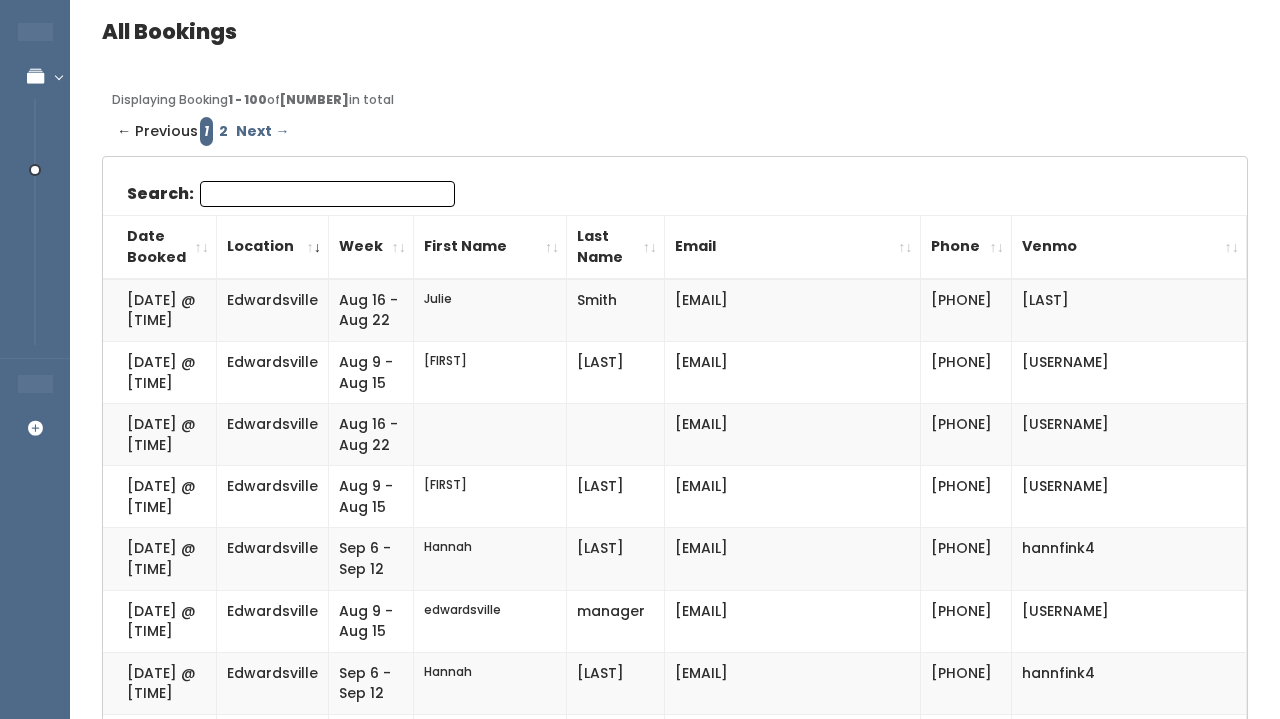 drag, startPoint x: 686, startPoint y: 379, endPoint x: 921, endPoint y: 397, distance: 235.68835 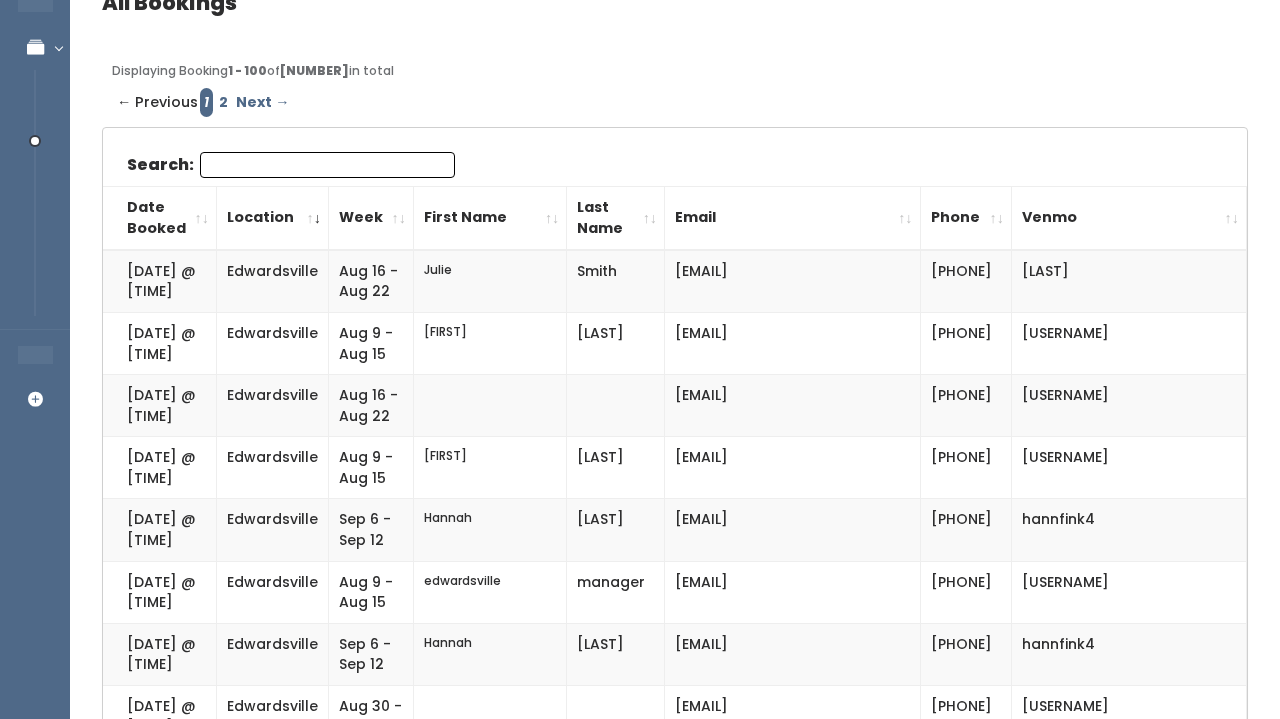 scroll, scrollTop: 102, scrollLeft: 0, axis: vertical 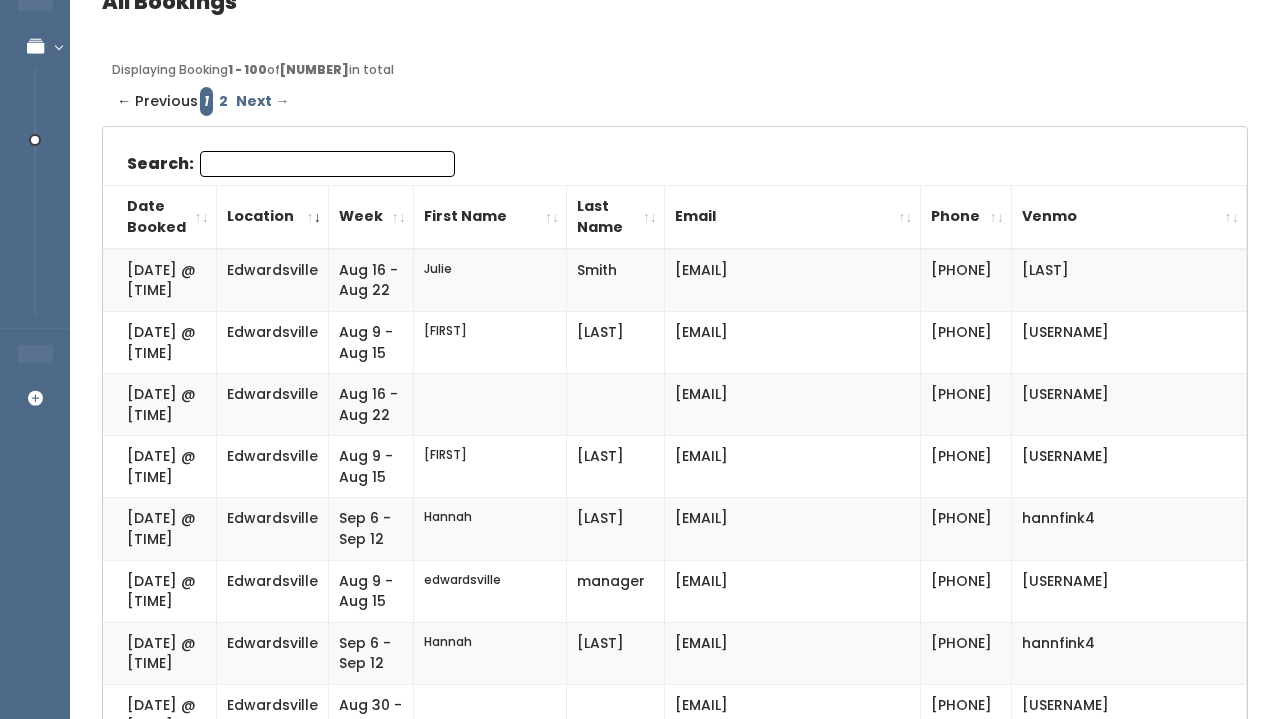 drag, startPoint x: 1042, startPoint y: 351, endPoint x: 1158, endPoint y: 361, distance: 116.43024 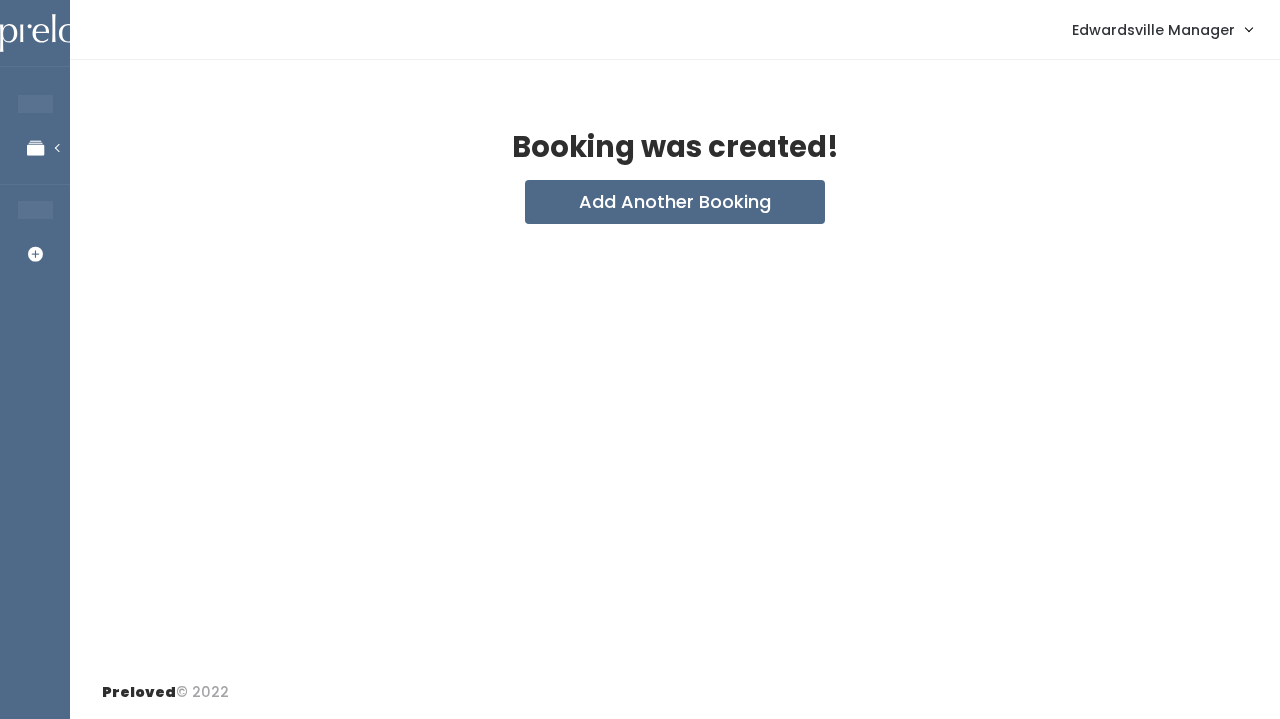 scroll, scrollTop: 0, scrollLeft: 0, axis: both 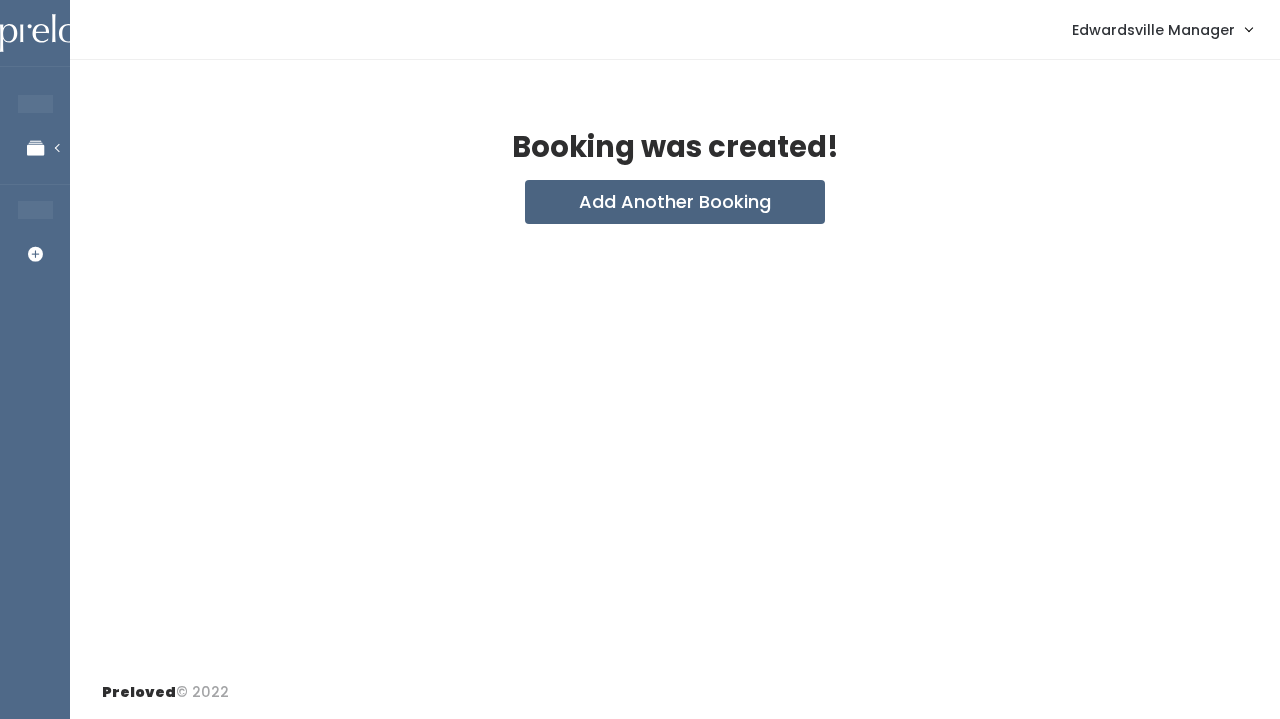 click on "Add Another Booking" at bounding box center [675, 202] 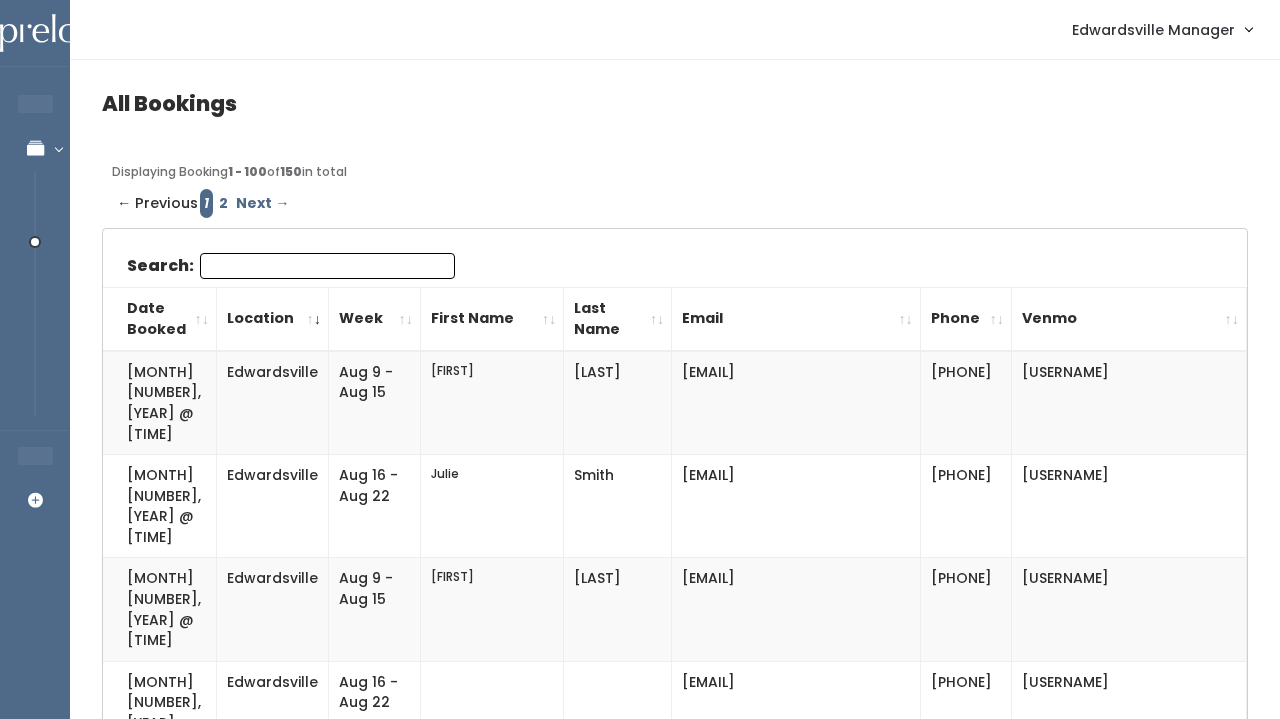scroll, scrollTop: 102, scrollLeft: 0, axis: vertical 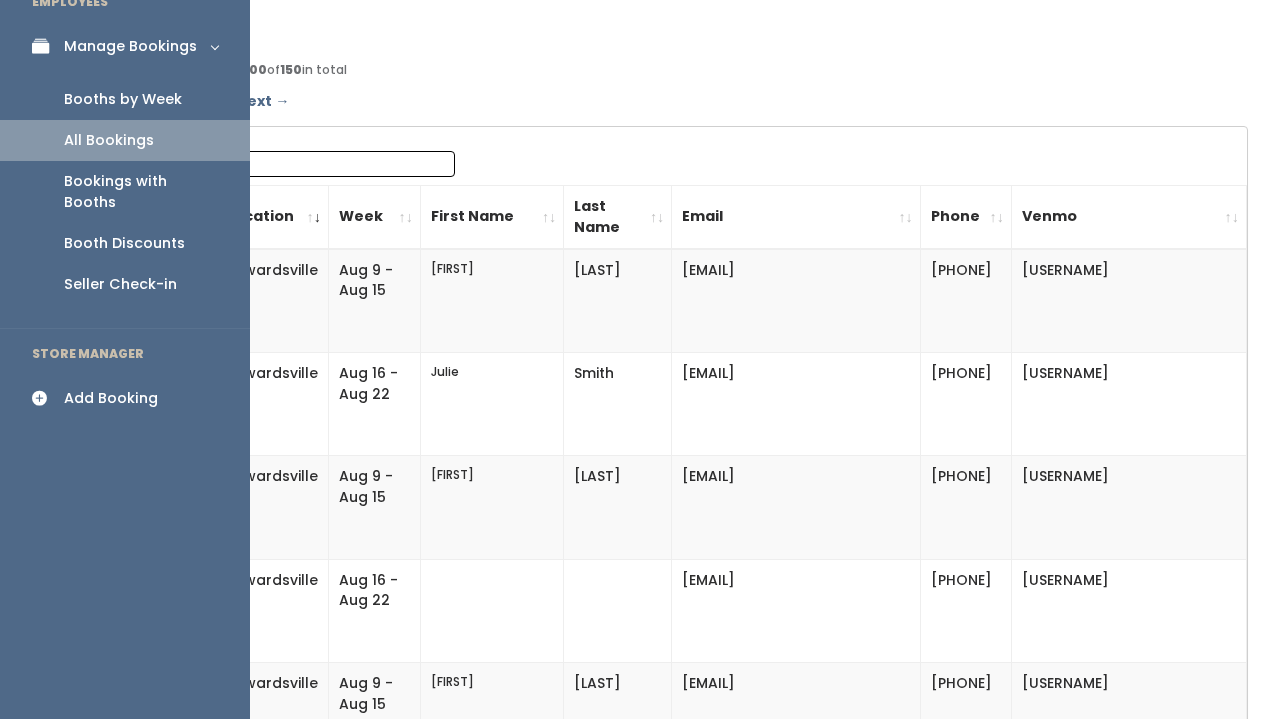 click on "Manage Bookings" at bounding box center (130, 46) 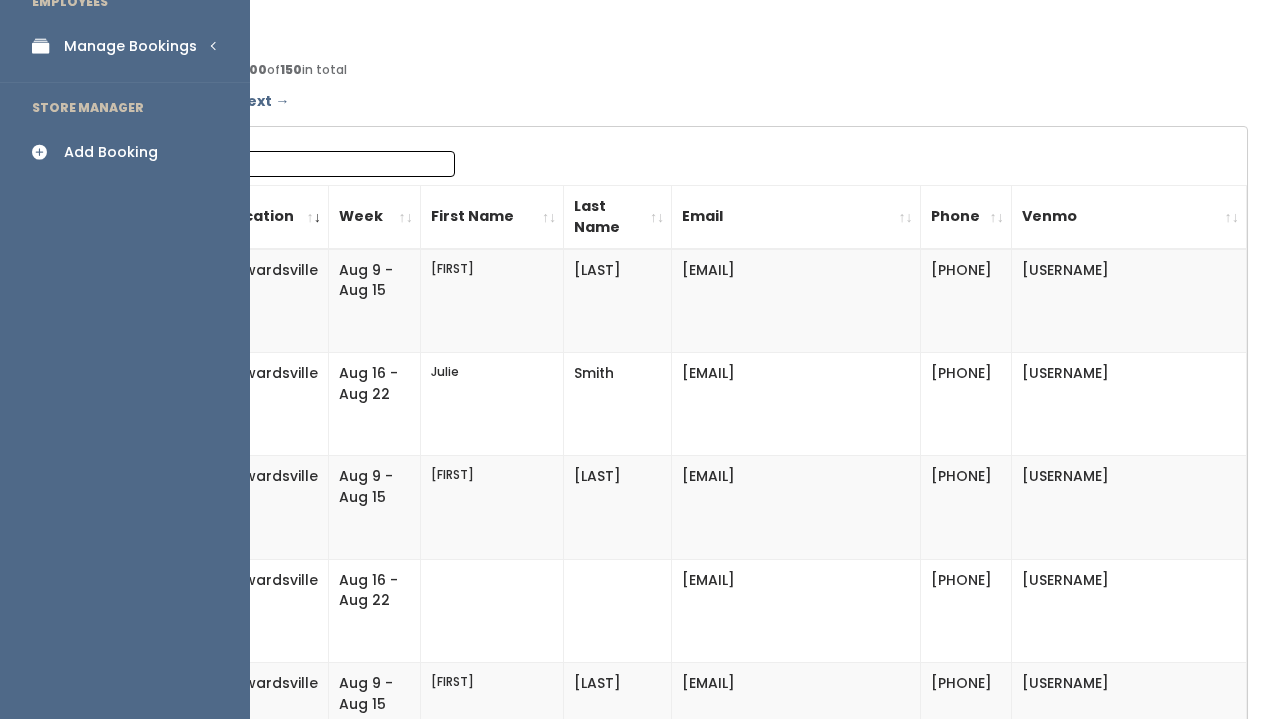 click on "Manage Bookings" at bounding box center [130, 46] 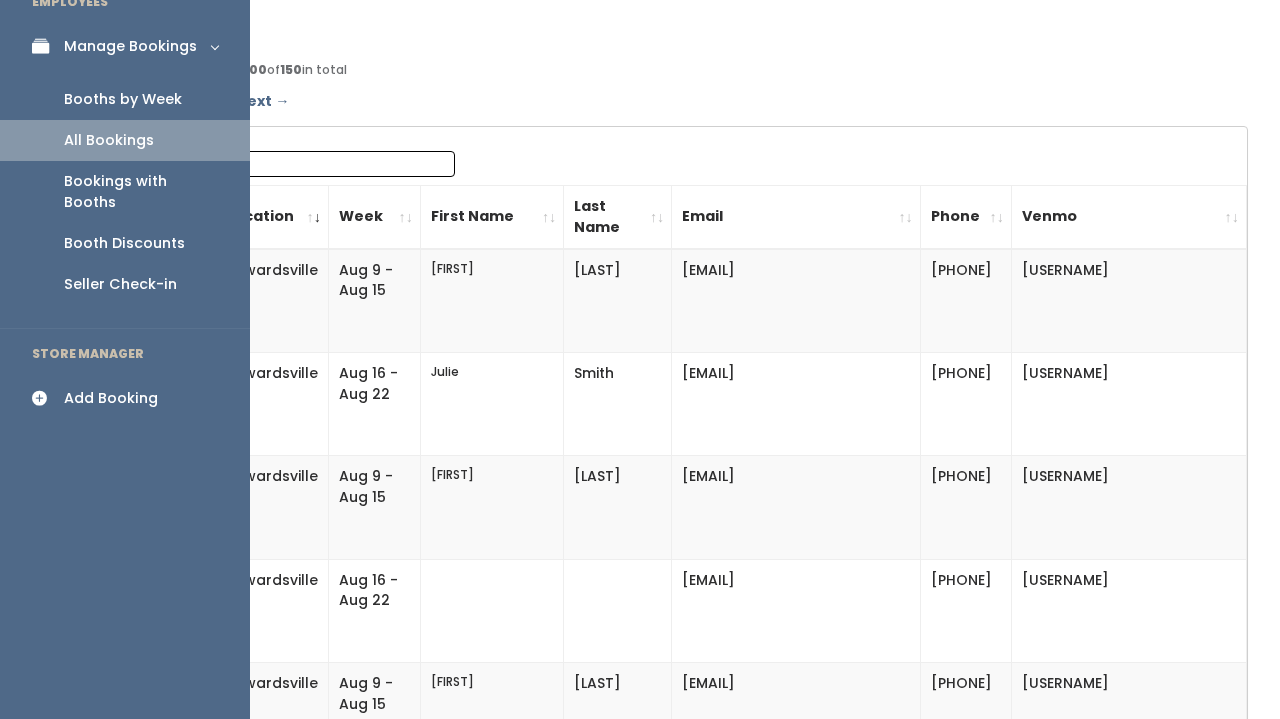 click on "Booths by Week" at bounding box center (125, 99) 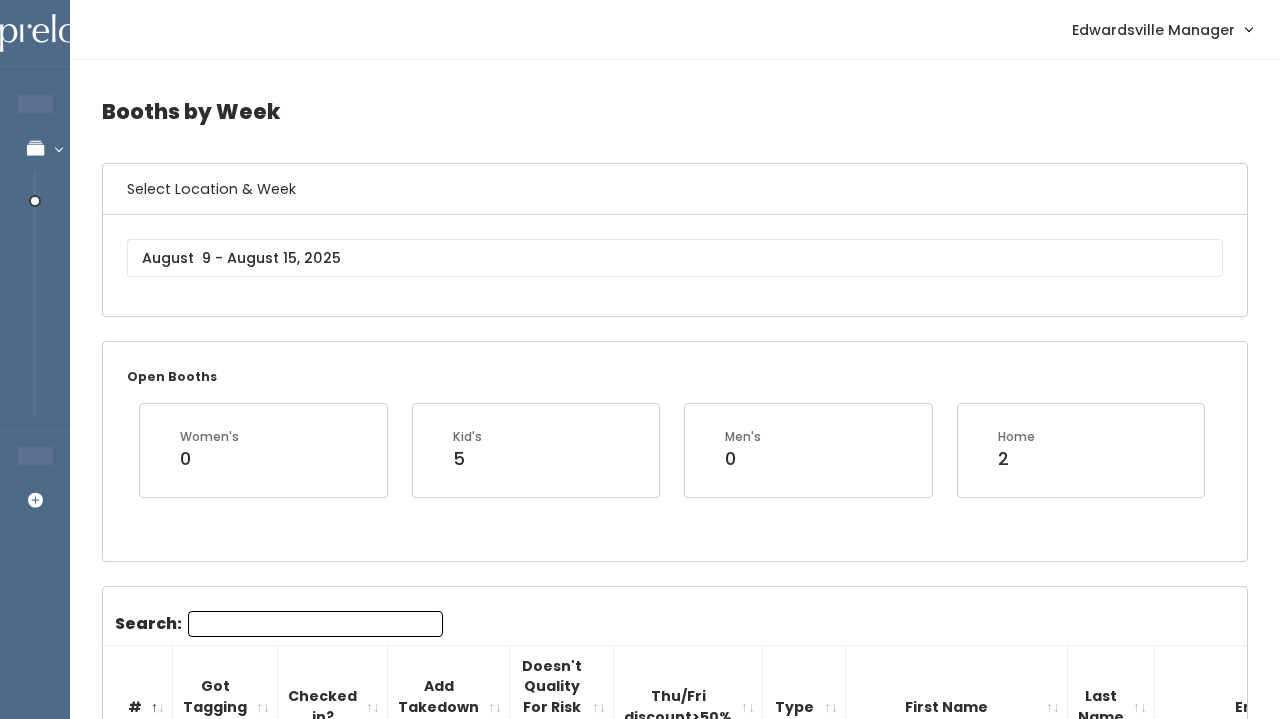 scroll, scrollTop: 0, scrollLeft: 0, axis: both 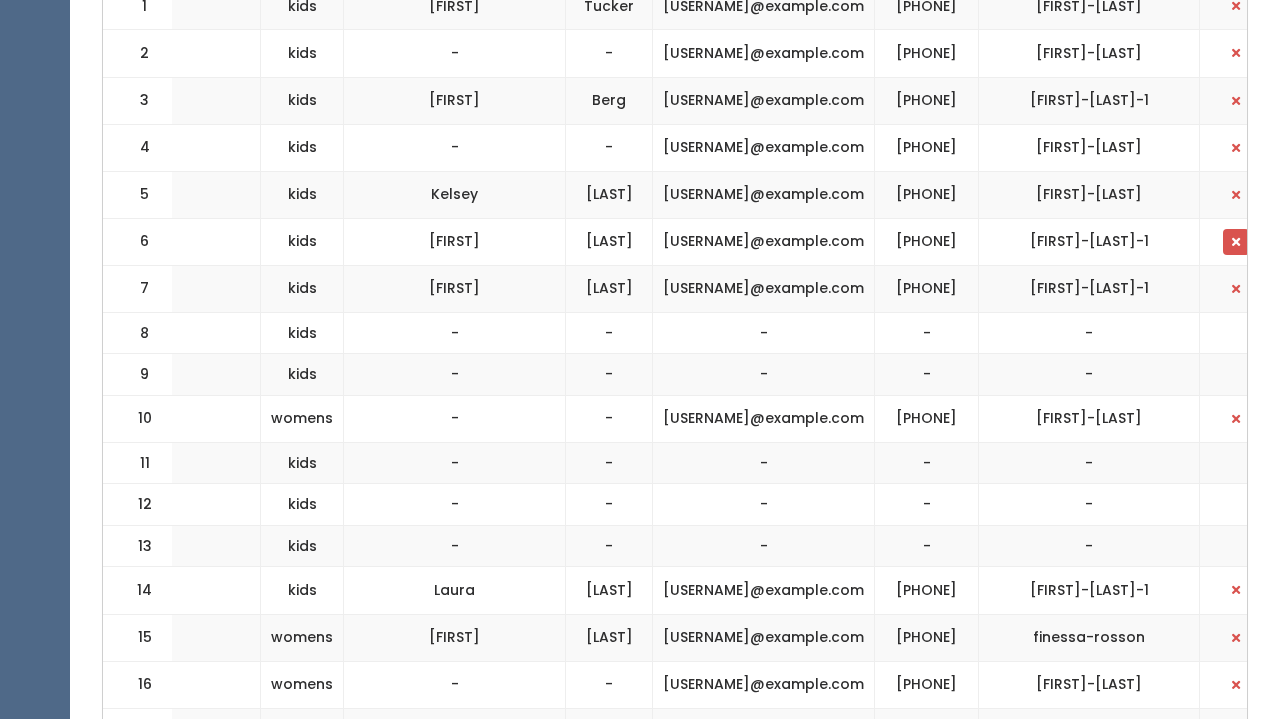click at bounding box center [1236, 242] 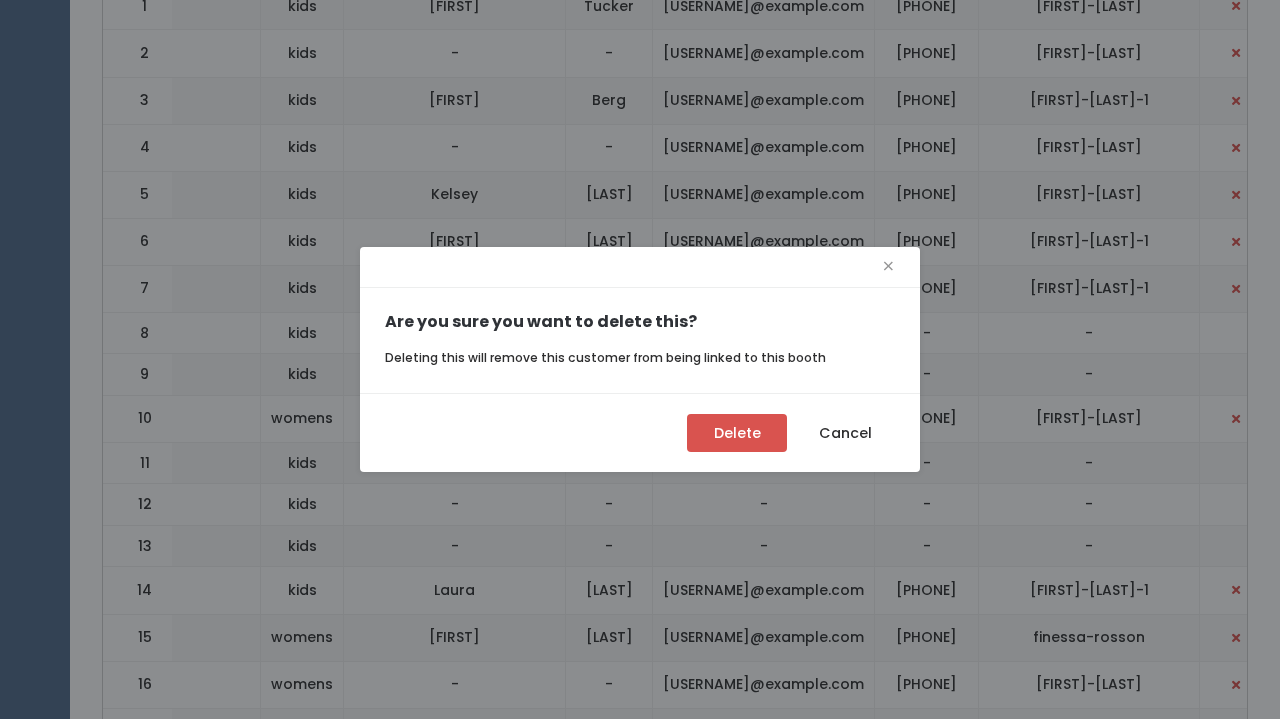 click on "Delete" at bounding box center (737, 433) 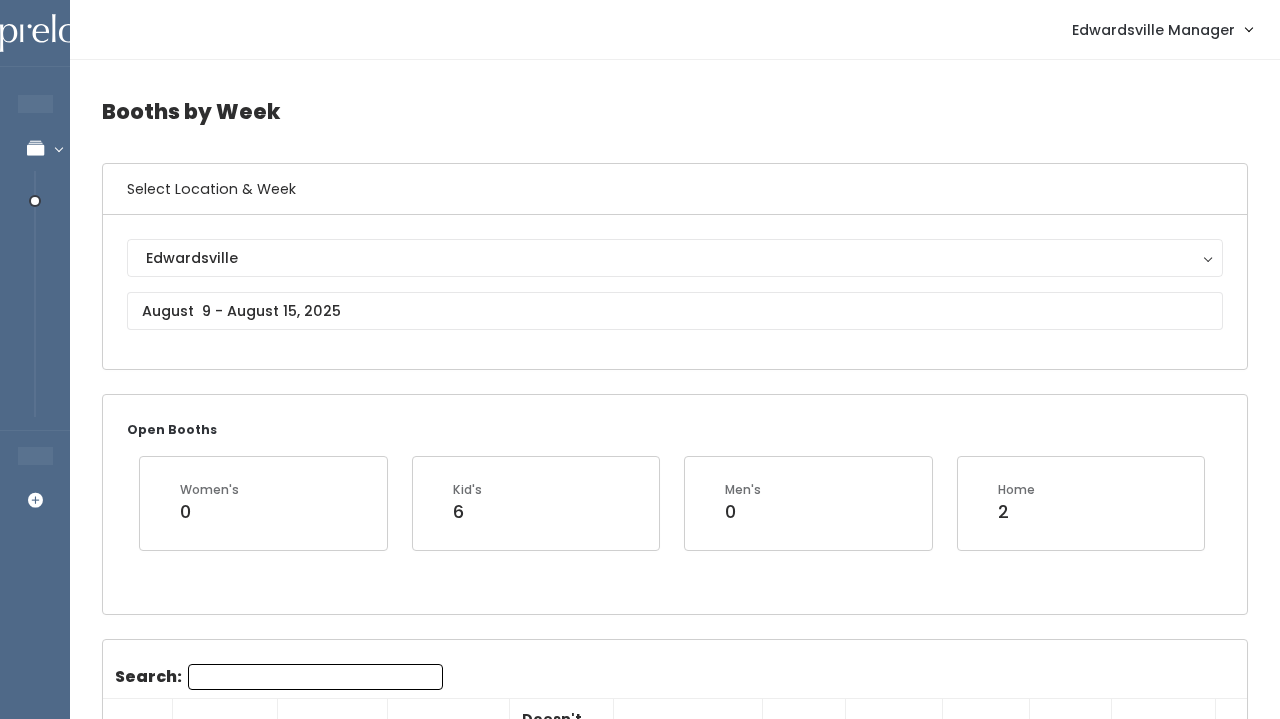 scroll, scrollTop: 0, scrollLeft: 0, axis: both 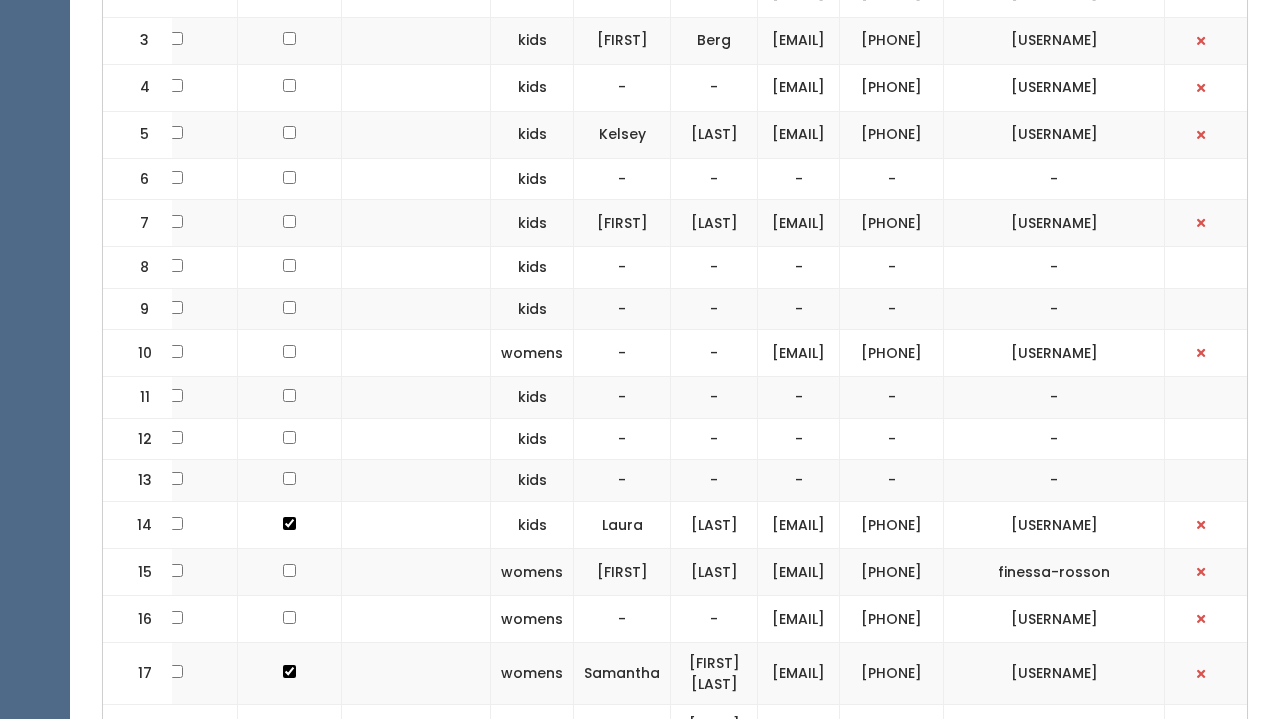 drag, startPoint x: 1072, startPoint y: 299, endPoint x: 835, endPoint y: 294, distance: 237.05273 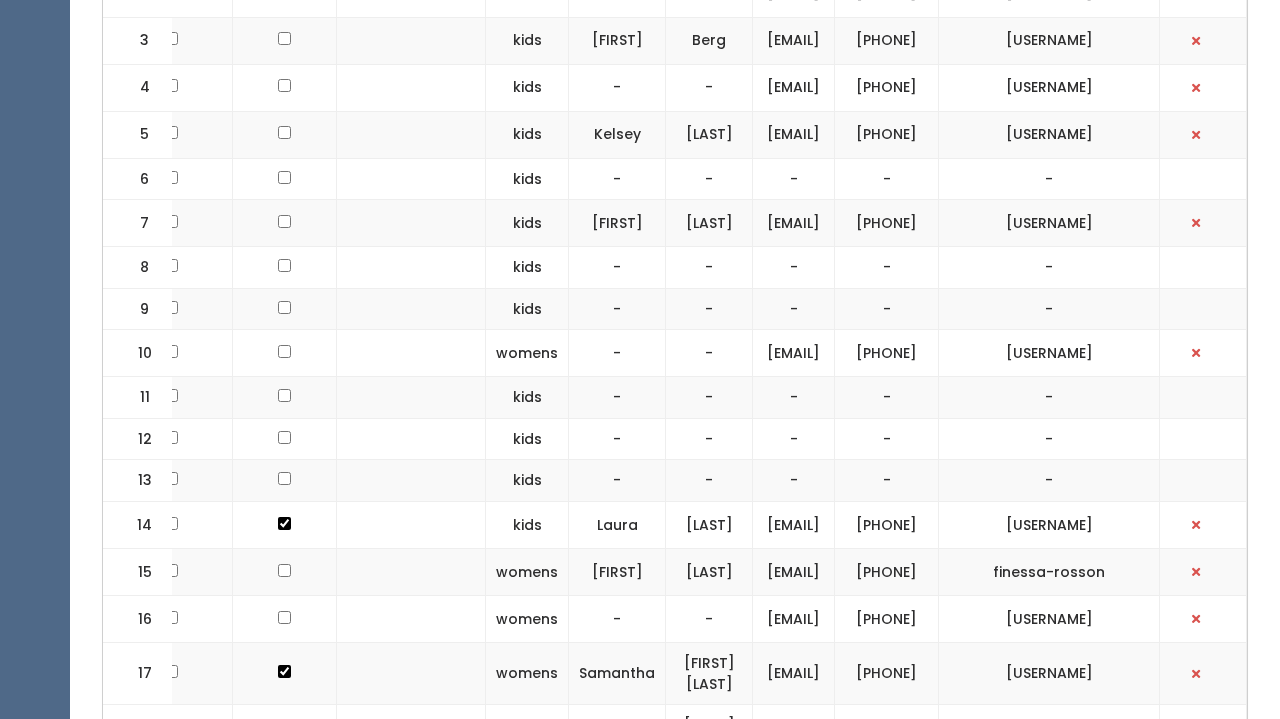 scroll, scrollTop: 0, scrollLeft: 477, axis: horizontal 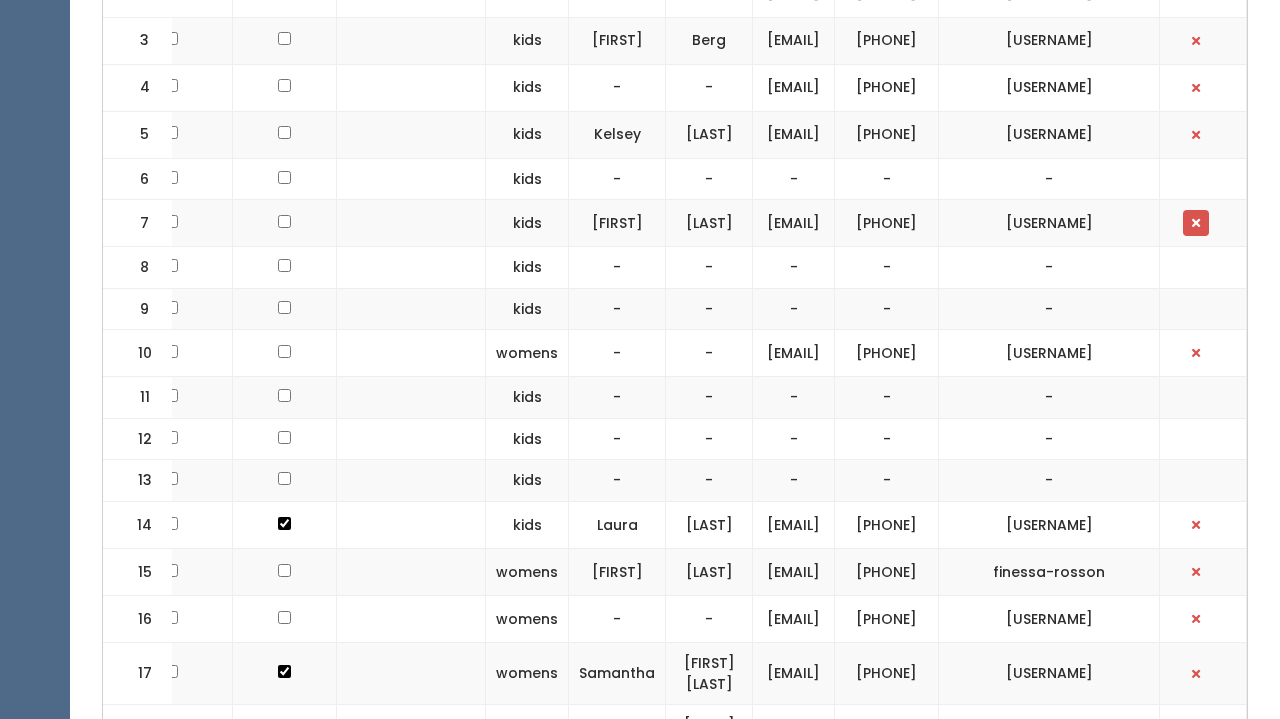 click at bounding box center [1196, 223] 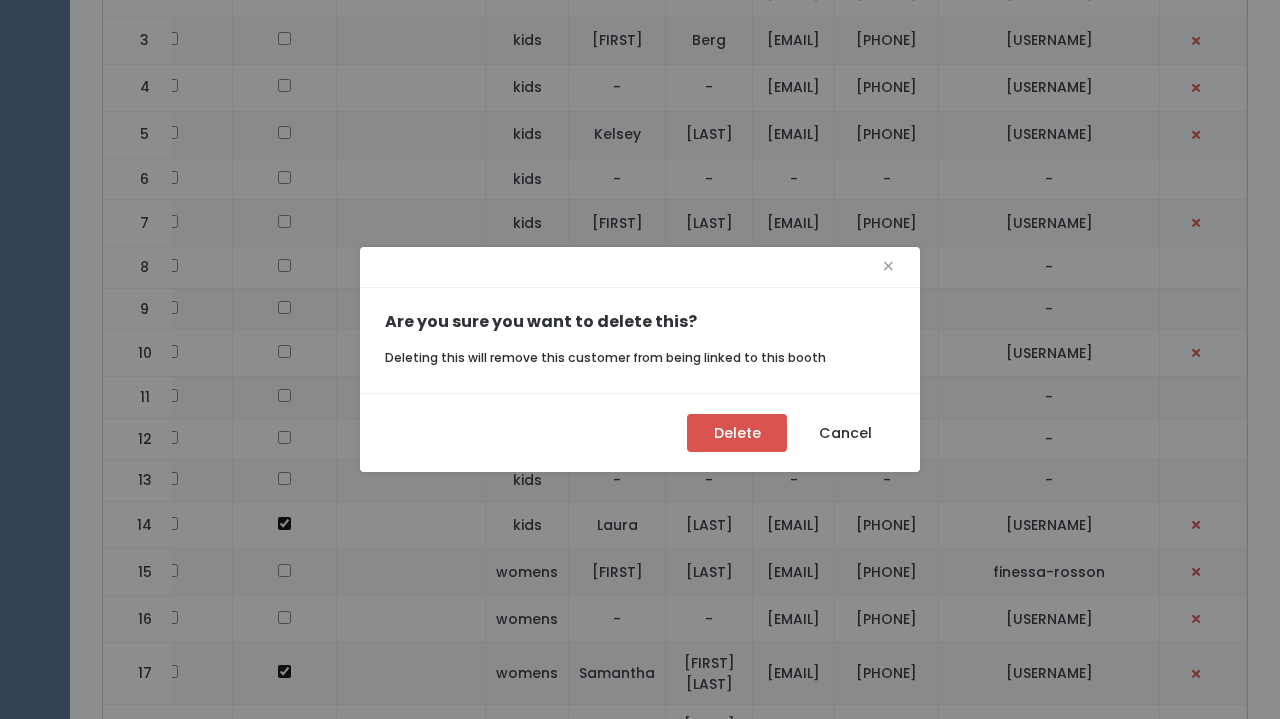 click on "Delete" at bounding box center (737, 433) 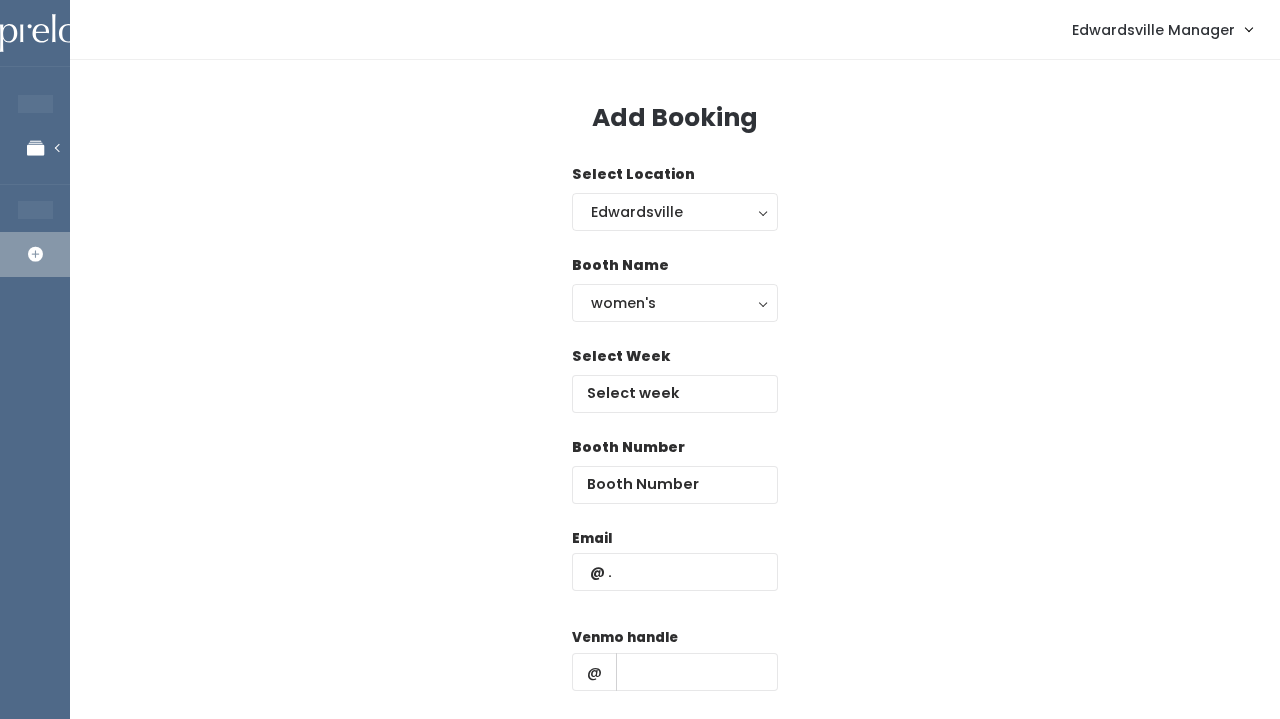 scroll, scrollTop: 0, scrollLeft: 0, axis: both 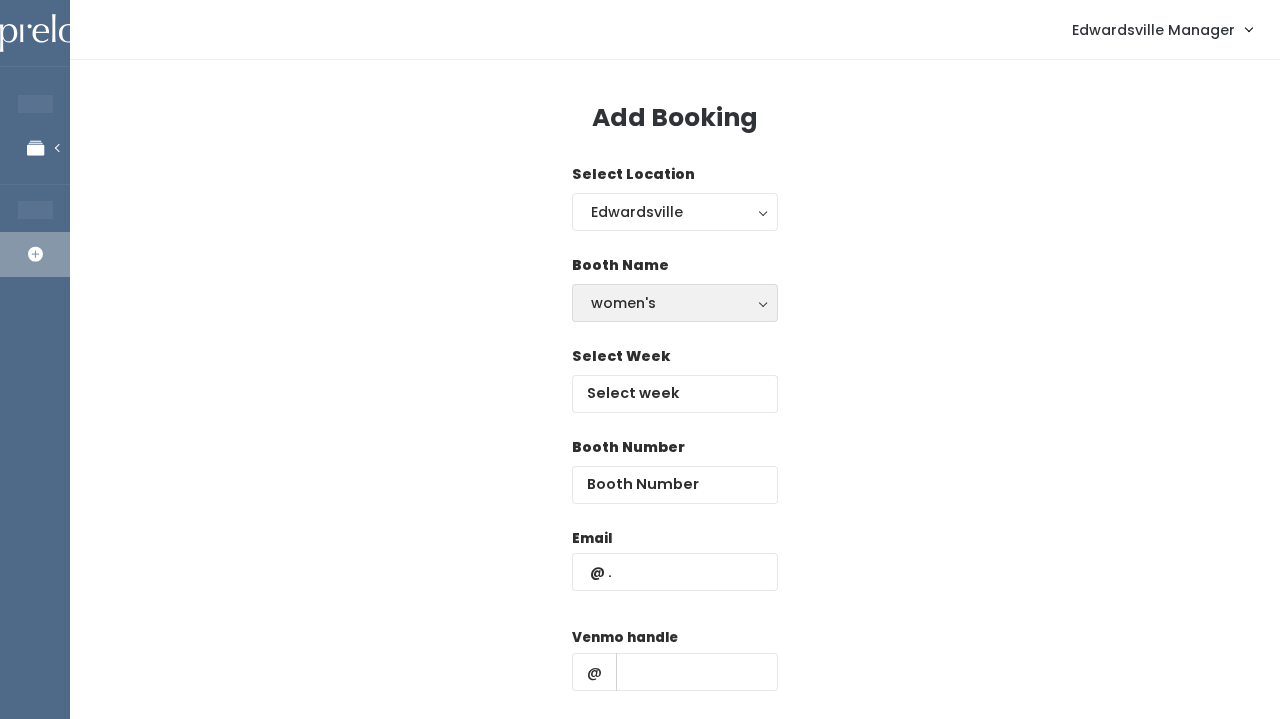 click on "women's" at bounding box center [675, 303] 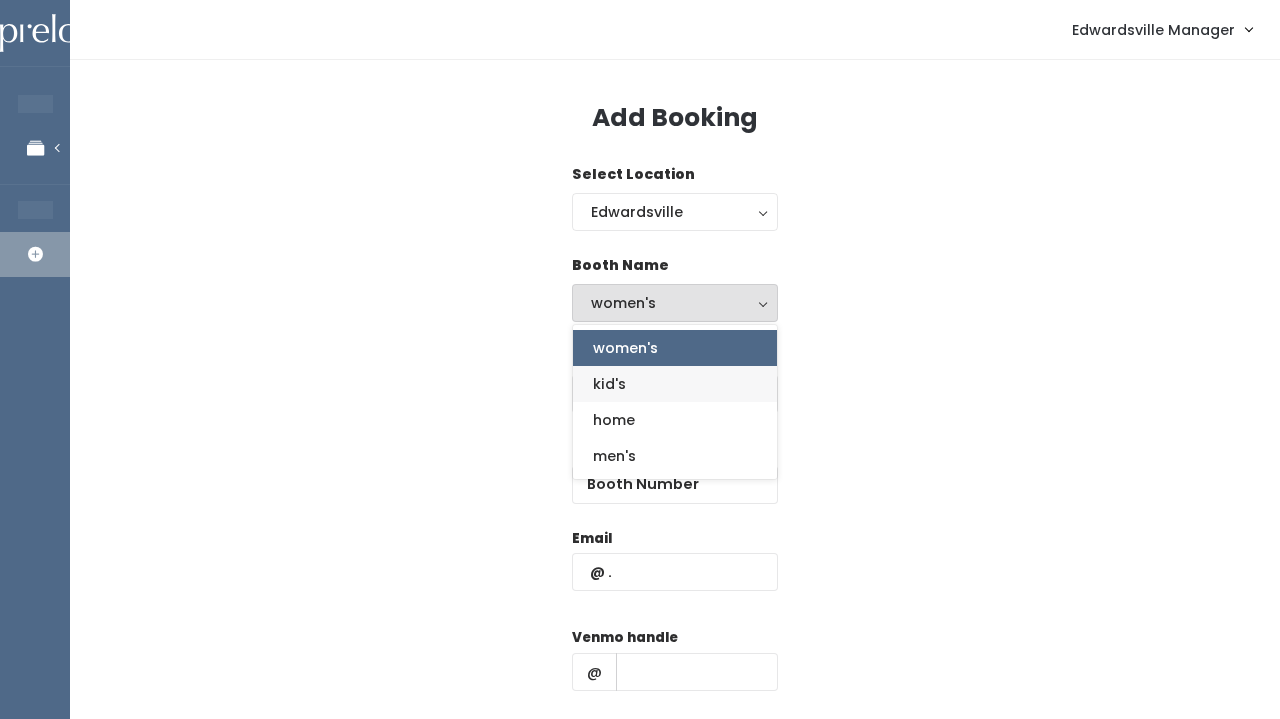 click on "kid's" at bounding box center [675, 384] 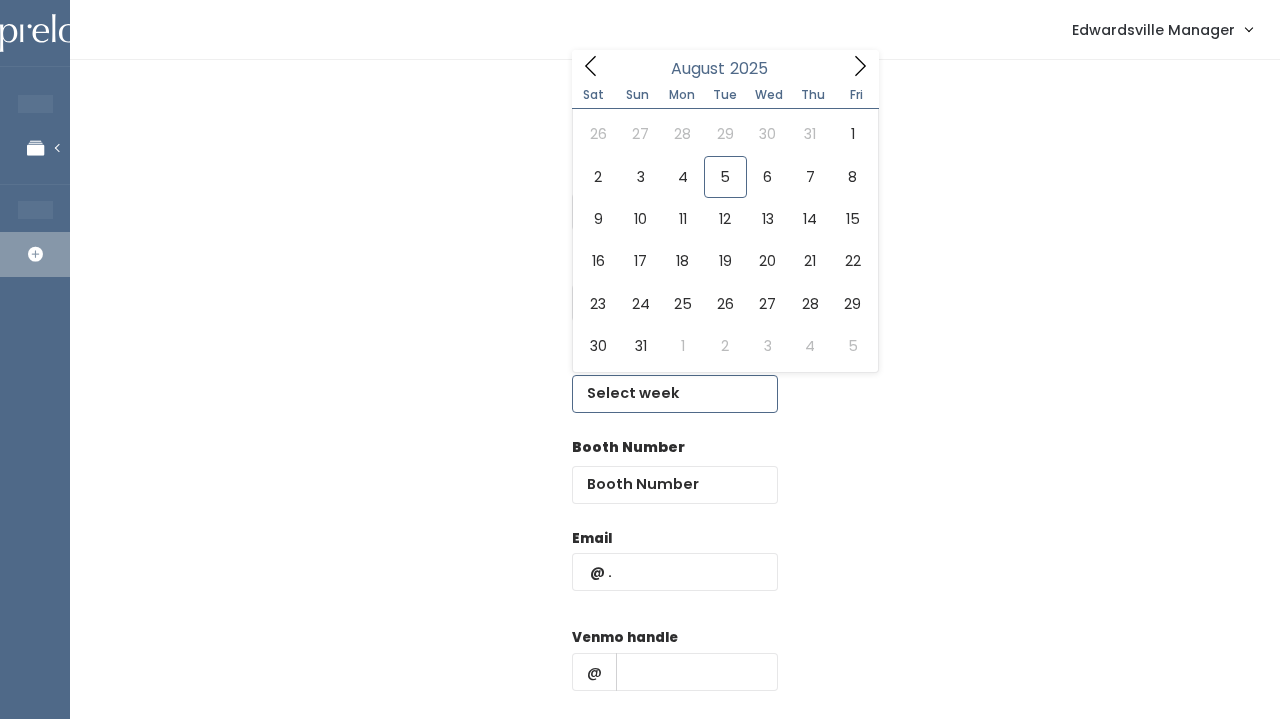click at bounding box center [675, 394] 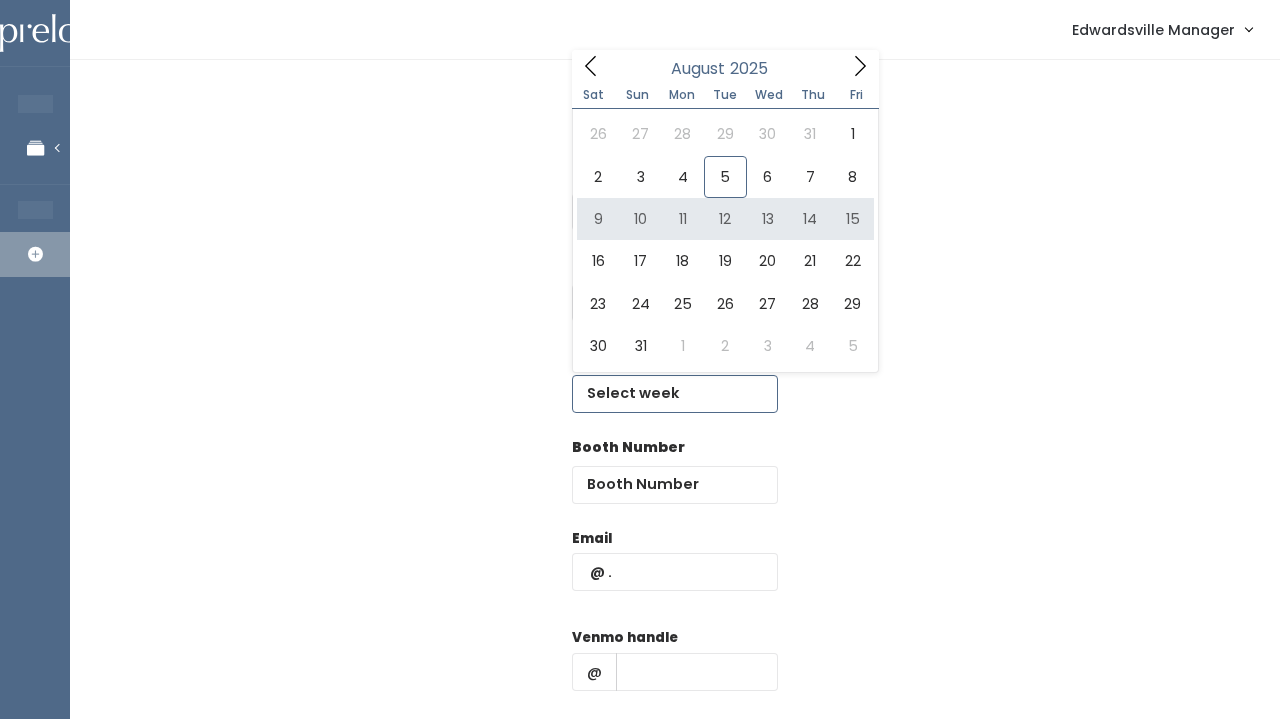type on "August 9 to August 15" 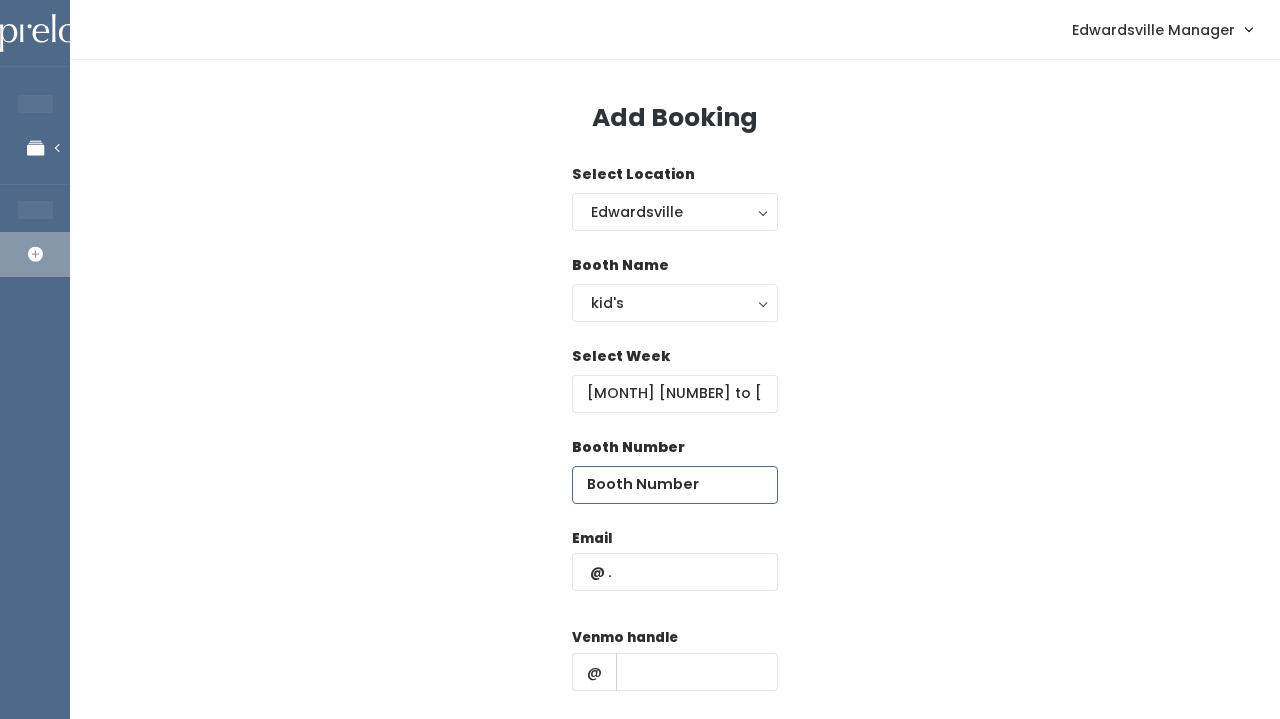 click at bounding box center [675, 485] 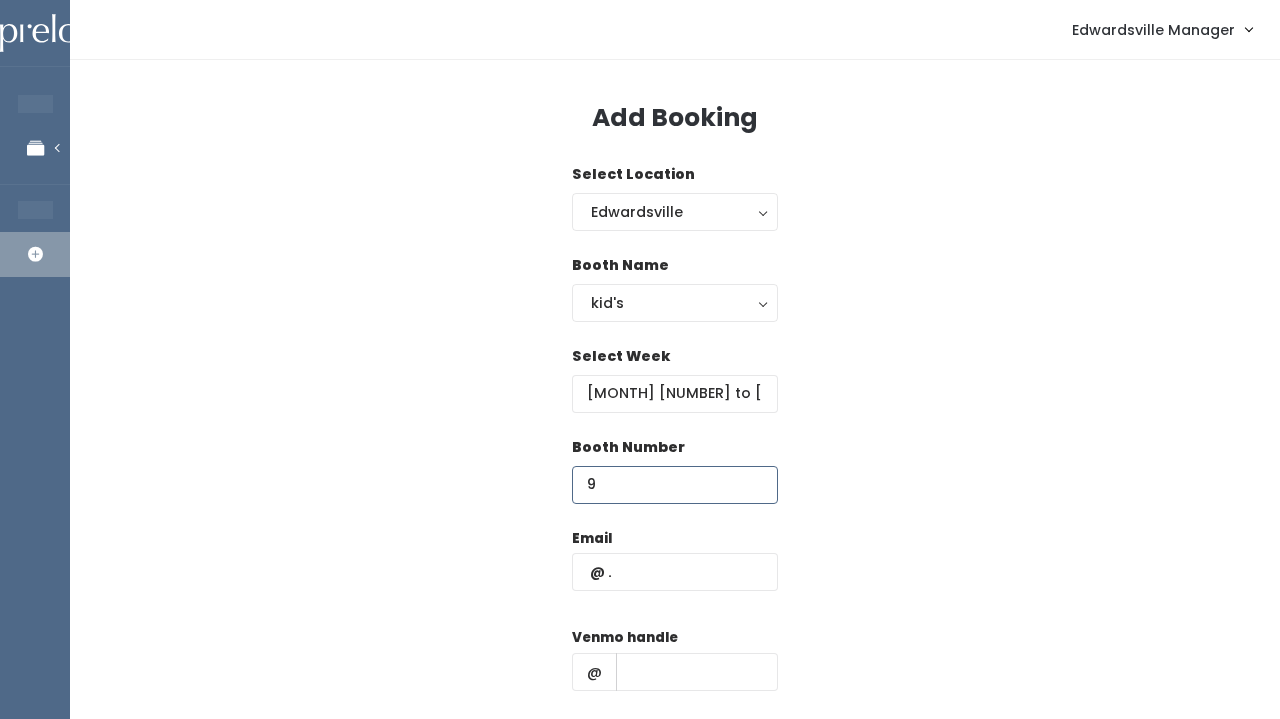 type on "9" 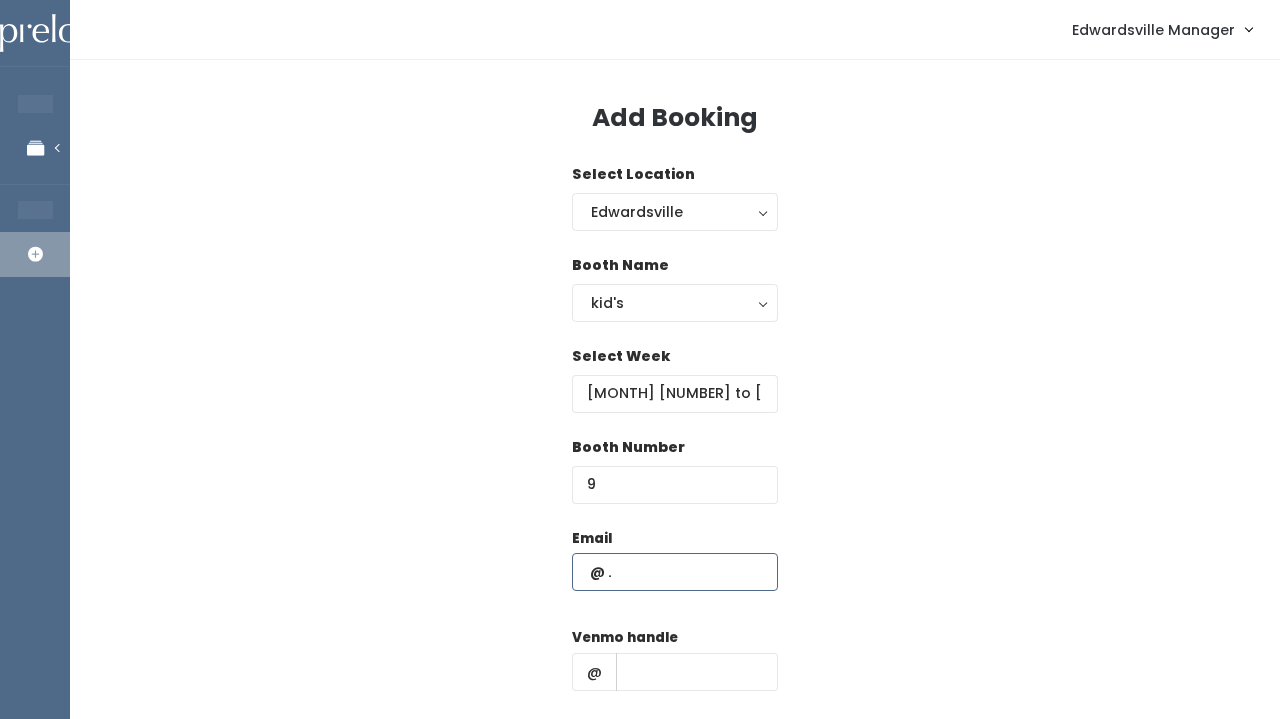 paste on "[EMAIL]" 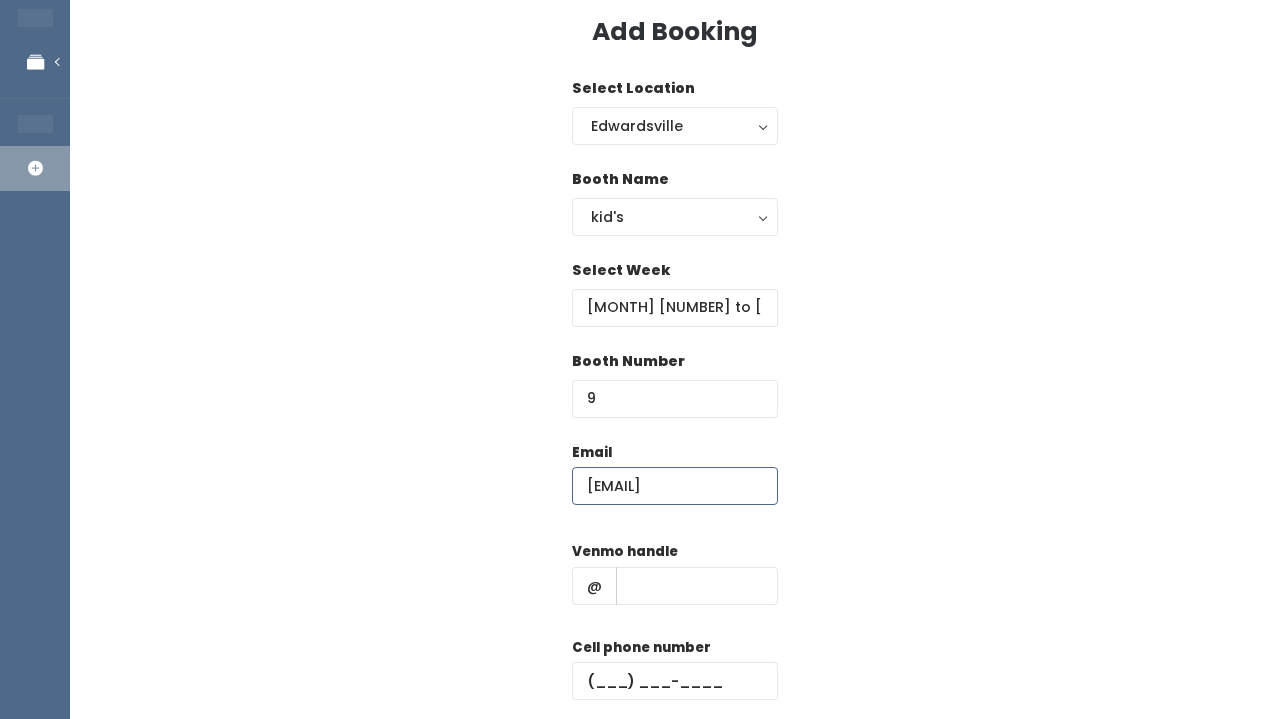 scroll, scrollTop: 99, scrollLeft: 0, axis: vertical 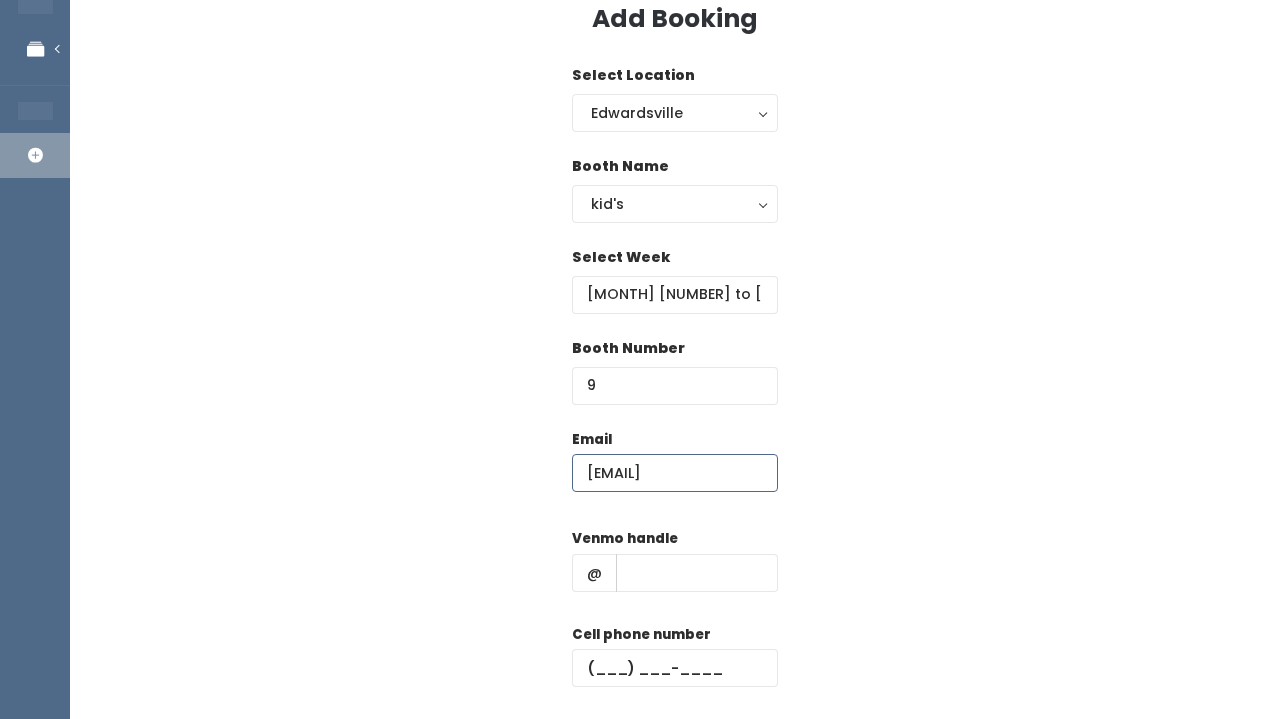 type on "[EMAIL]" 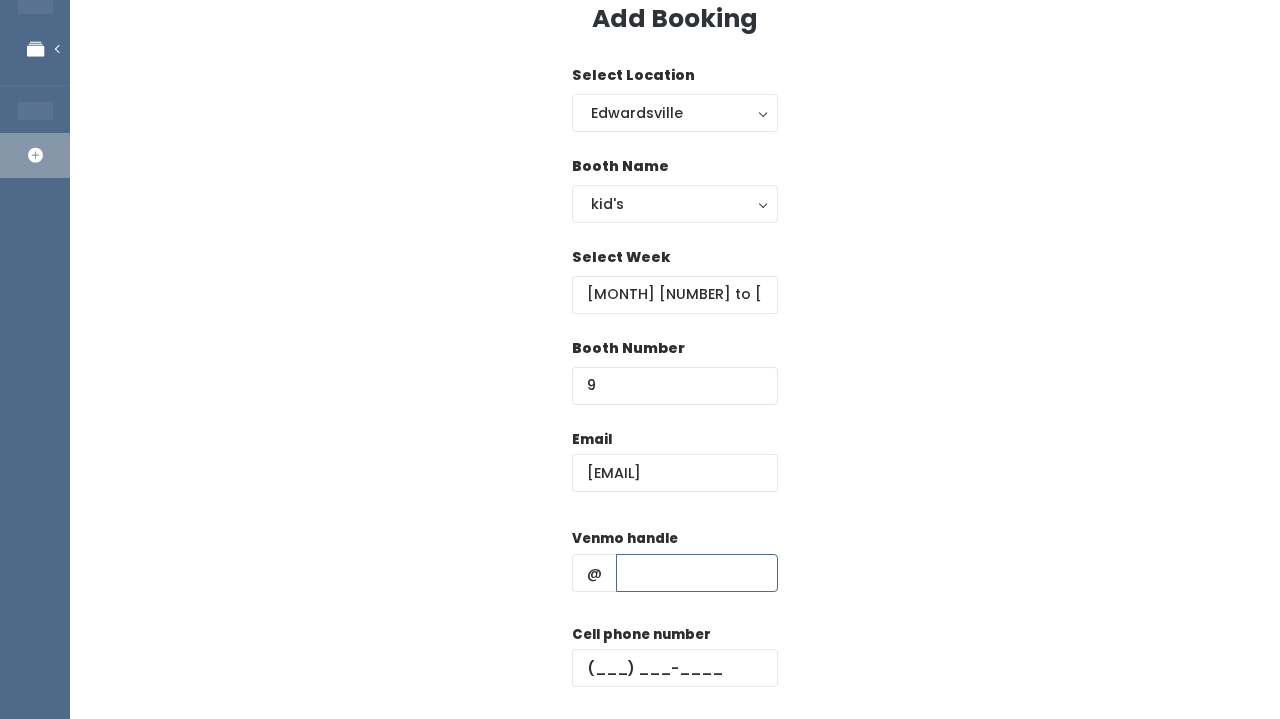 click at bounding box center (697, 573) 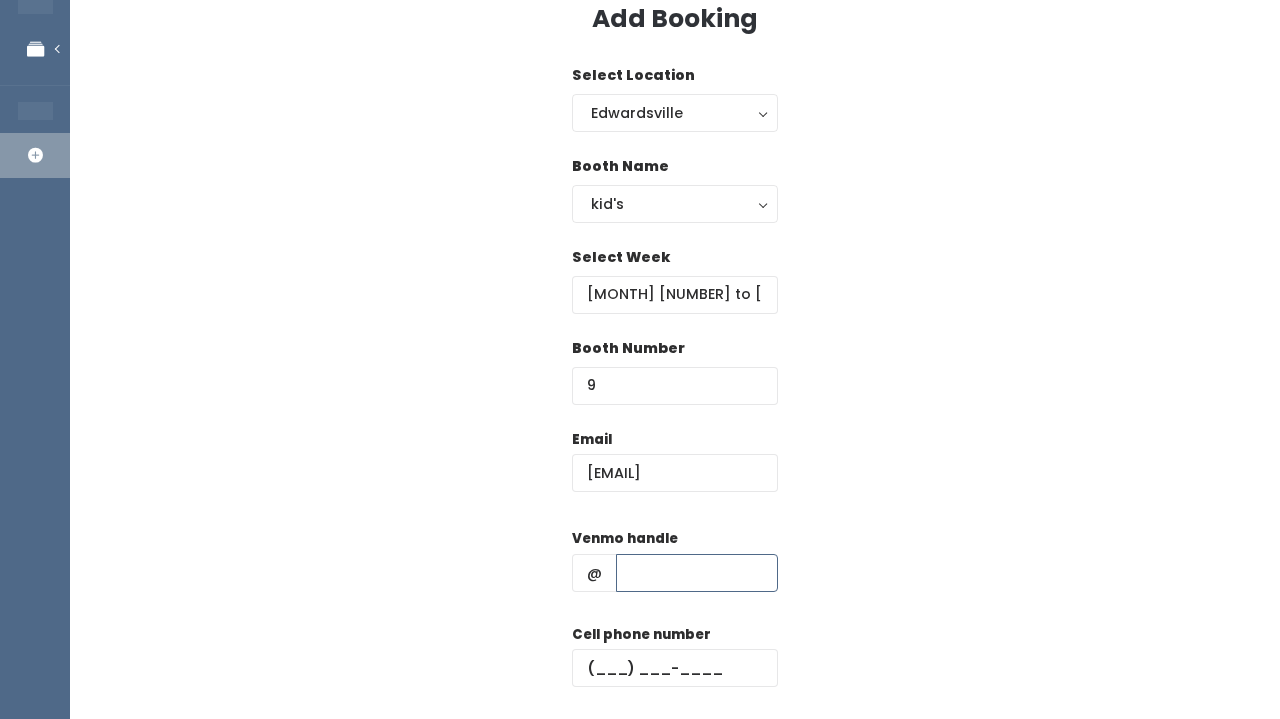 paste on "[USERNAME]" 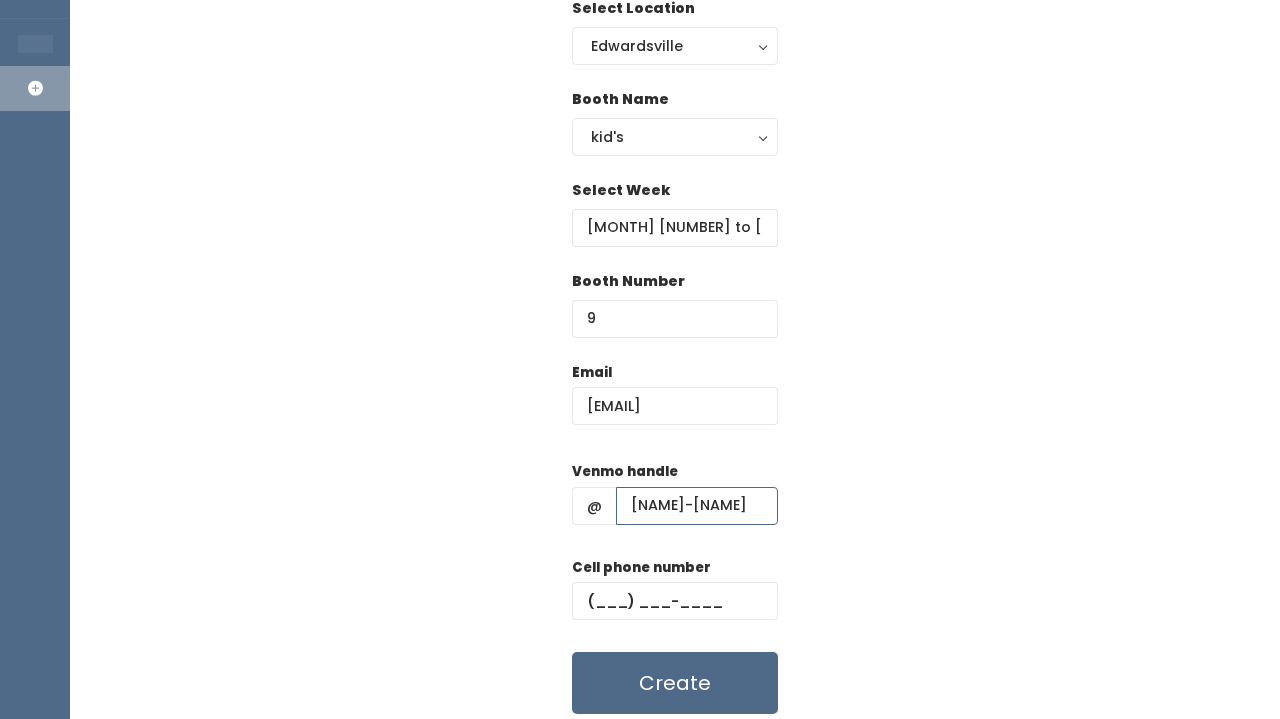 scroll, scrollTop: 168, scrollLeft: 0, axis: vertical 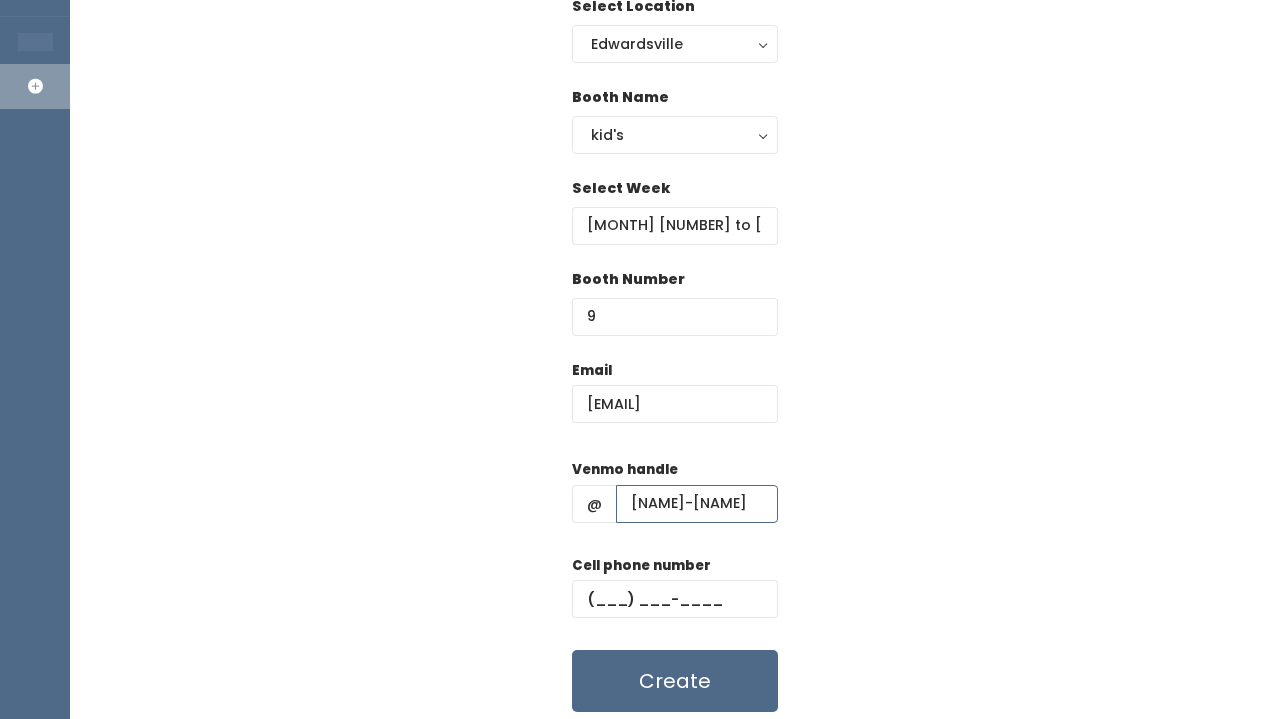 type on "[USERNAME]" 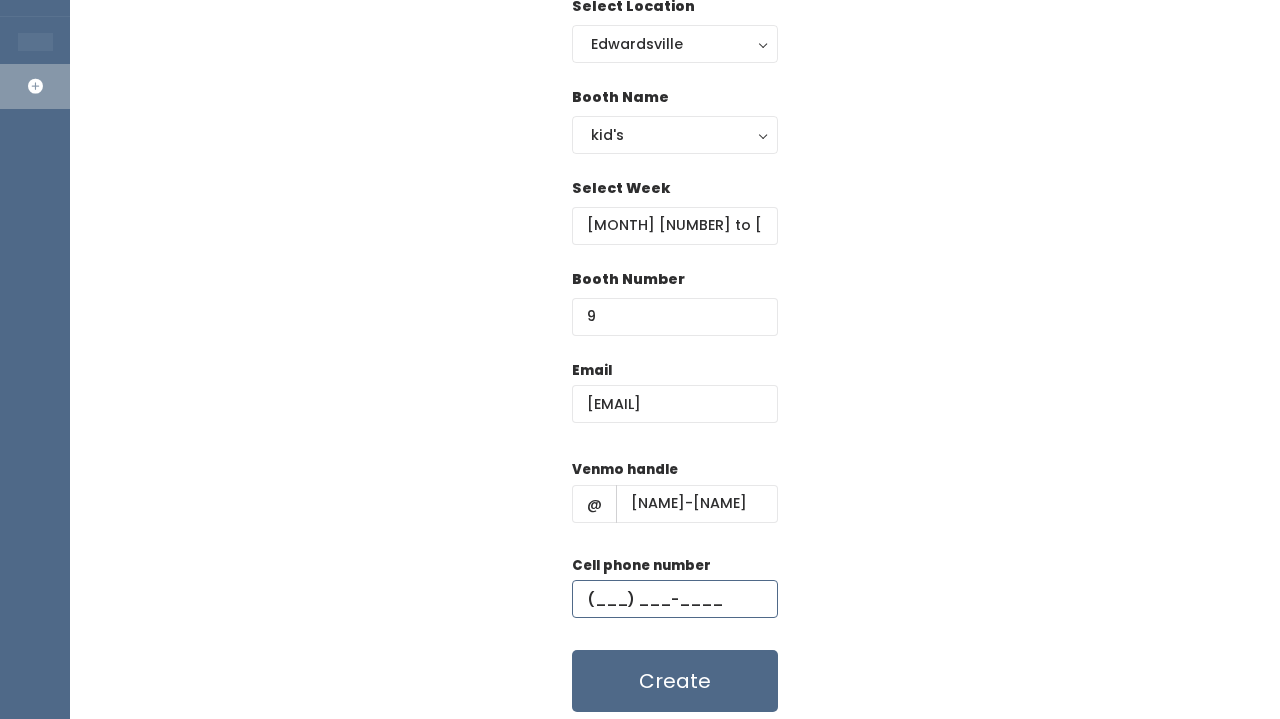 paste on "[PHONE]" 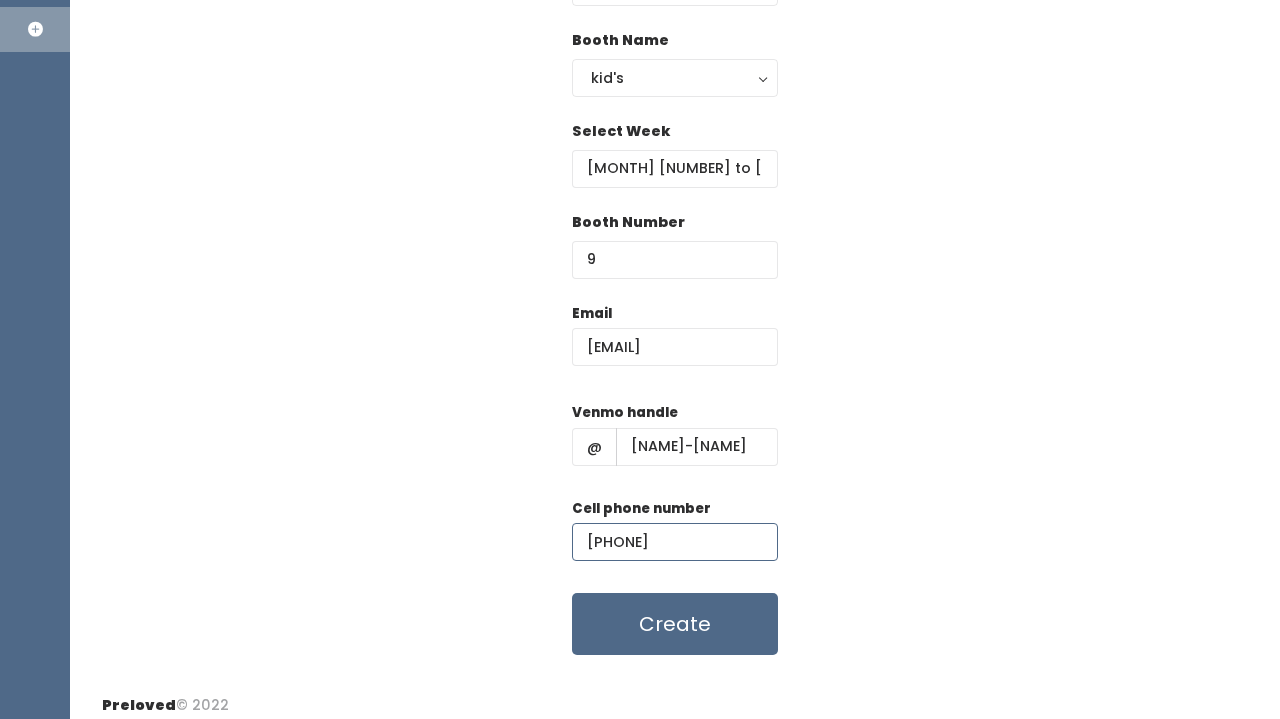 scroll, scrollTop: 226, scrollLeft: 0, axis: vertical 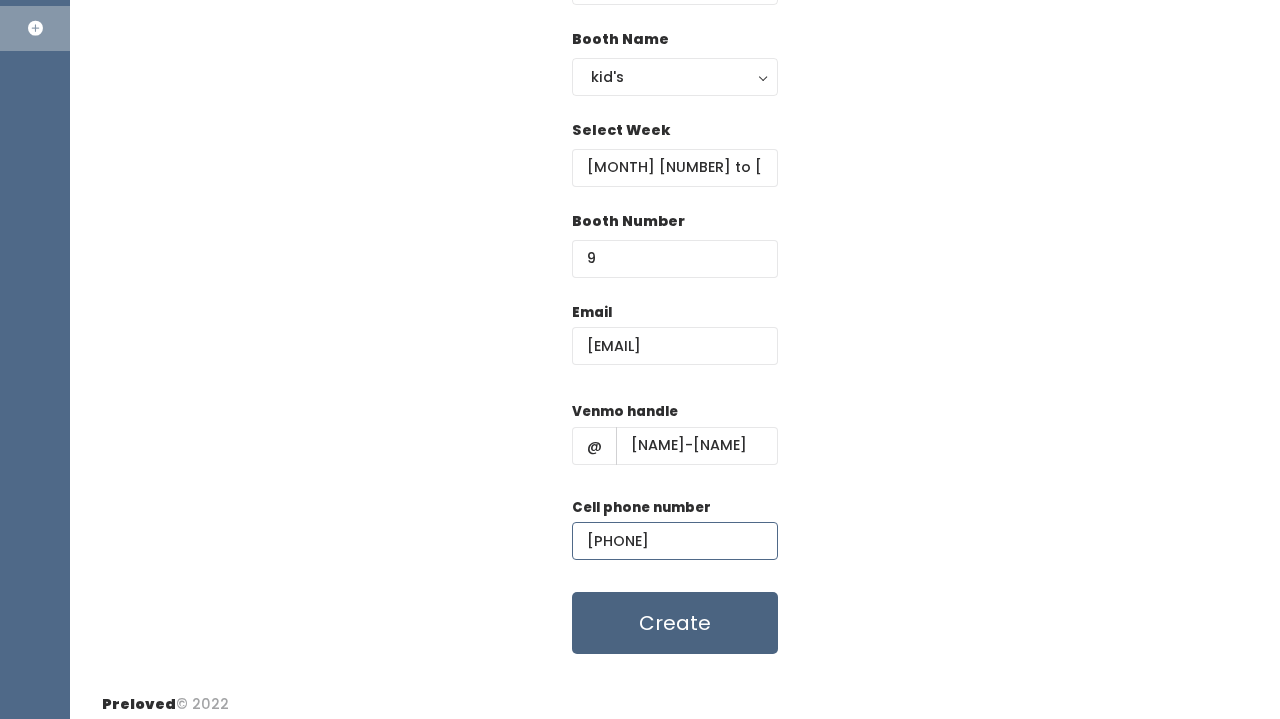 type on "[PHONE]" 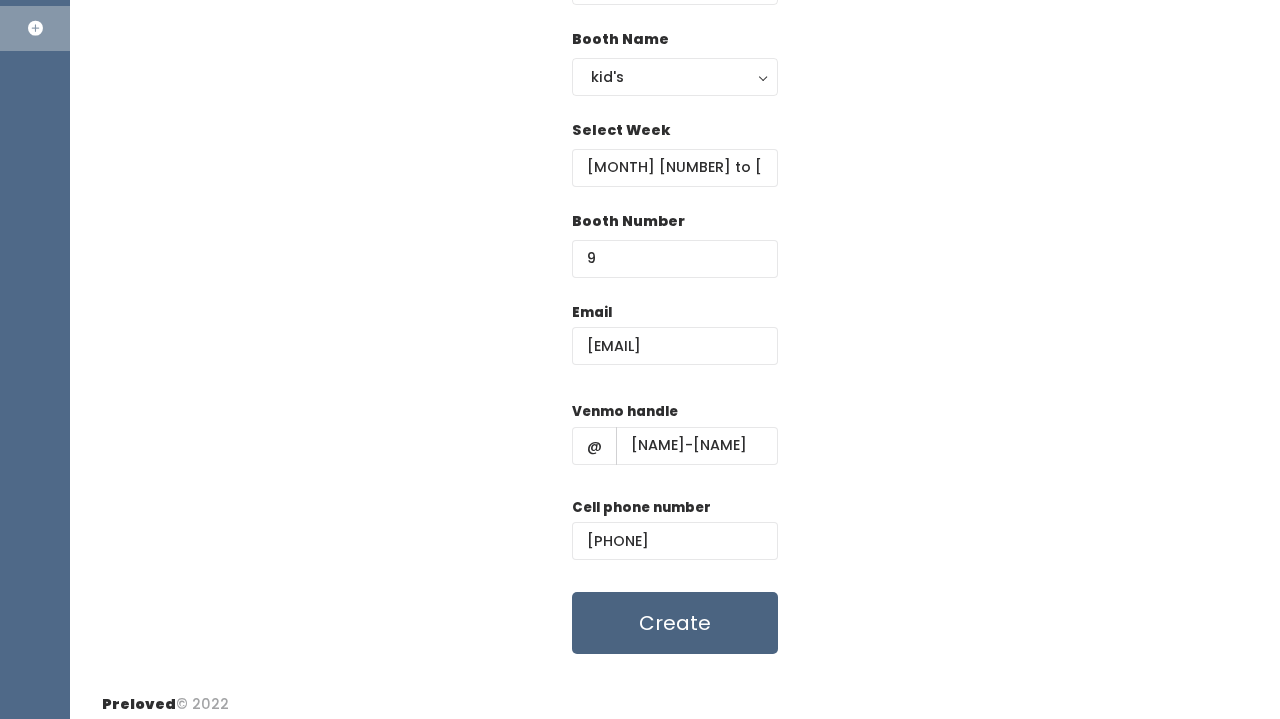 click on "Create" at bounding box center (675, 623) 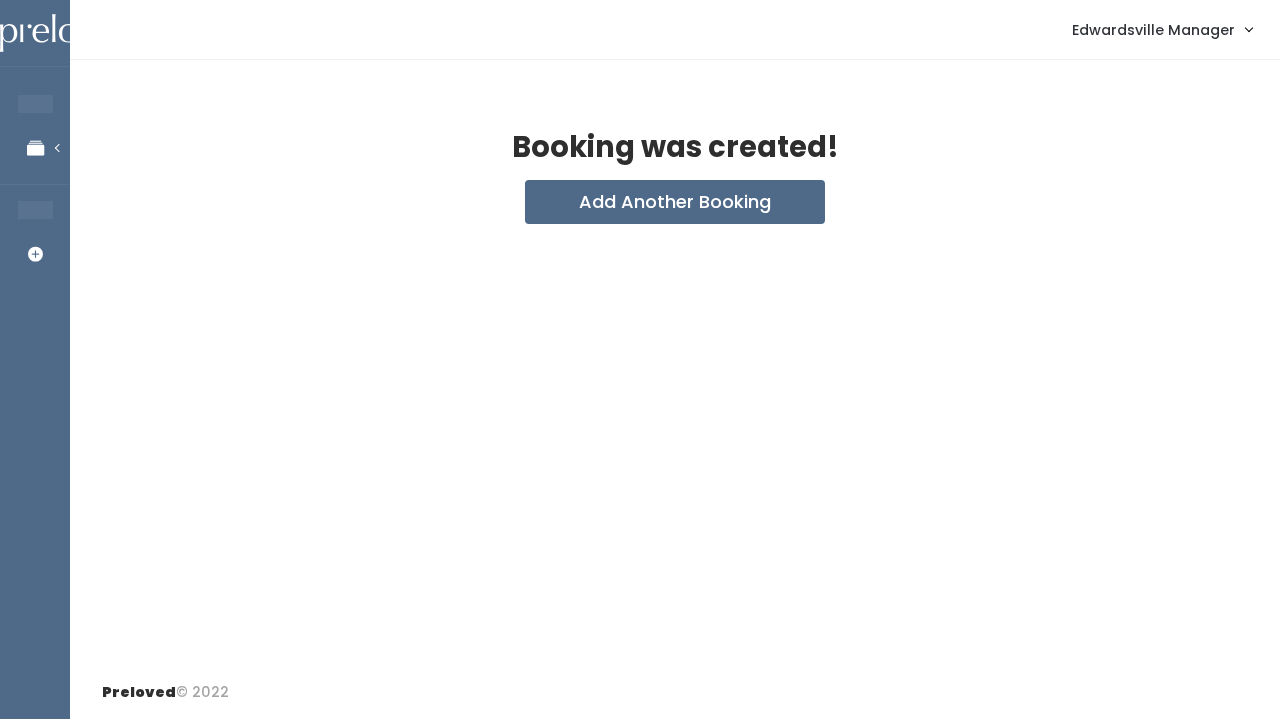 scroll, scrollTop: 0, scrollLeft: 0, axis: both 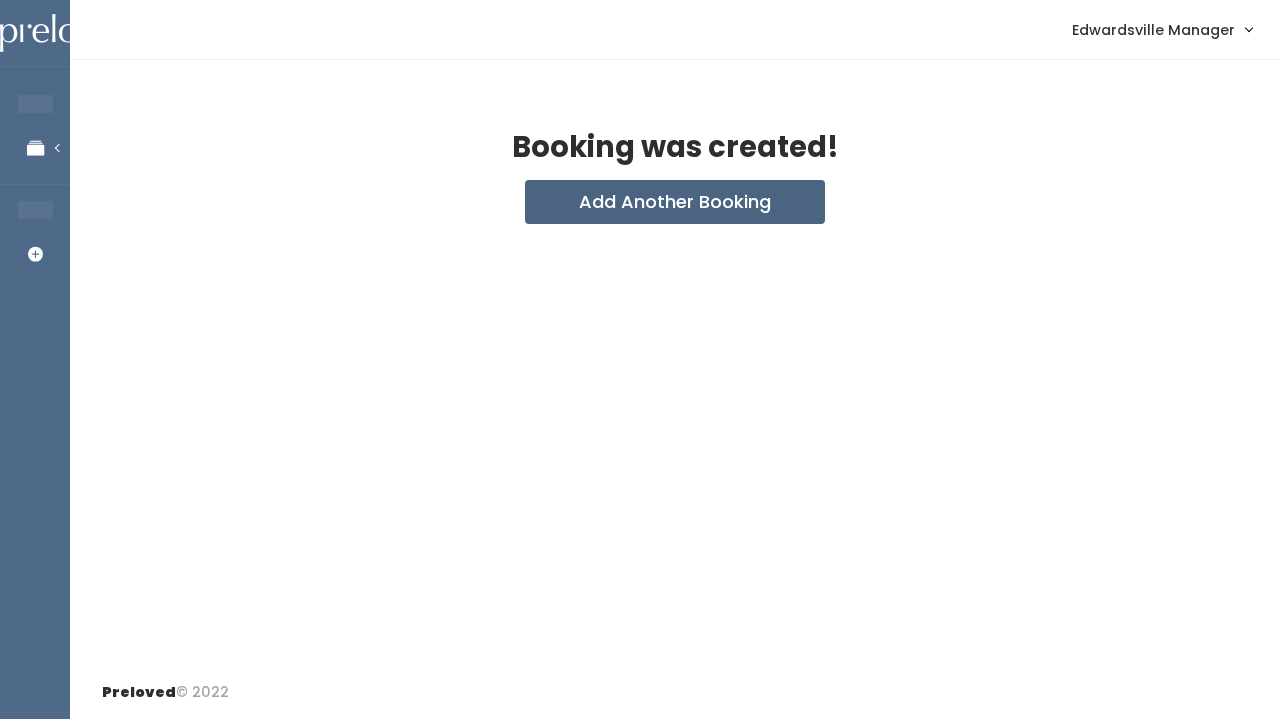 click on "Add Another Booking" at bounding box center [675, 202] 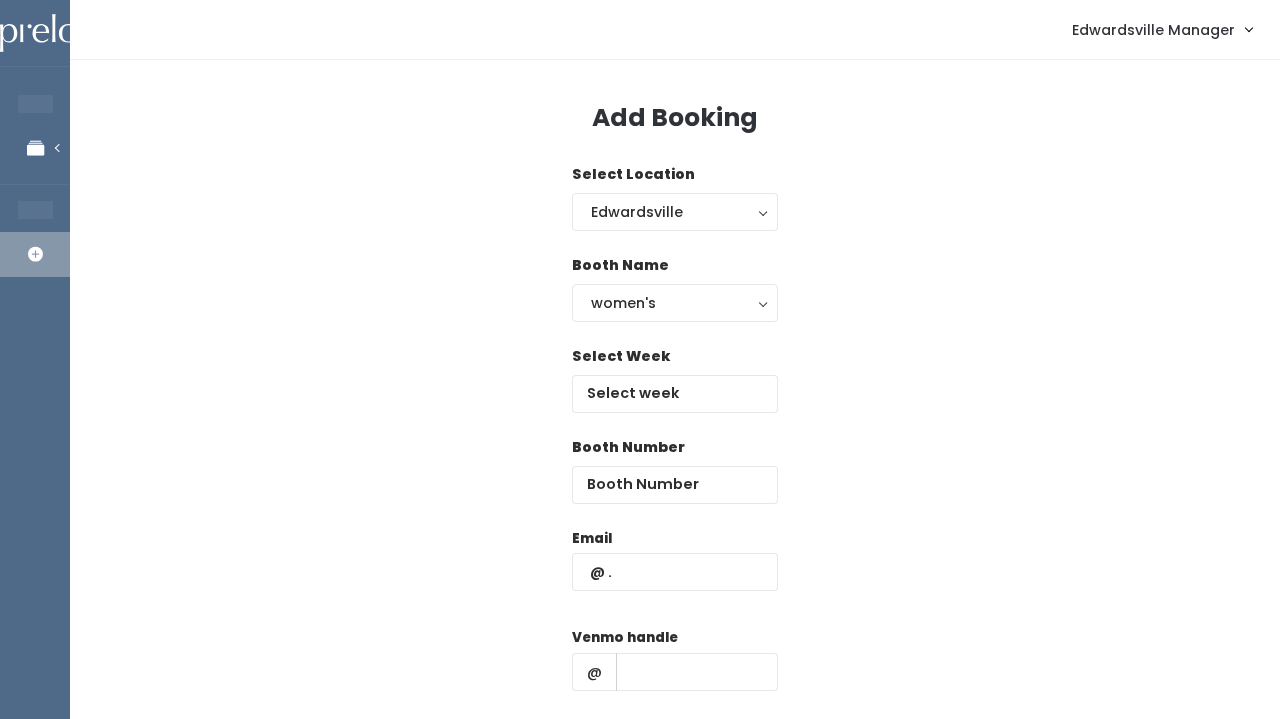 scroll, scrollTop: 0, scrollLeft: 0, axis: both 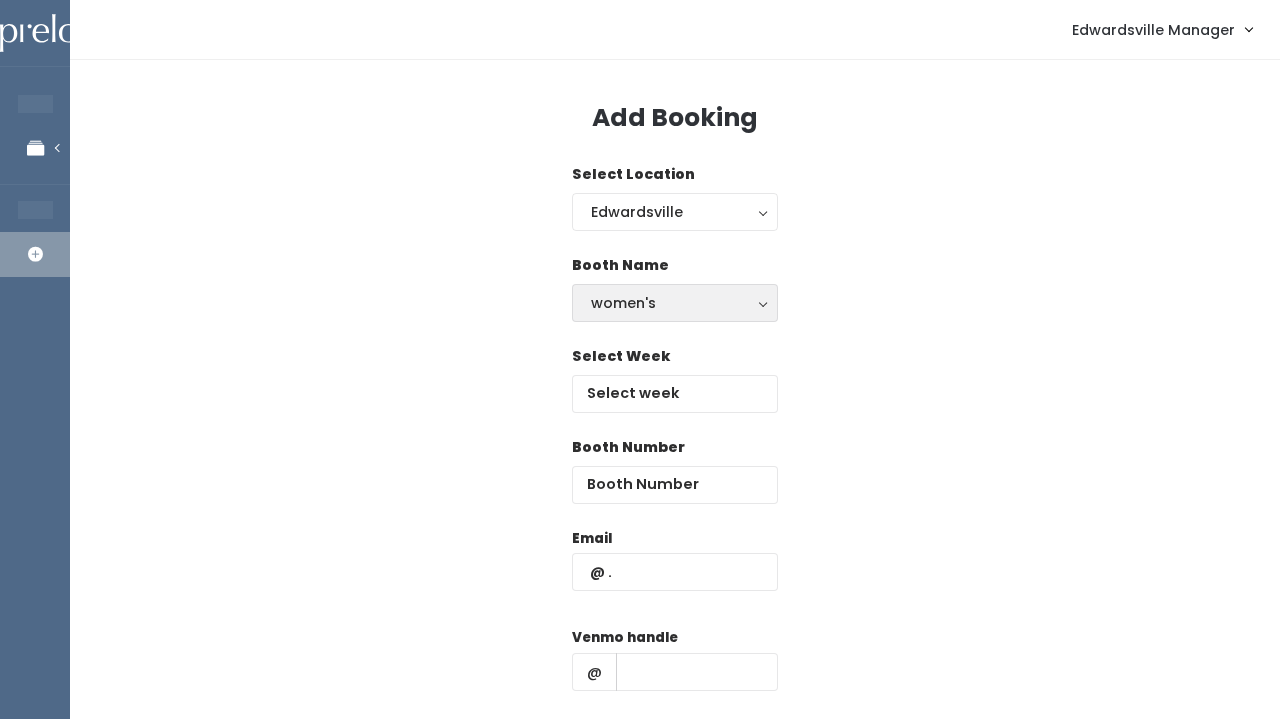 click on "women's" at bounding box center (675, 303) 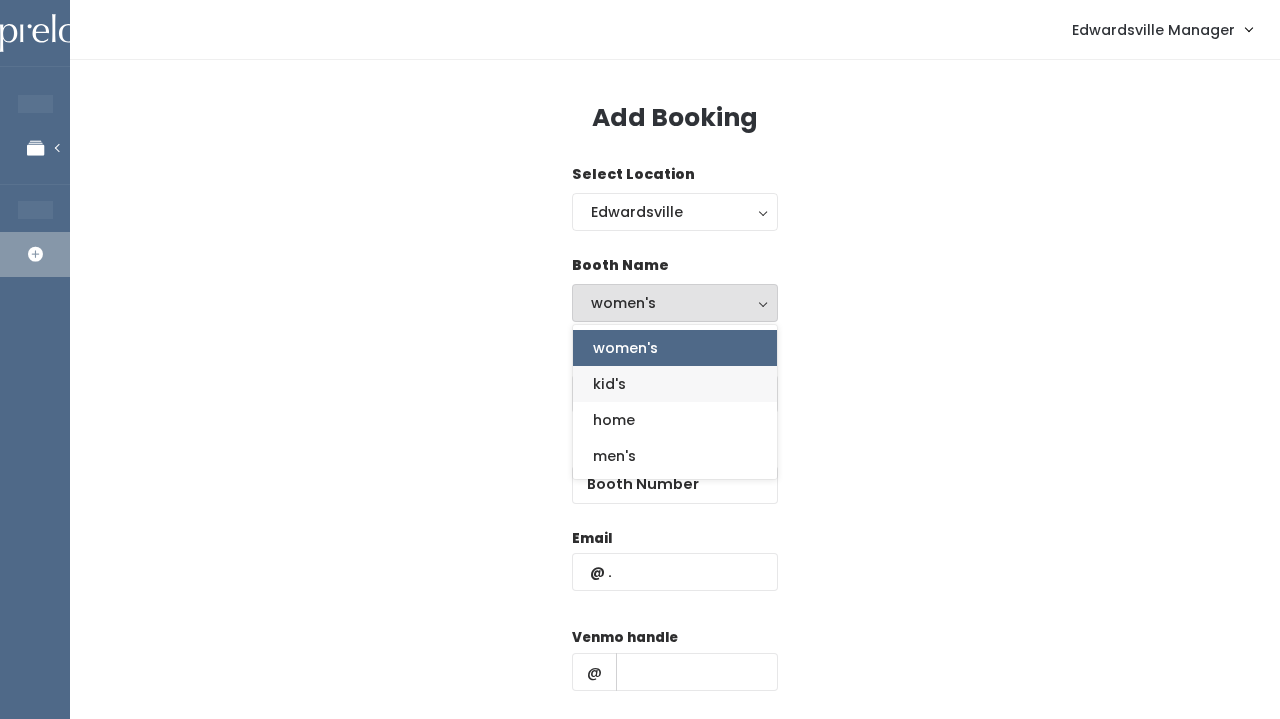 click on "kid's" at bounding box center [675, 384] 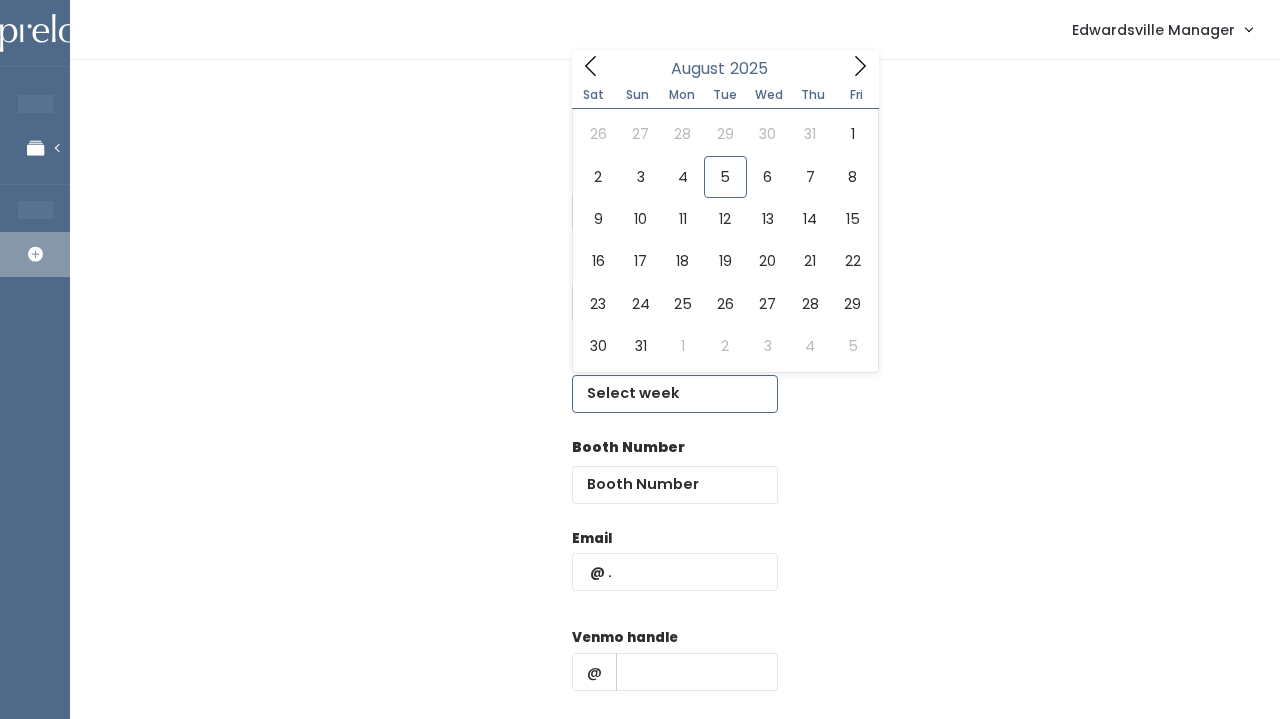 click at bounding box center [675, 394] 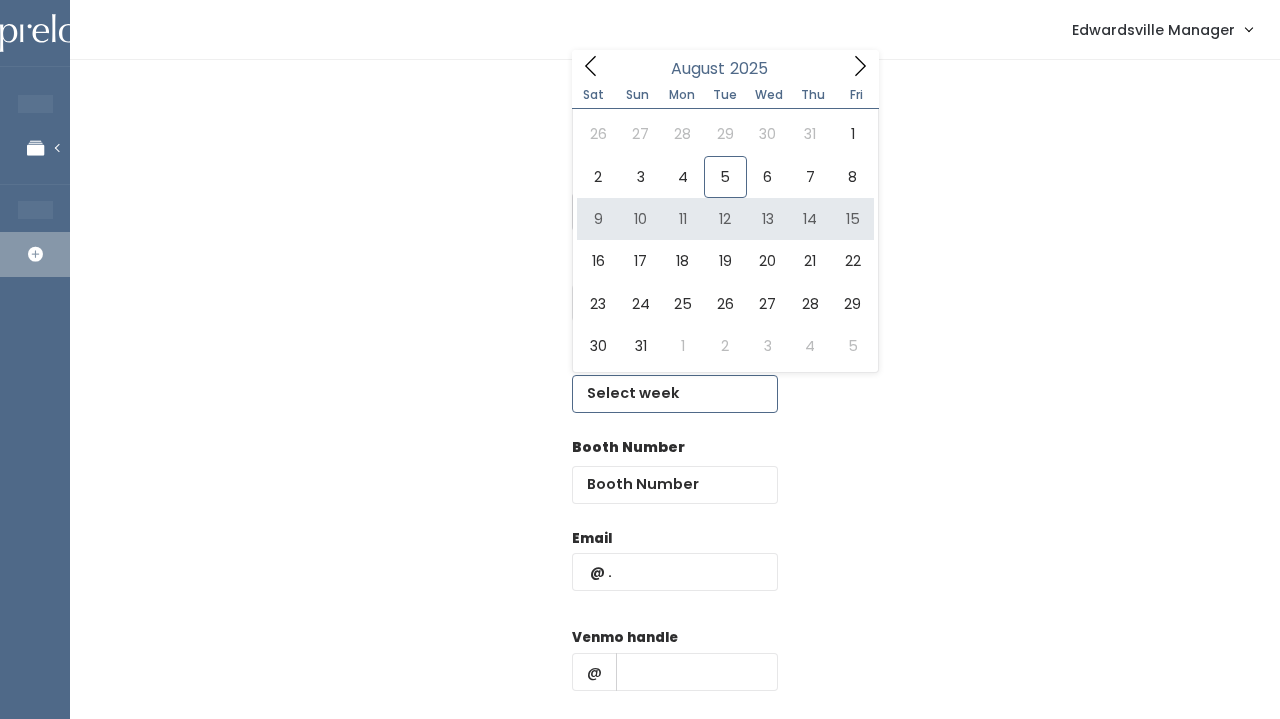 type on "[MONTH] [NUMBER] to [MONTH] [NUMBER]" 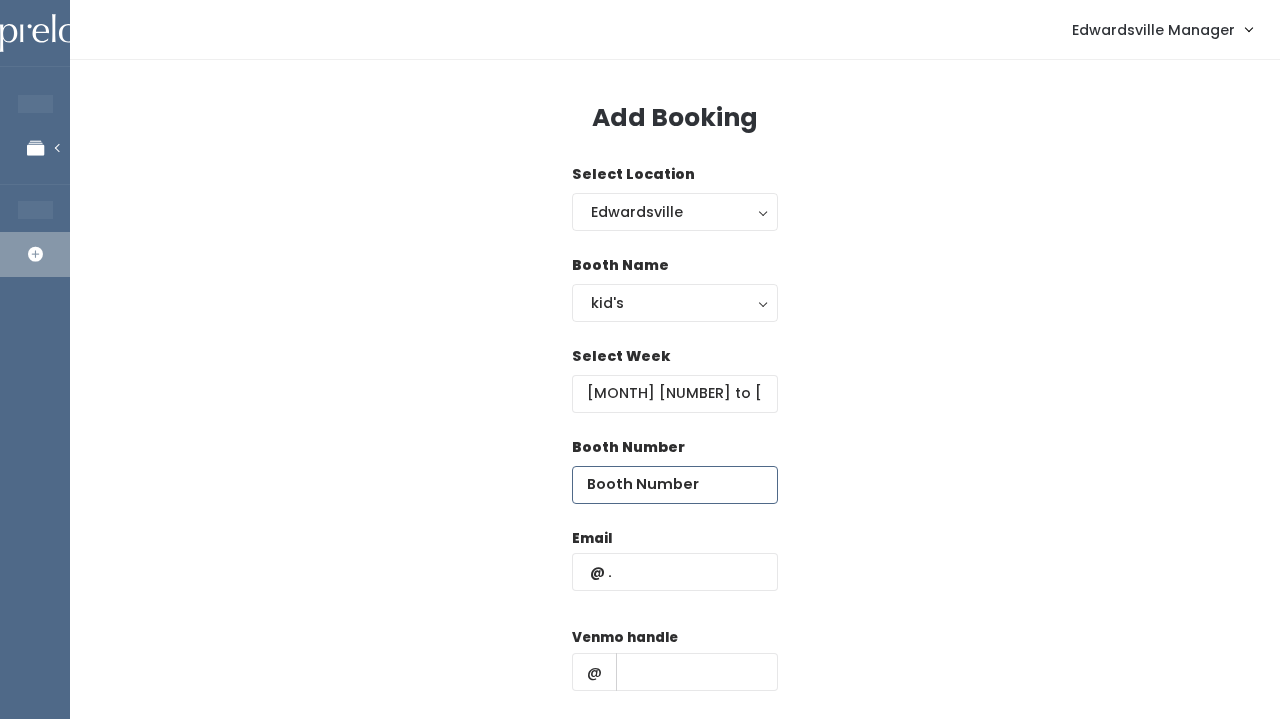 click at bounding box center [675, 485] 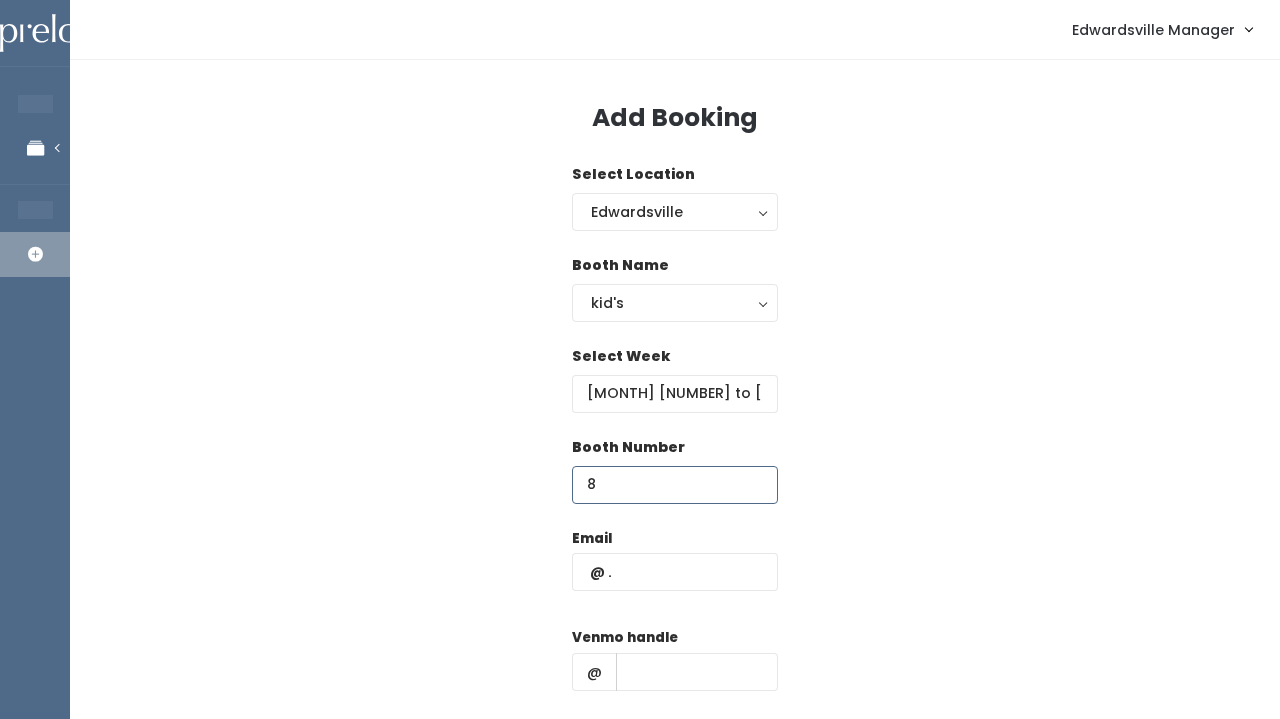 type on "8" 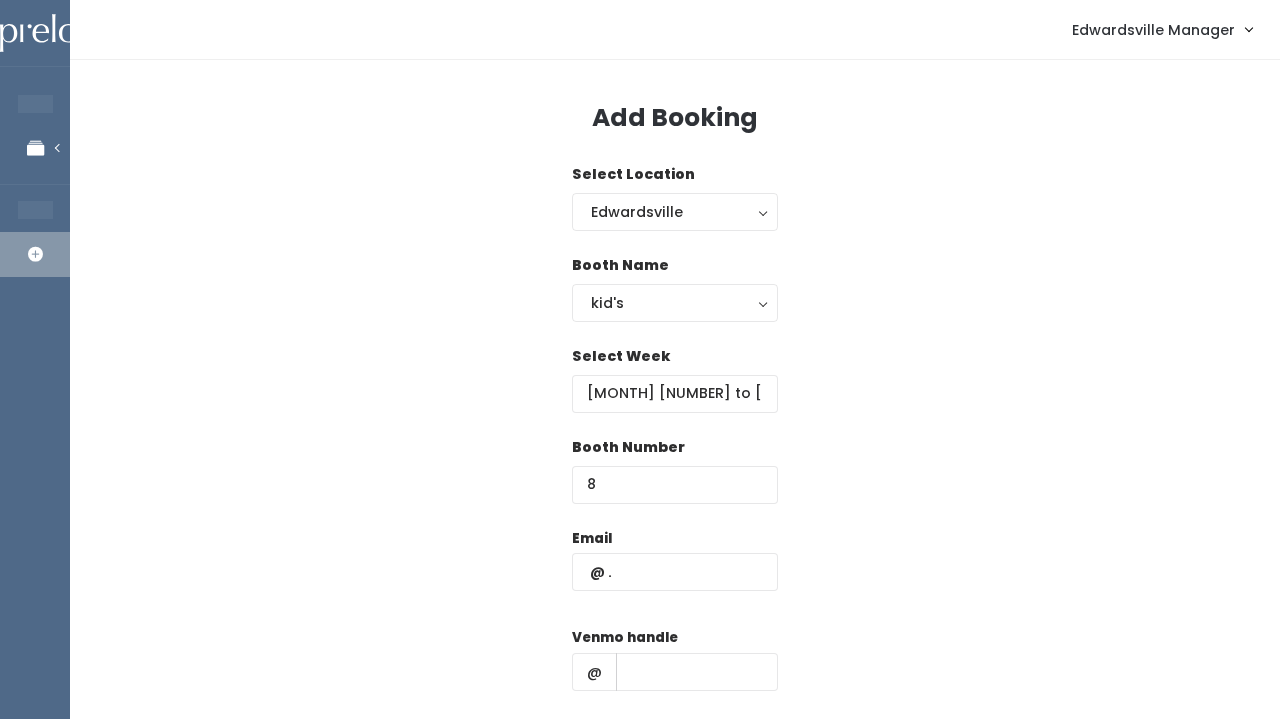 click on "Email" at bounding box center (675, 570) 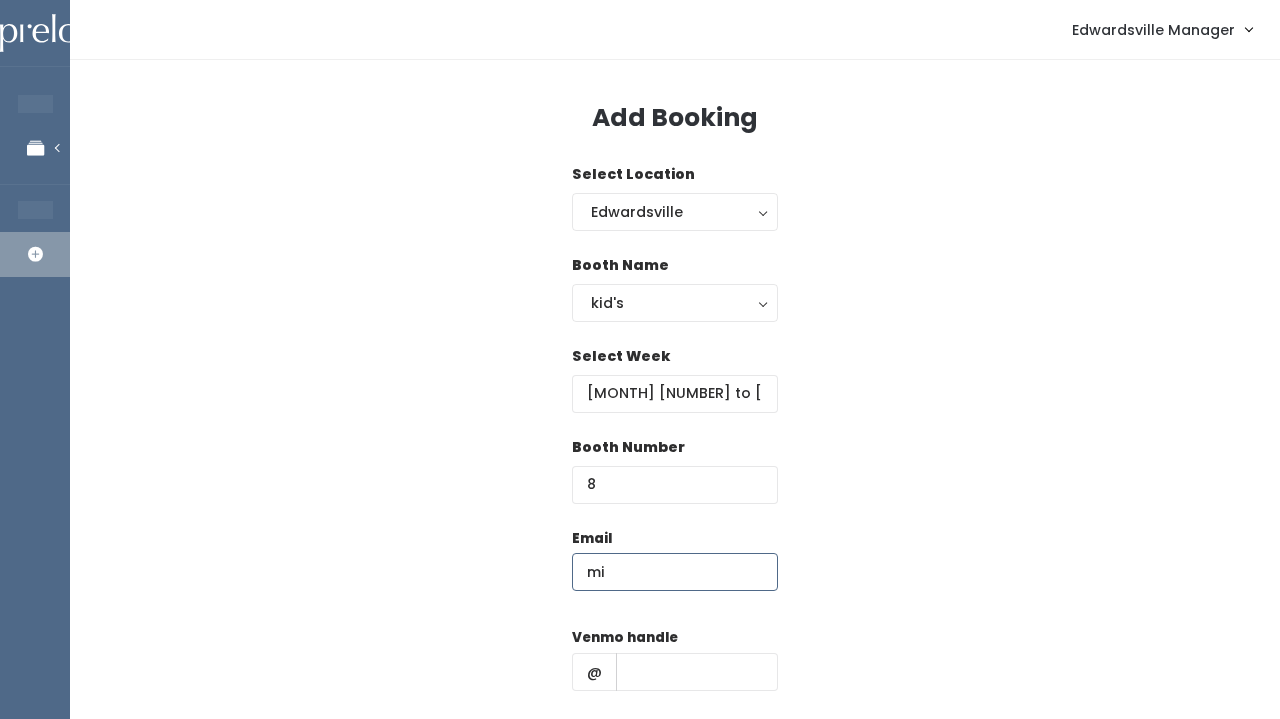 type on "m" 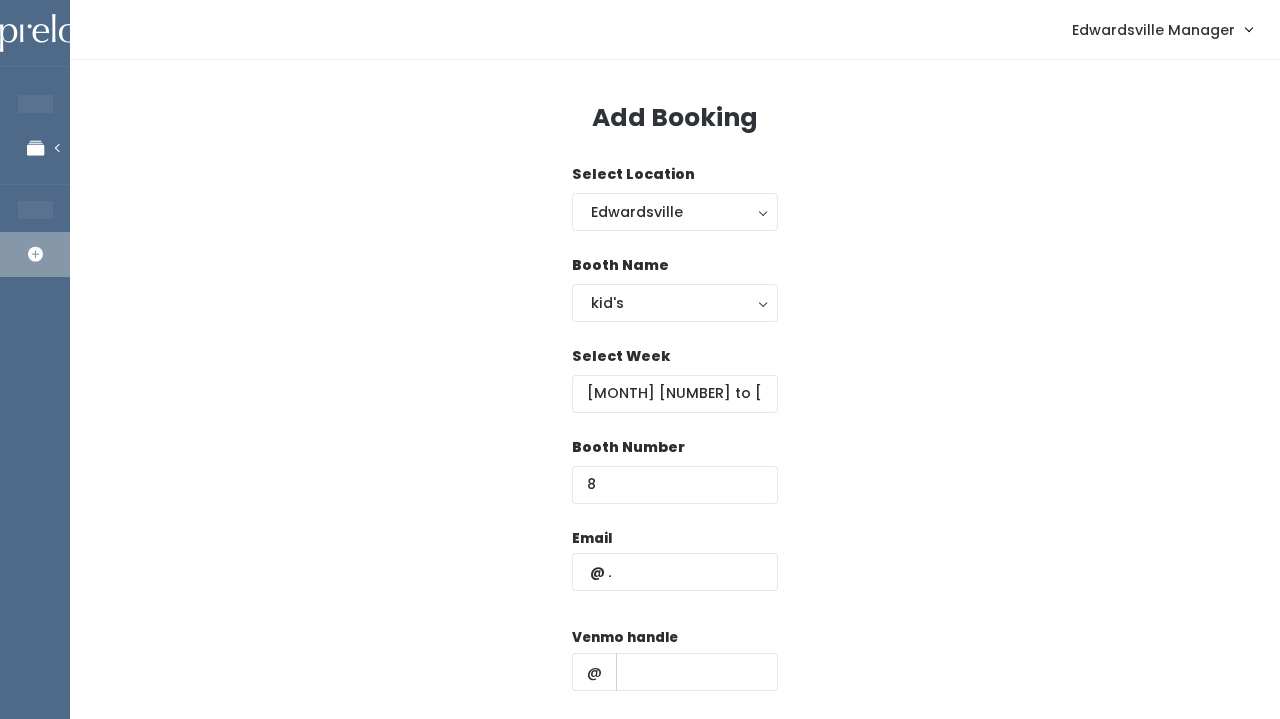 click on "[CITY] Manager
Admin Home
My bookings
Account settings
Logout" at bounding box center [675, 30] 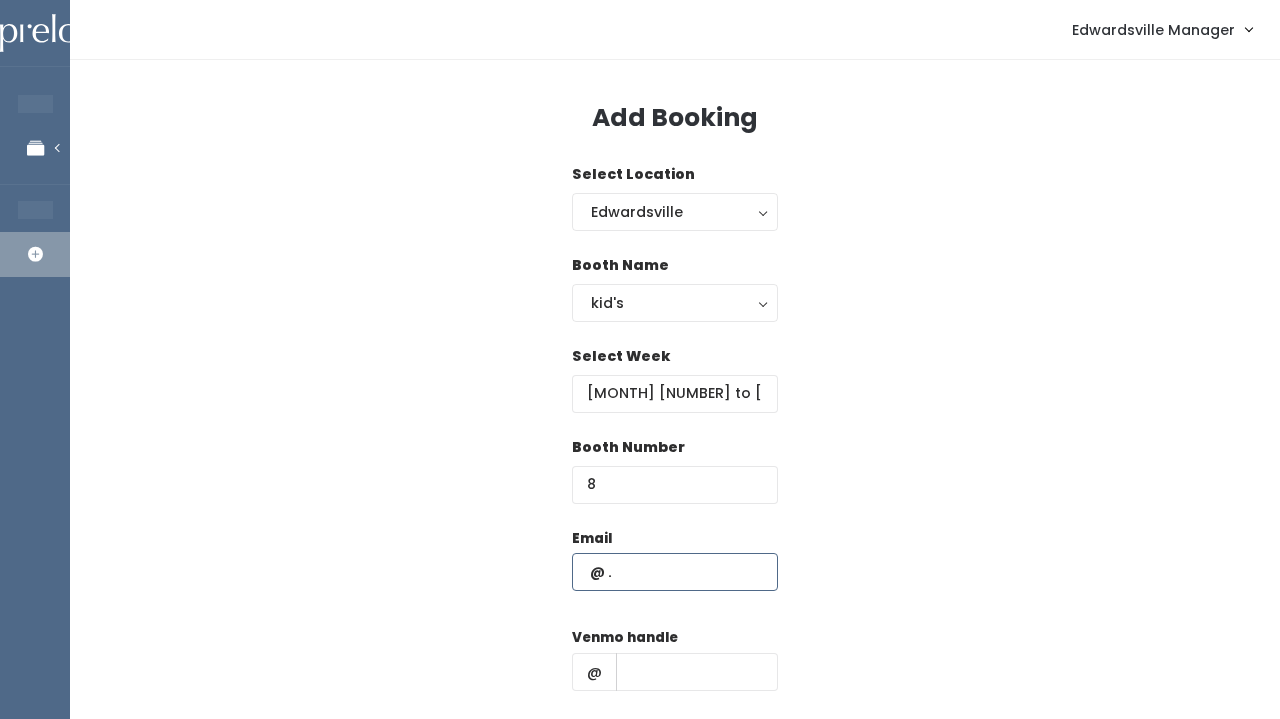 click at bounding box center (675, 572) 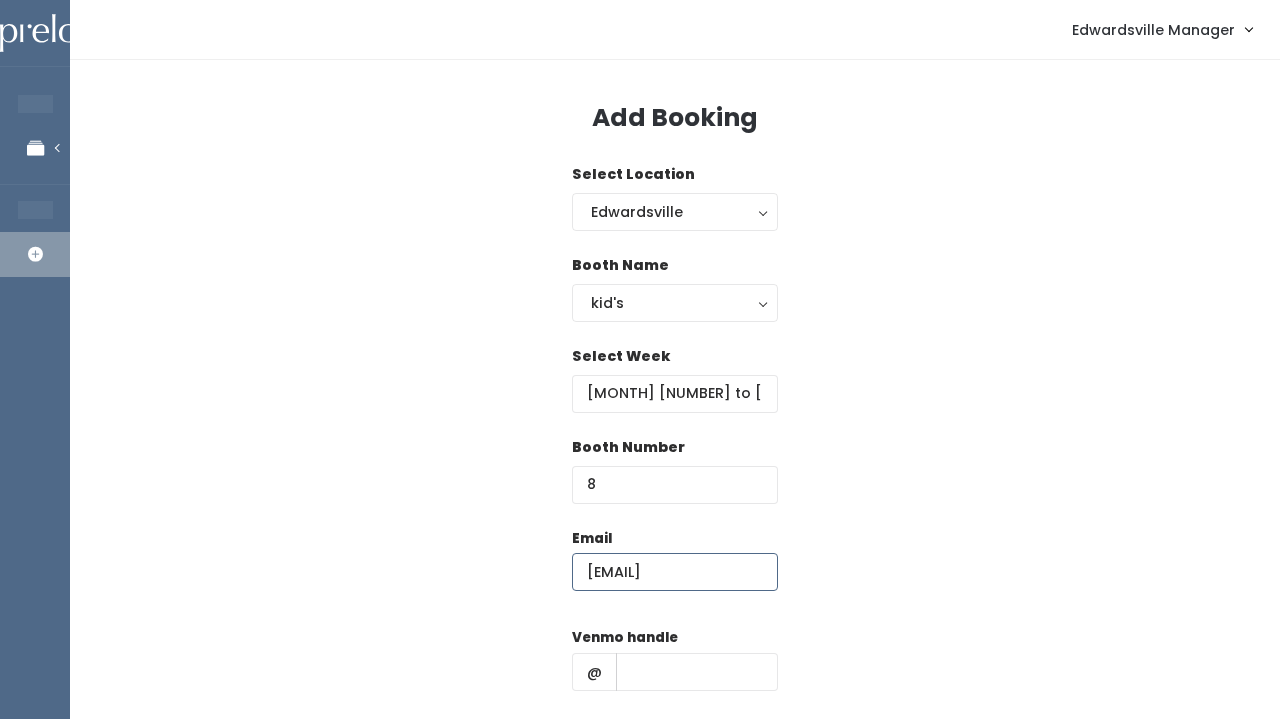 type on "[EMAIL]" 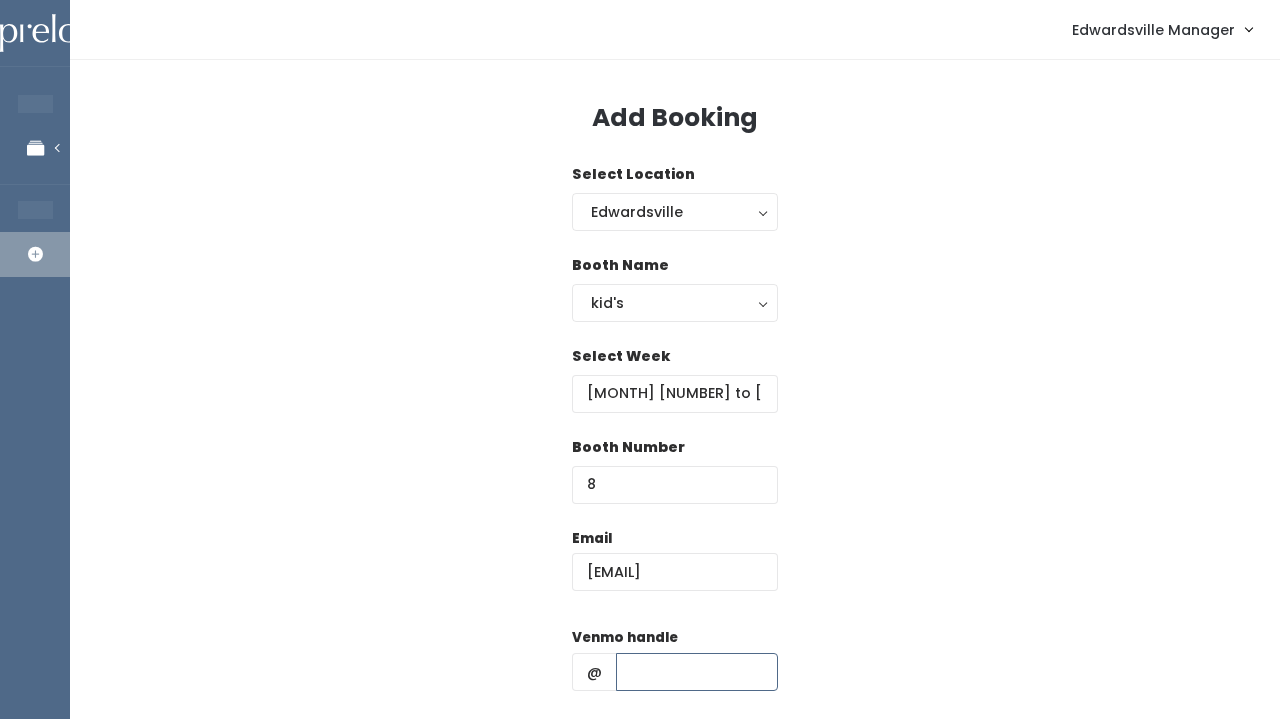 click at bounding box center (697, 672) 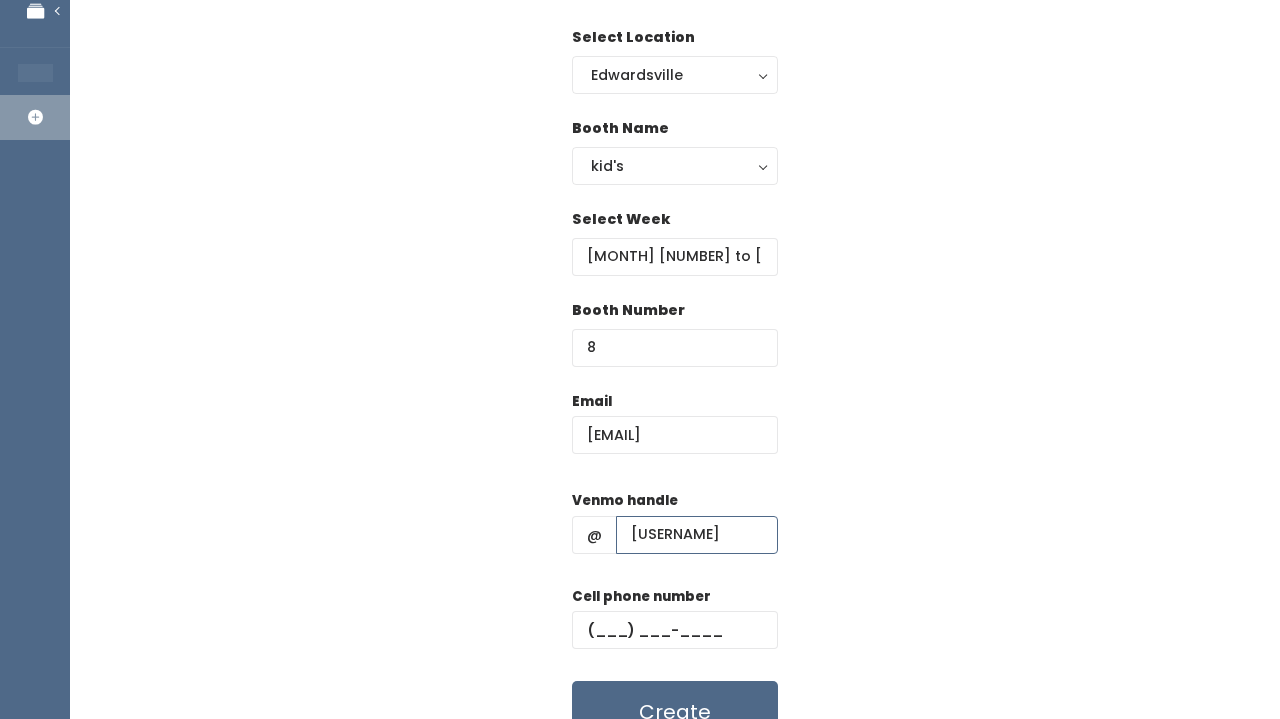 scroll, scrollTop: 152, scrollLeft: 0, axis: vertical 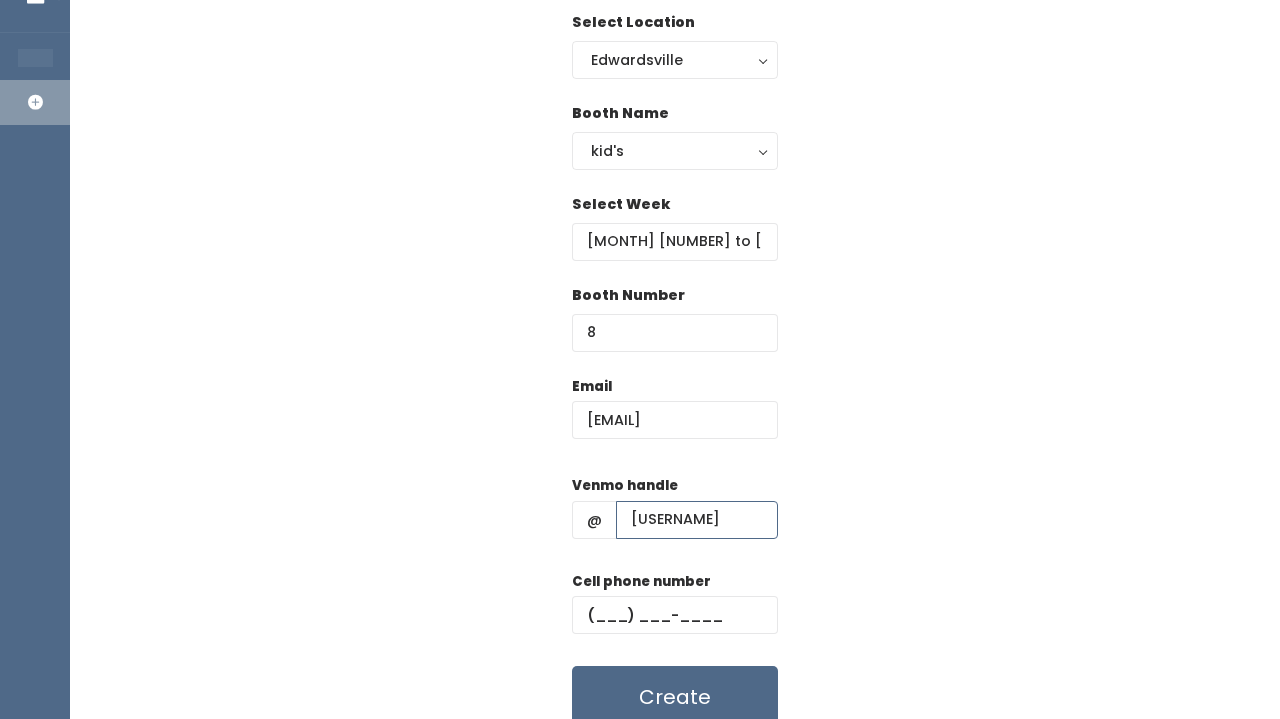 type on "[USERNAME]" 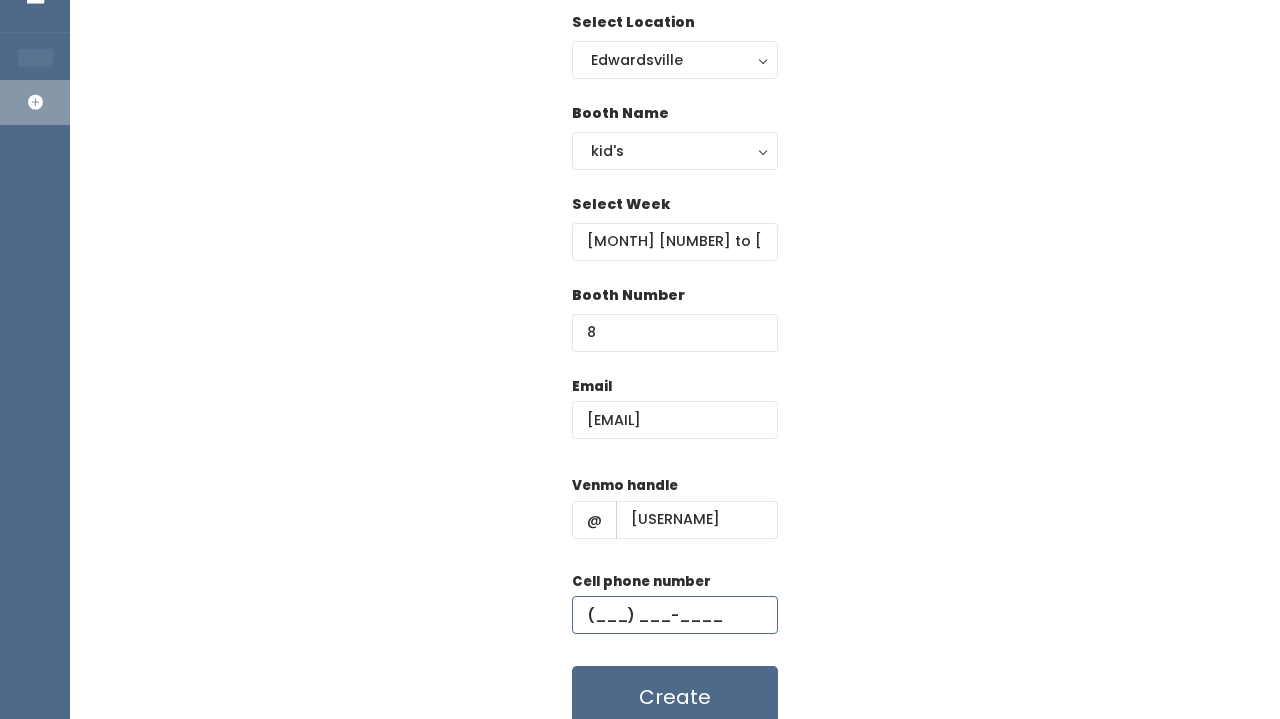 paste on "[PHONE]" 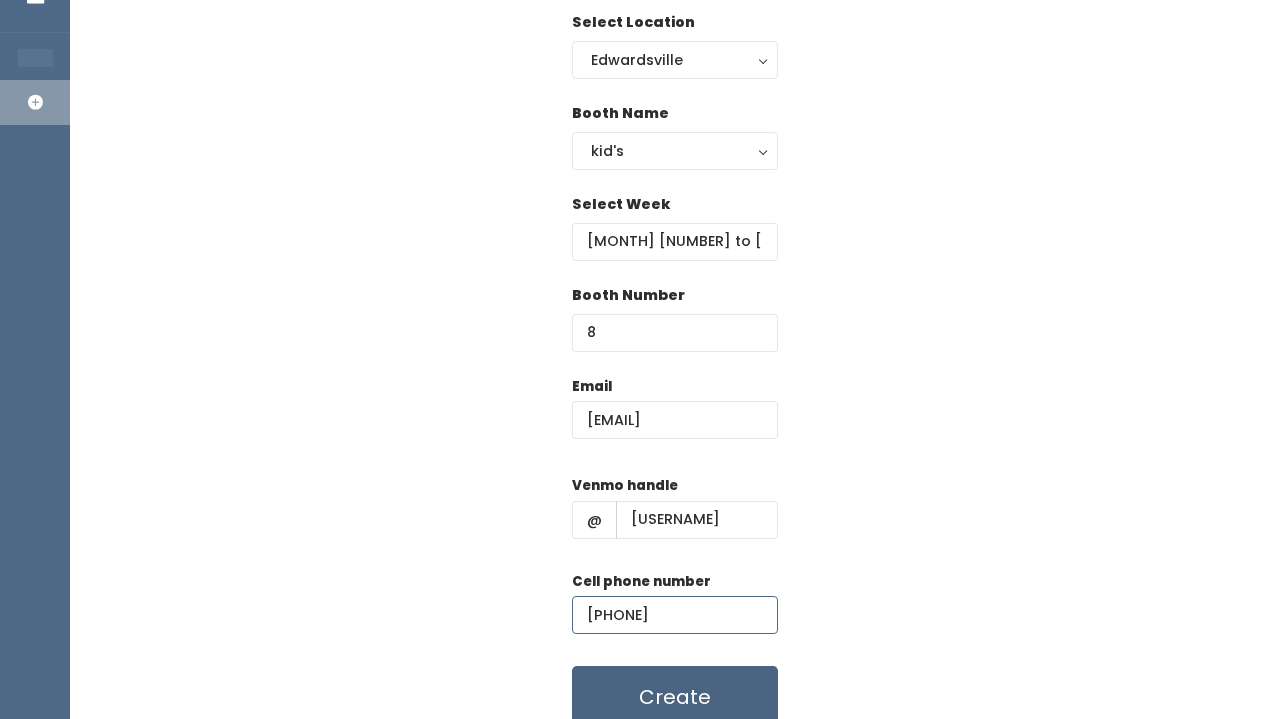 type on "[PHONE]" 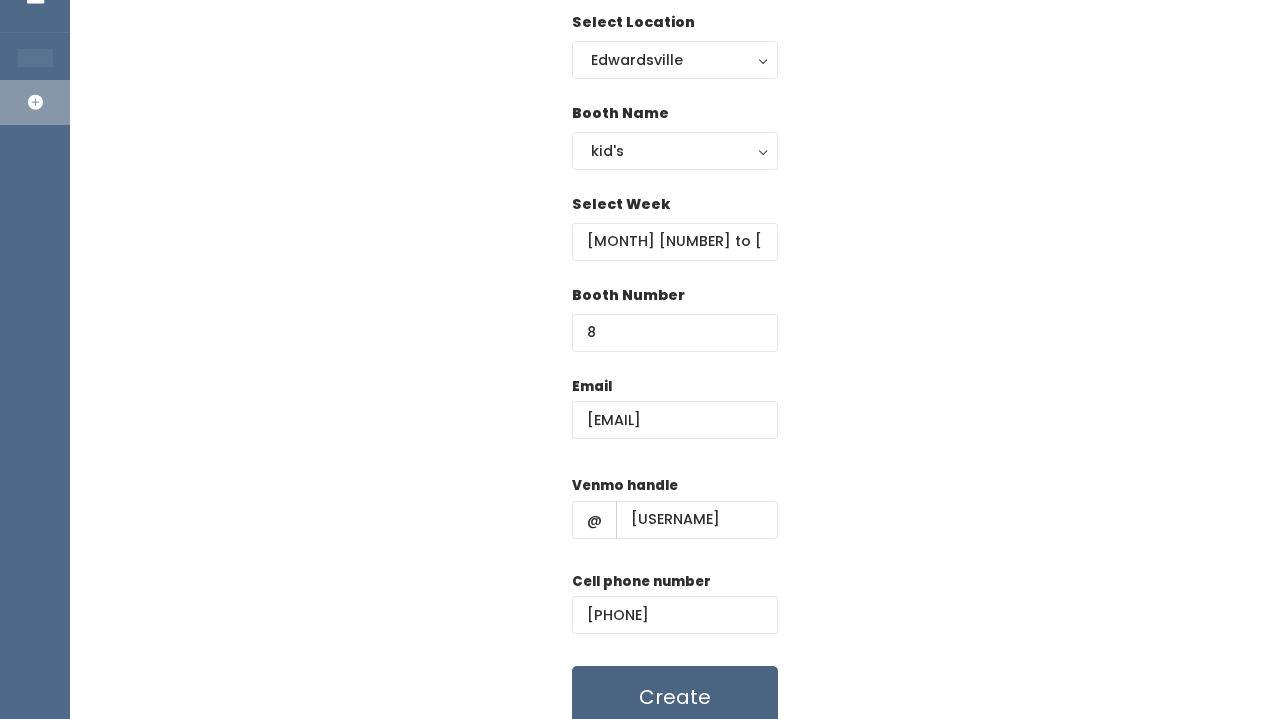 click on "Create" at bounding box center (675, 697) 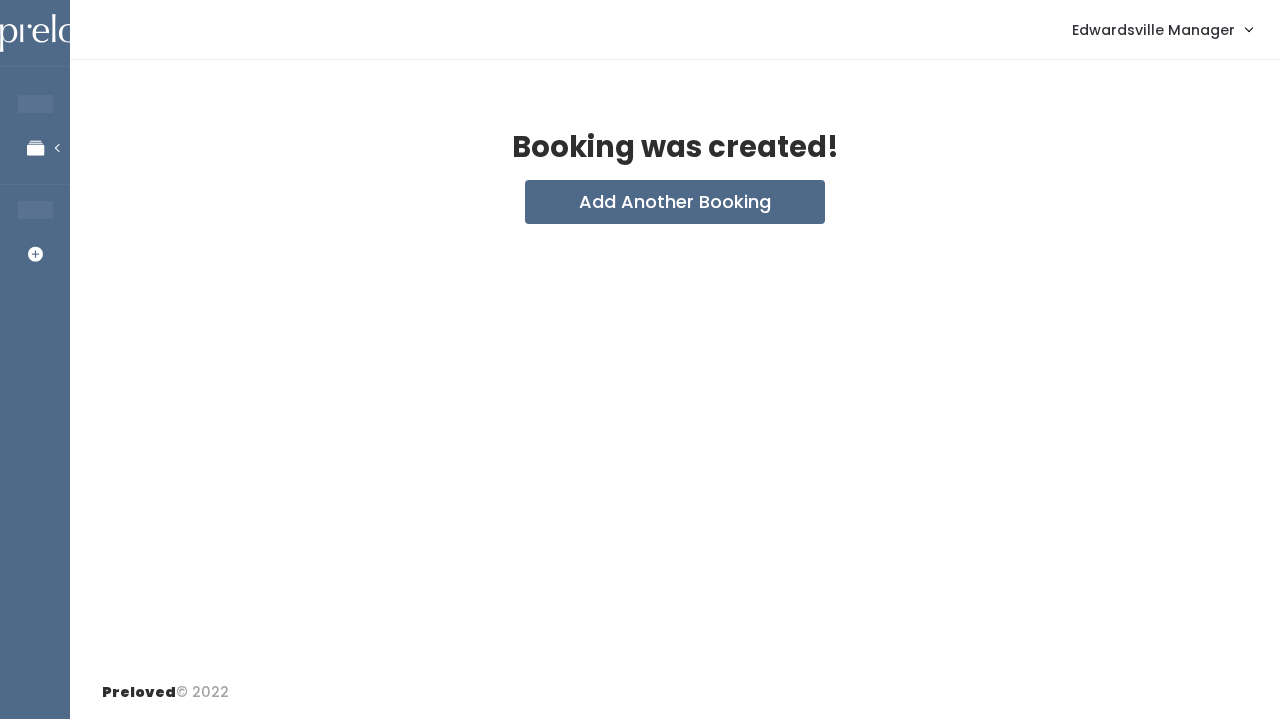scroll, scrollTop: 0, scrollLeft: 0, axis: both 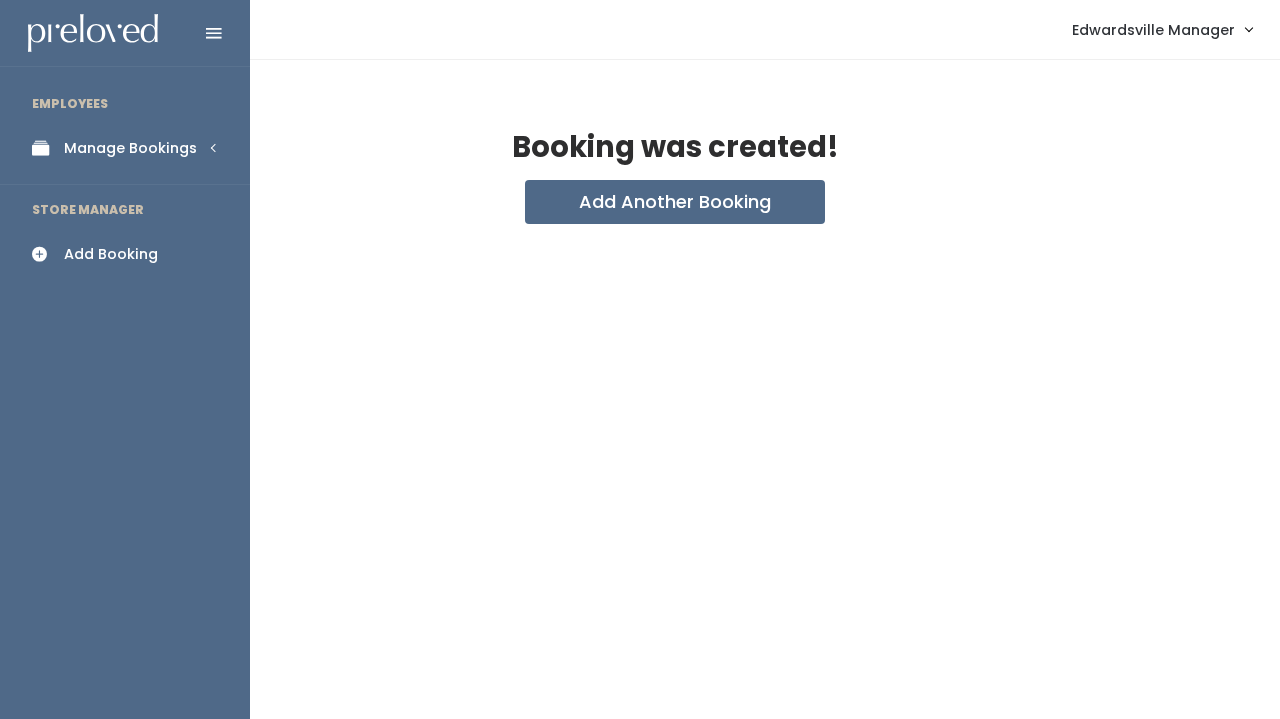 click on "Manage Bookings" at bounding box center [125, 148] 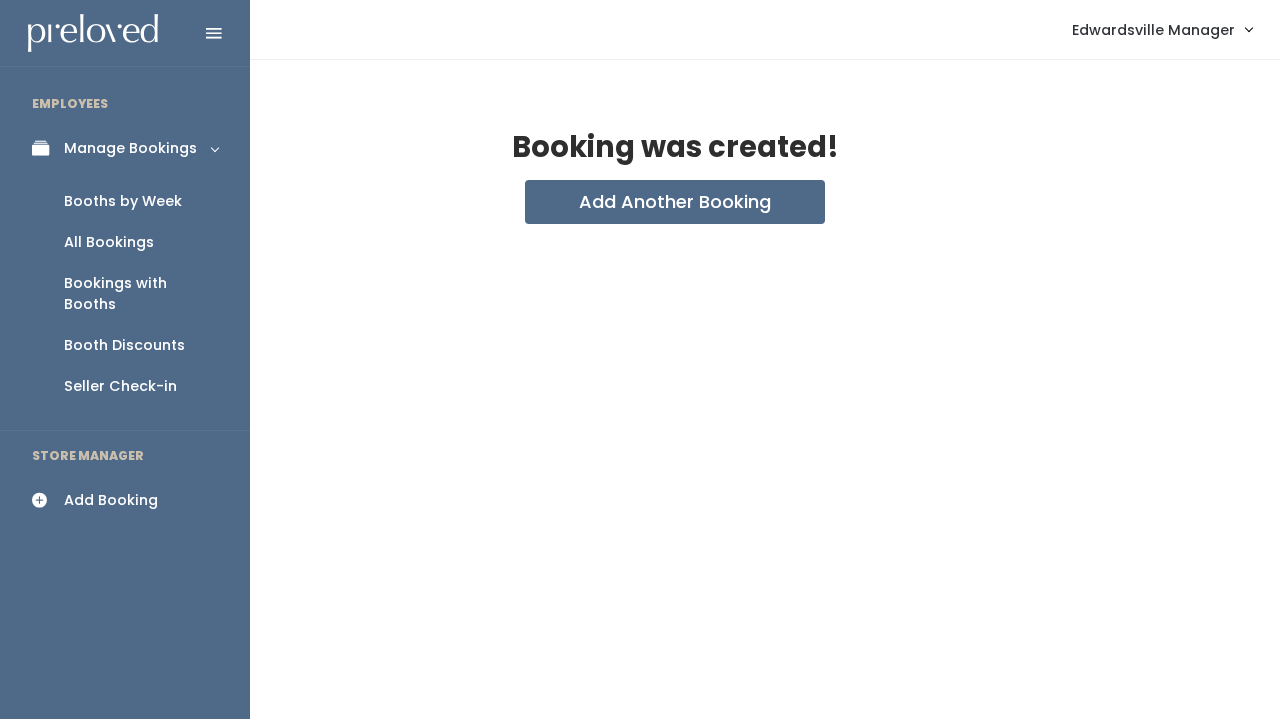 click on "Booths by Week" at bounding box center (123, 201) 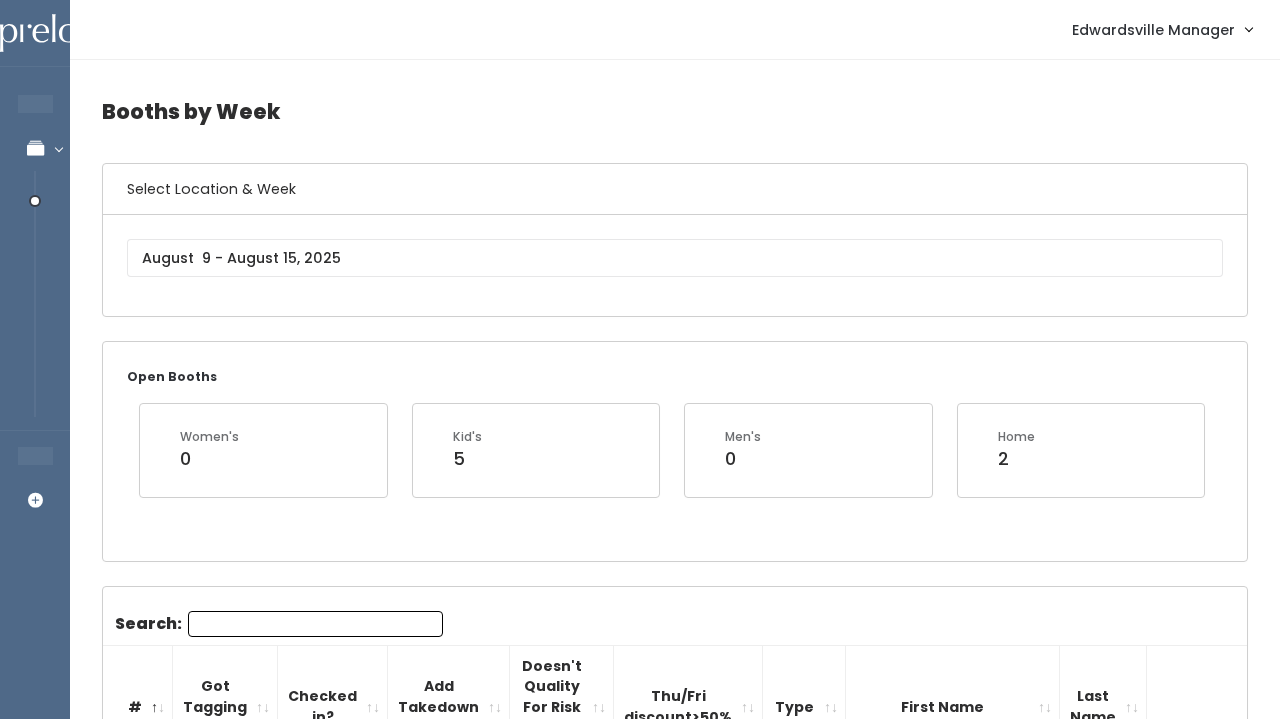 scroll, scrollTop: 0, scrollLeft: 0, axis: both 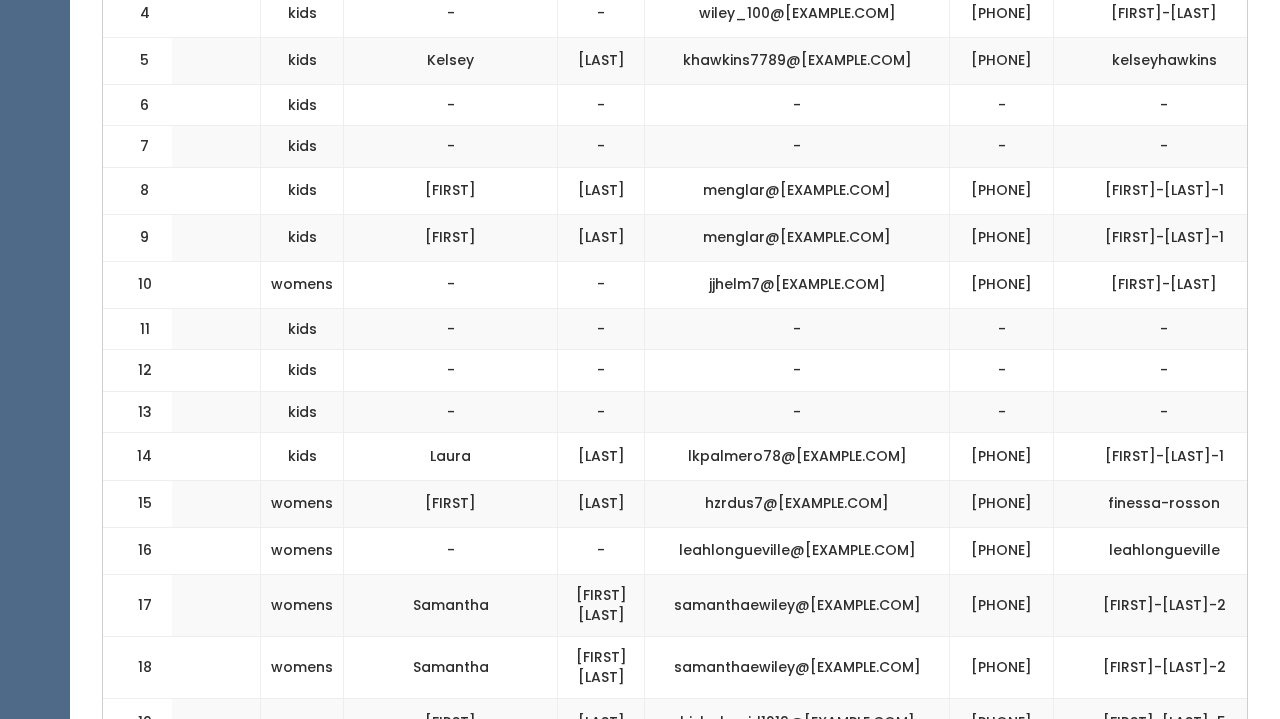 click at bounding box center [1311, 238] 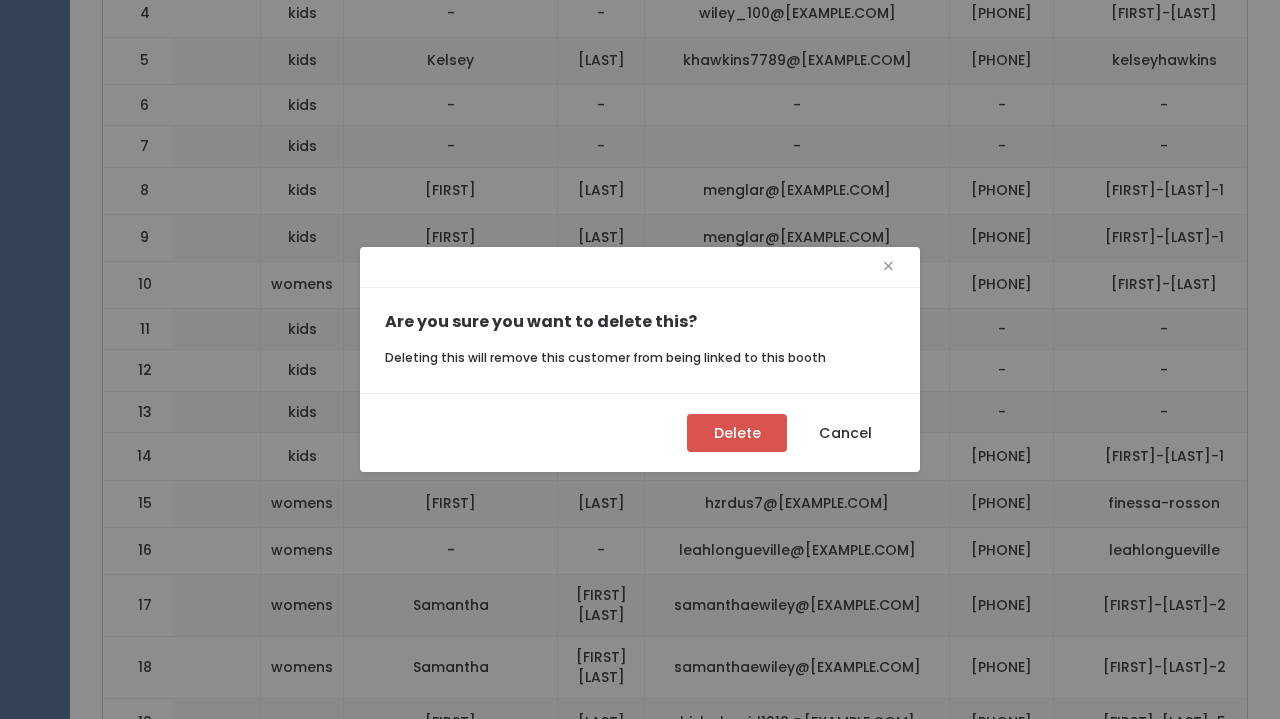 click on "Delete" at bounding box center [737, 433] 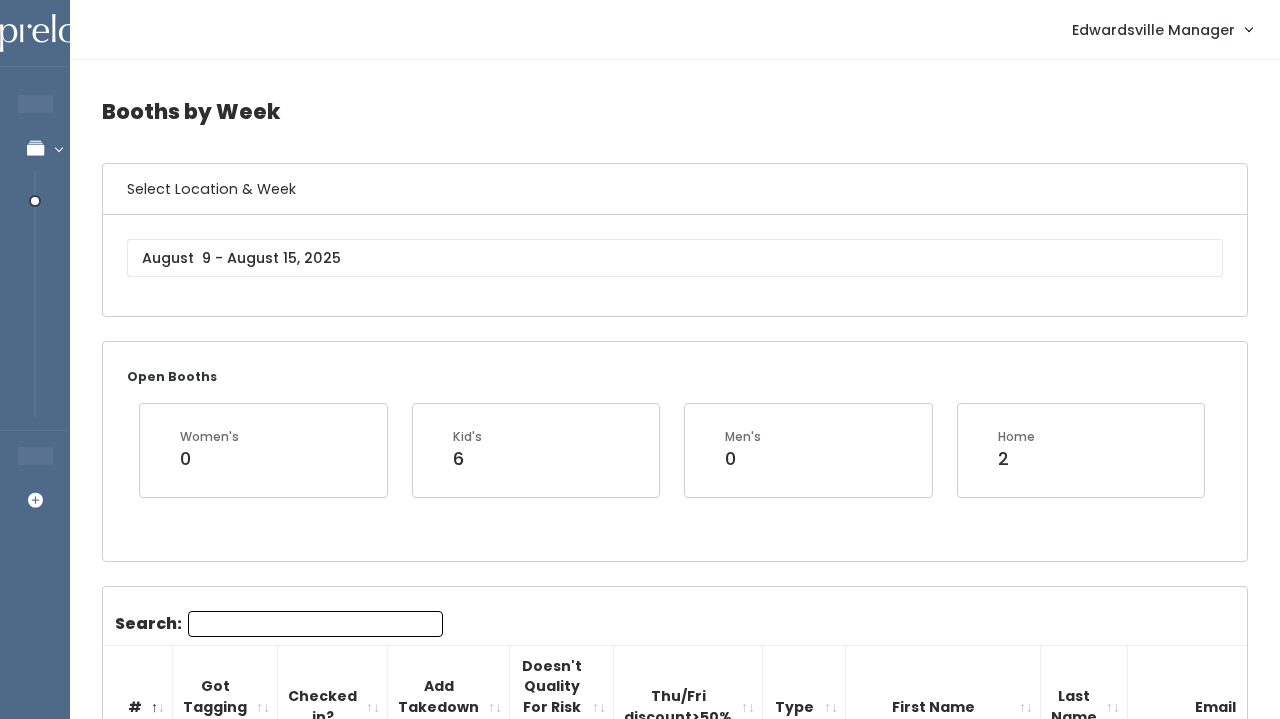 scroll, scrollTop: 96, scrollLeft: 0, axis: vertical 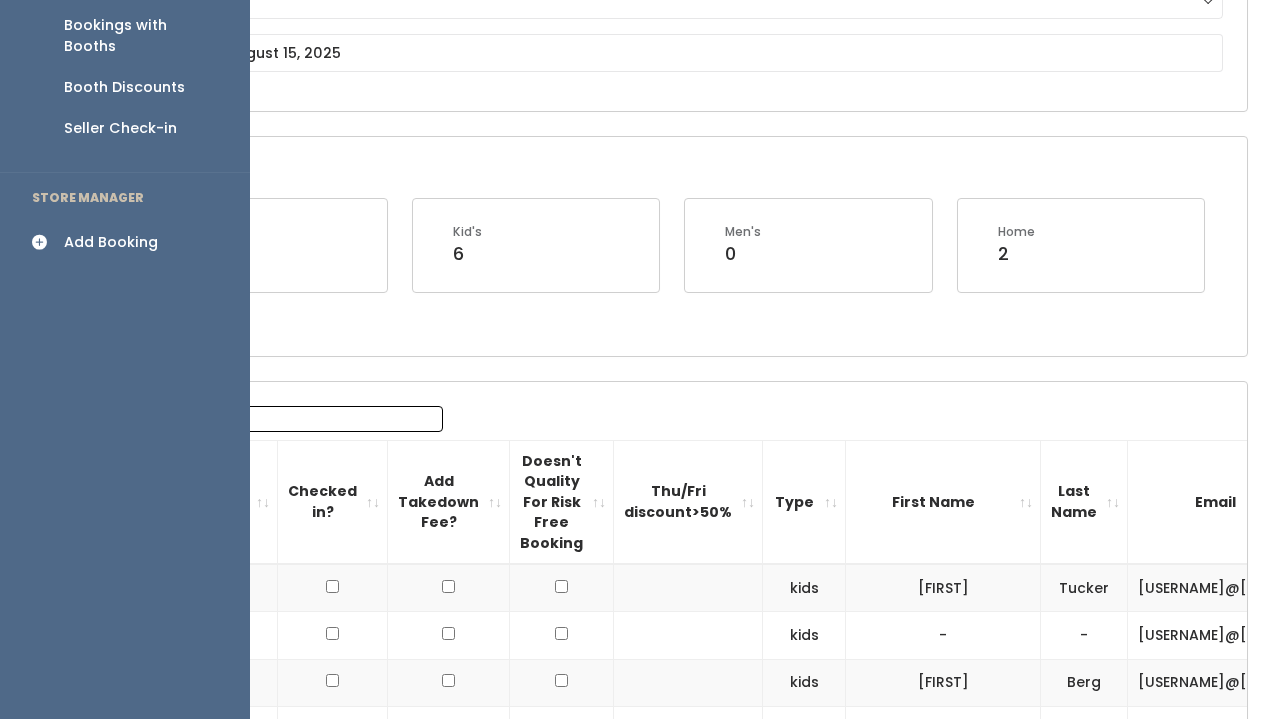 click at bounding box center (46, 242) 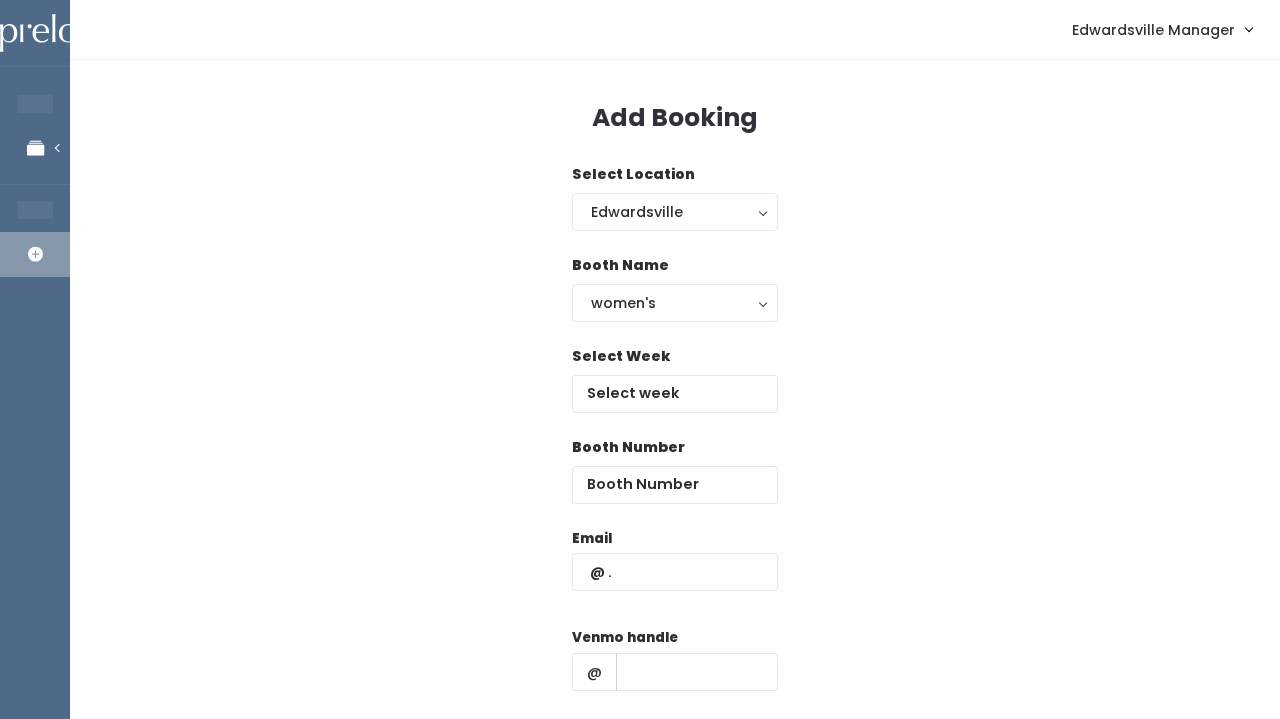 scroll, scrollTop: 0, scrollLeft: 0, axis: both 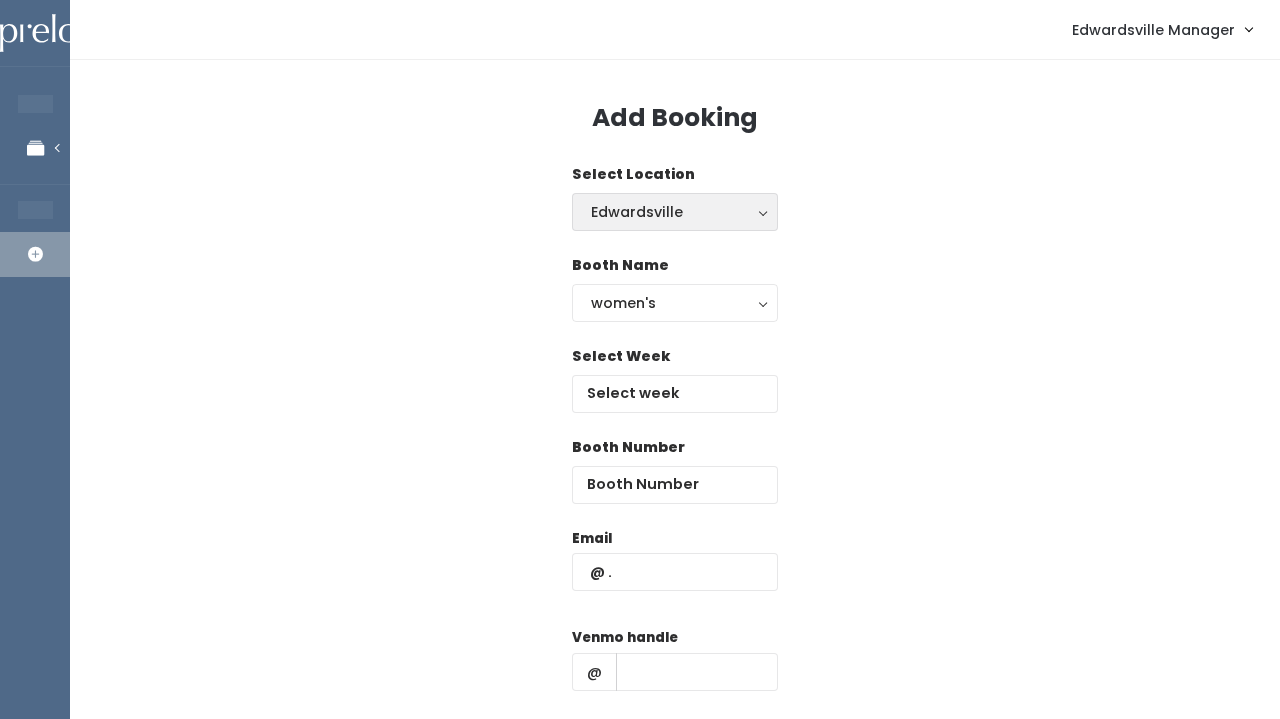 click on "Edwardsville" at bounding box center [675, 212] 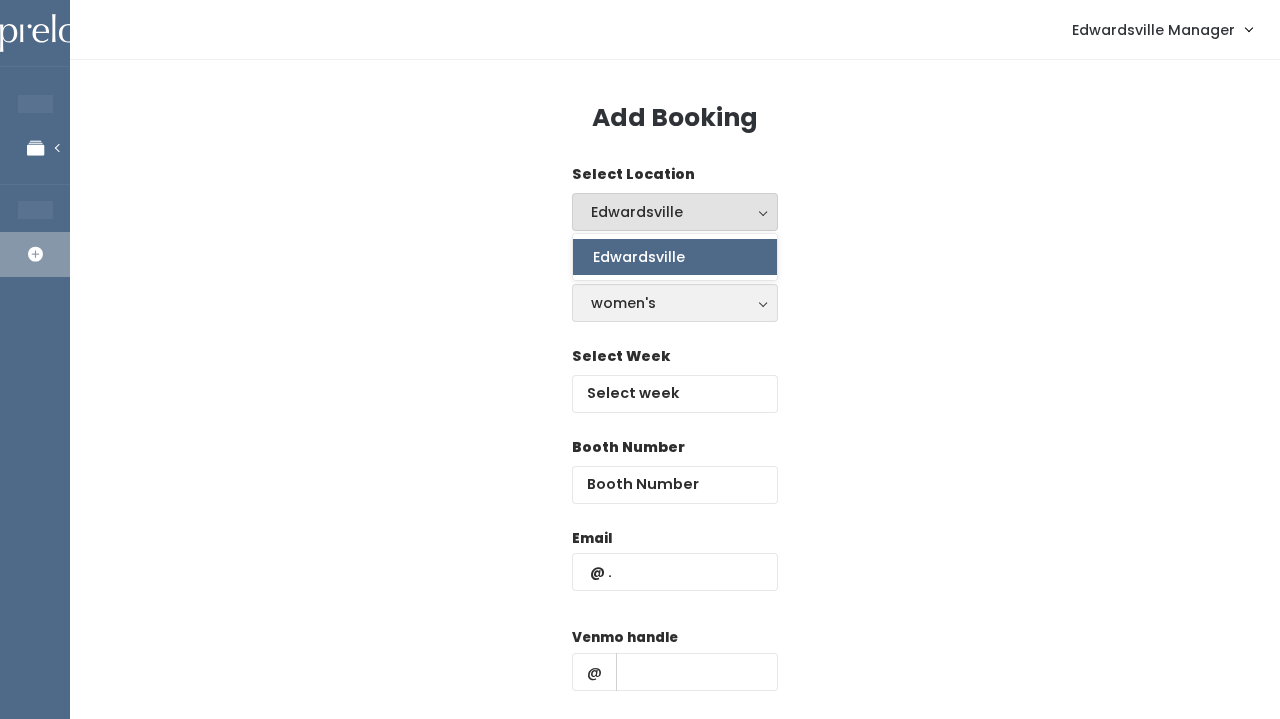 click on "women's" at bounding box center (675, 303) 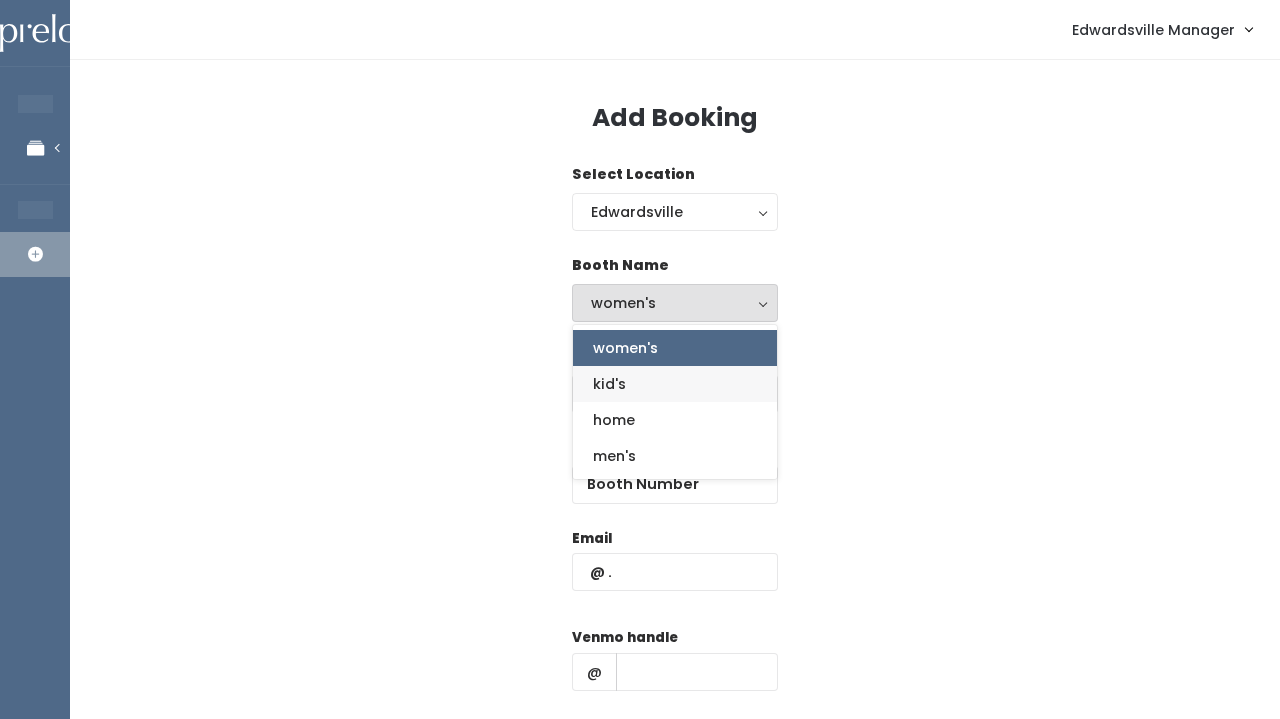 click on "kid's" at bounding box center (675, 384) 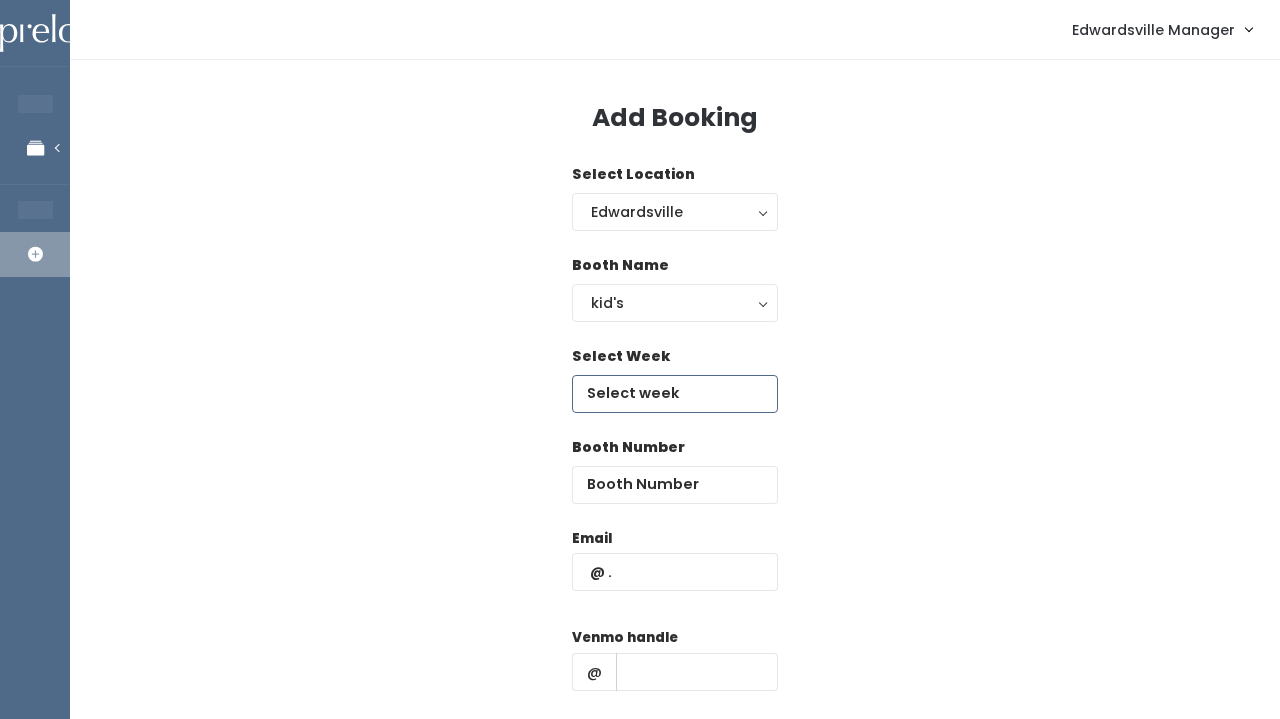 click at bounding box center [675, 394] 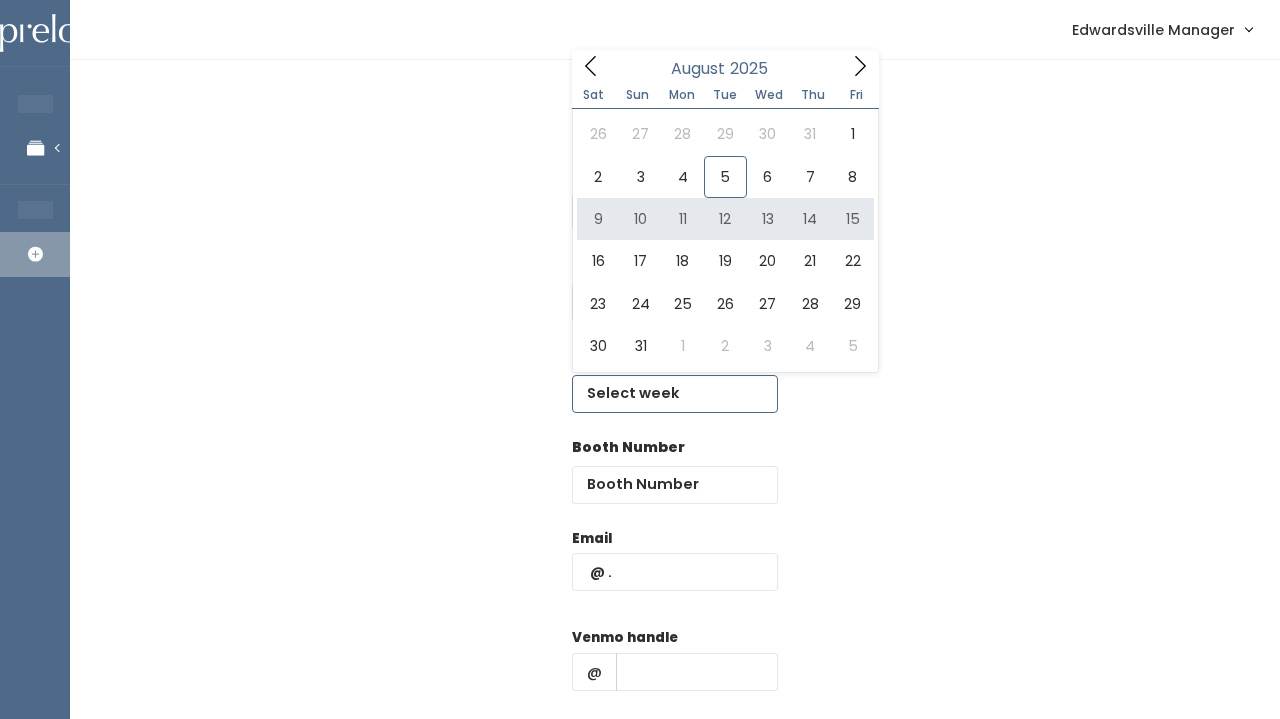 type on "August 9 to August 15" 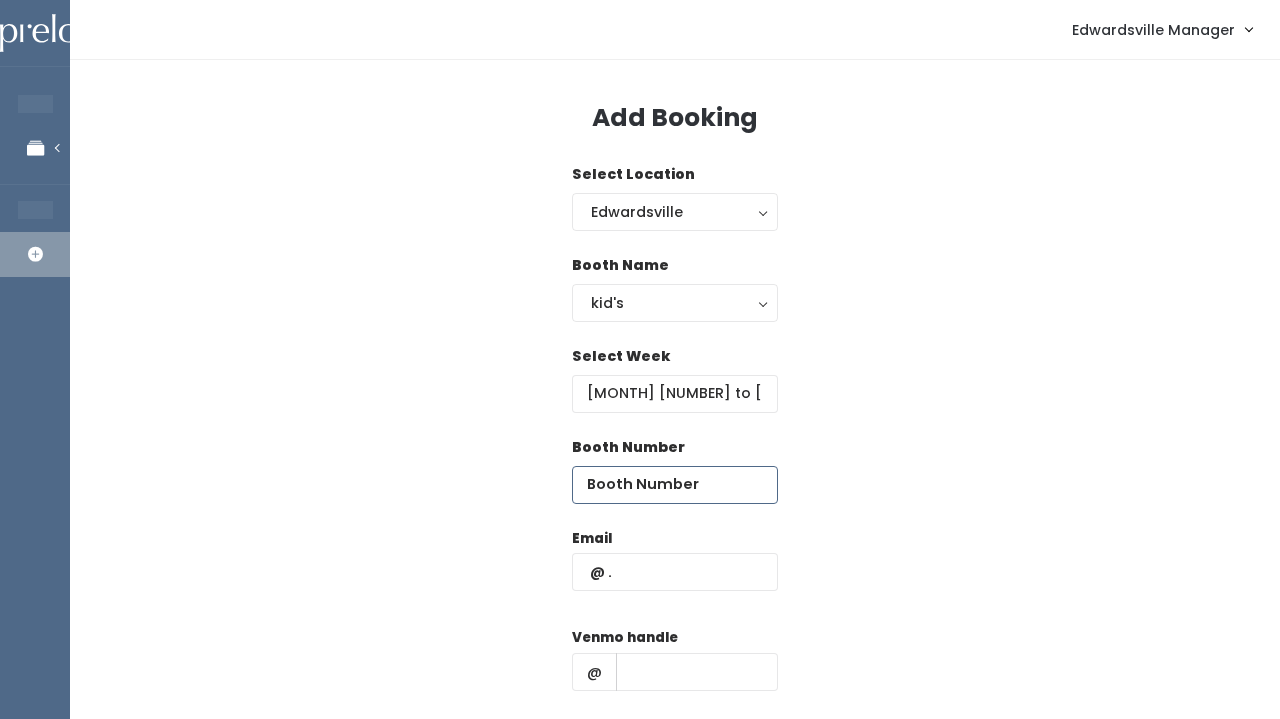 click at bounding box center [675, 485] 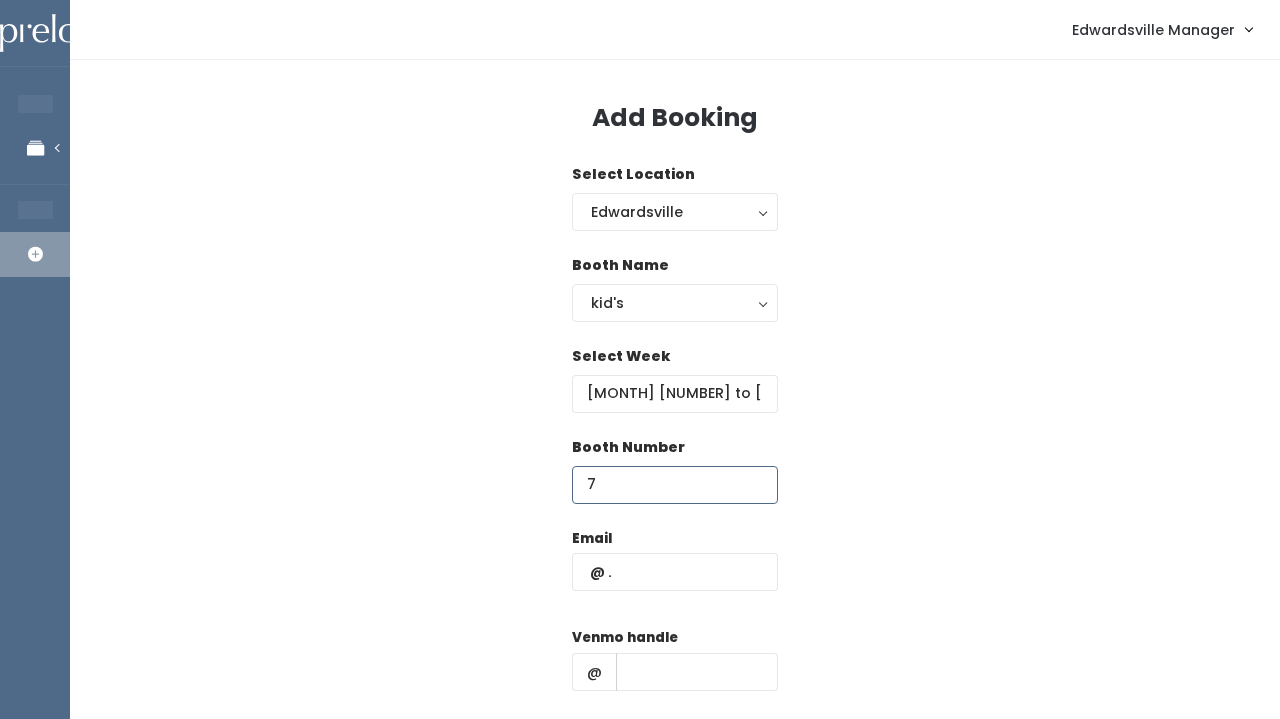 scroll, scrollTop: 57, scrollLeft: 0, axis: vertical 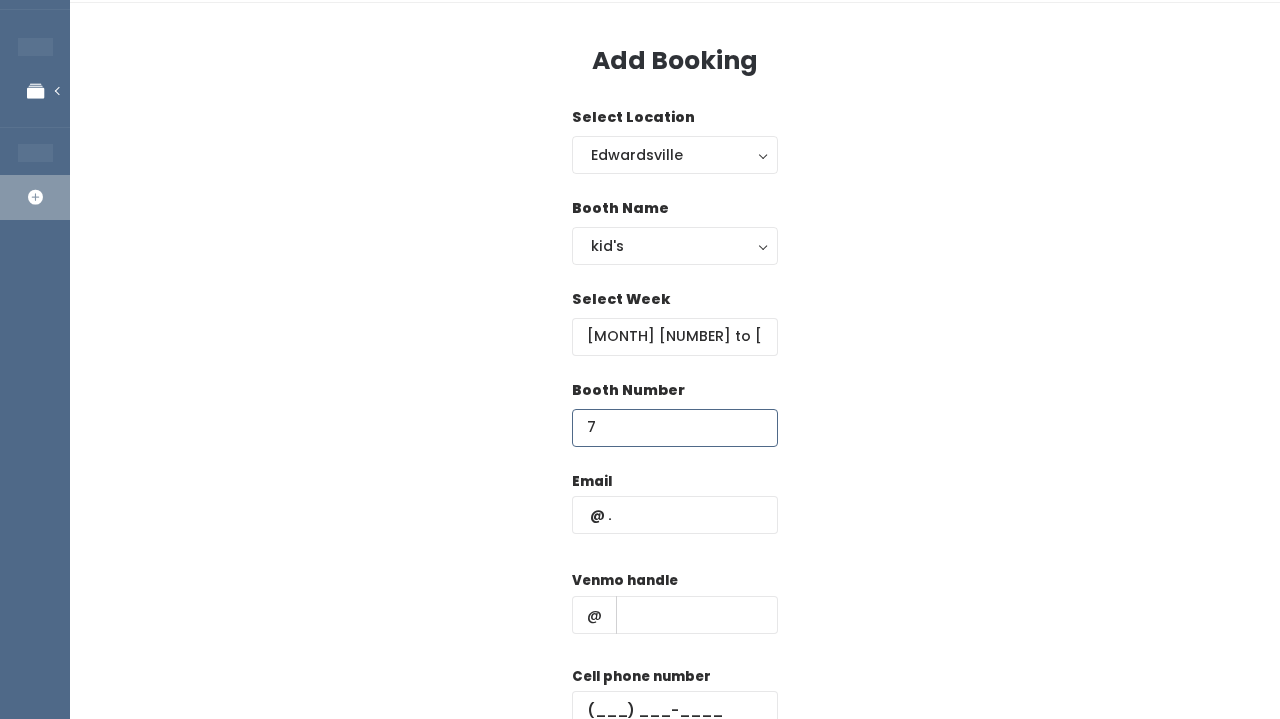 type on "7" 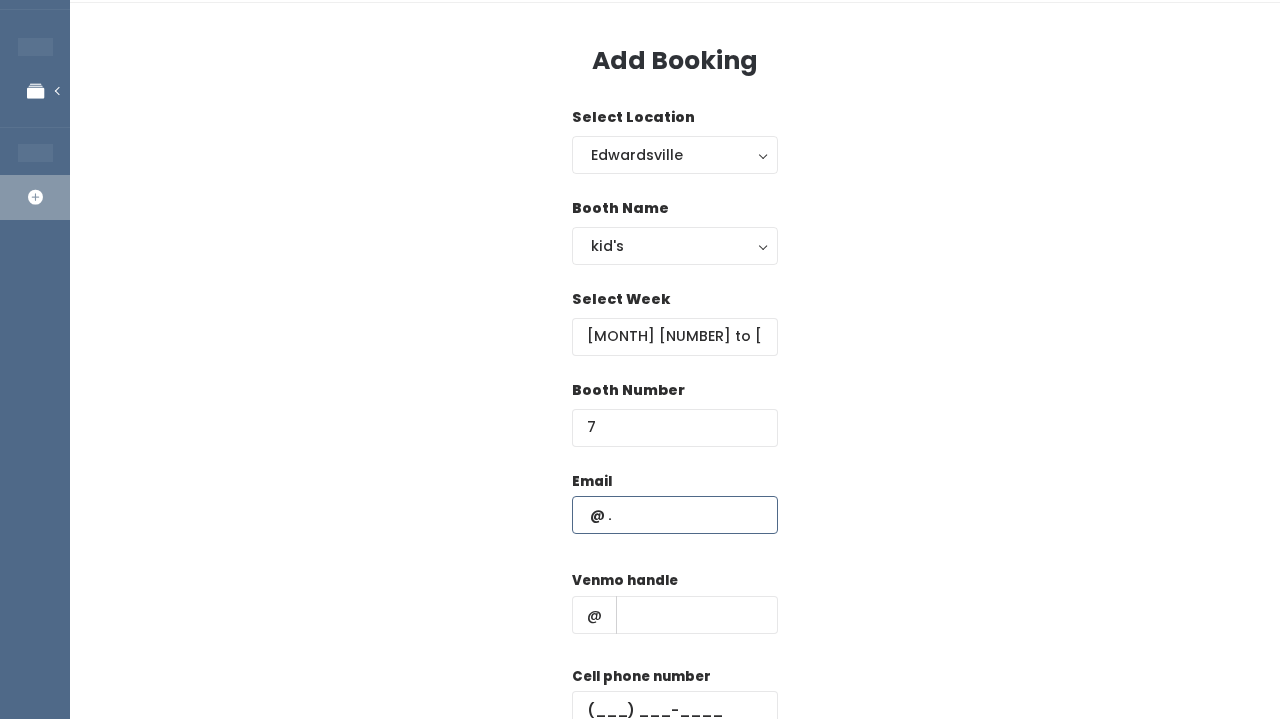paste on "englar@archerluxurytravel.com" 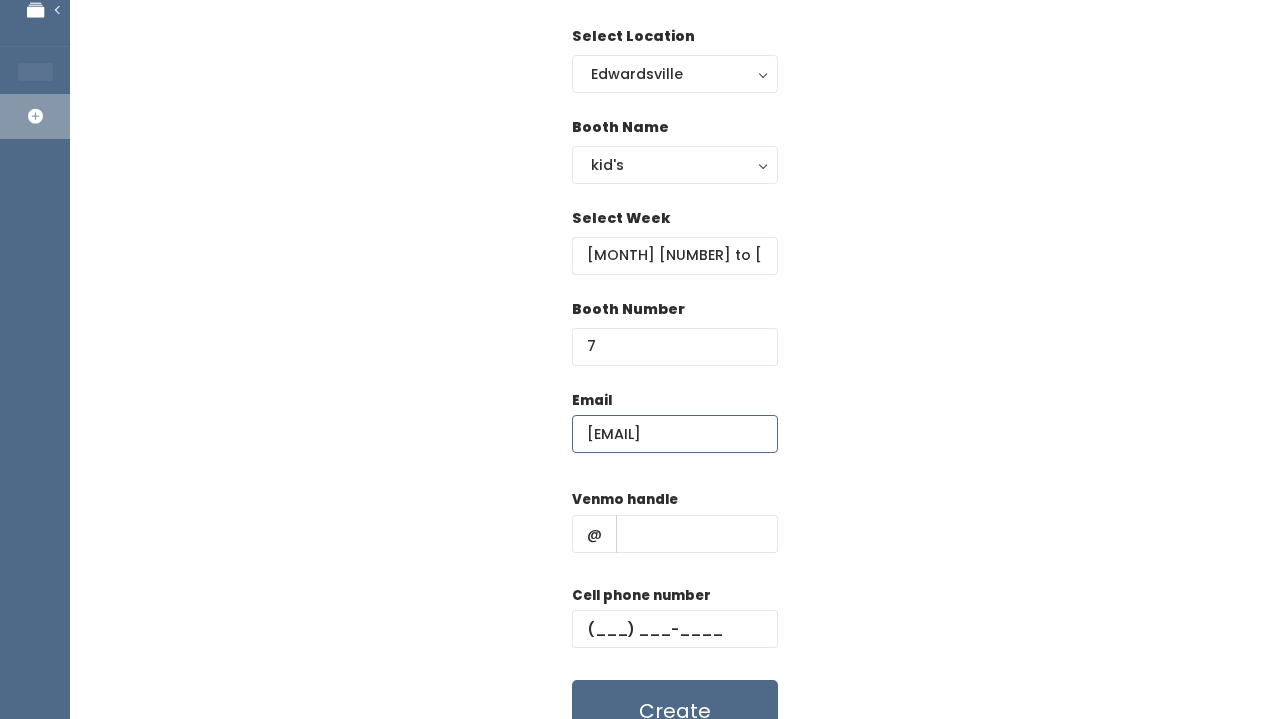 scroll, scrollTop: 142, scrollLeft: 0, axis: vertical 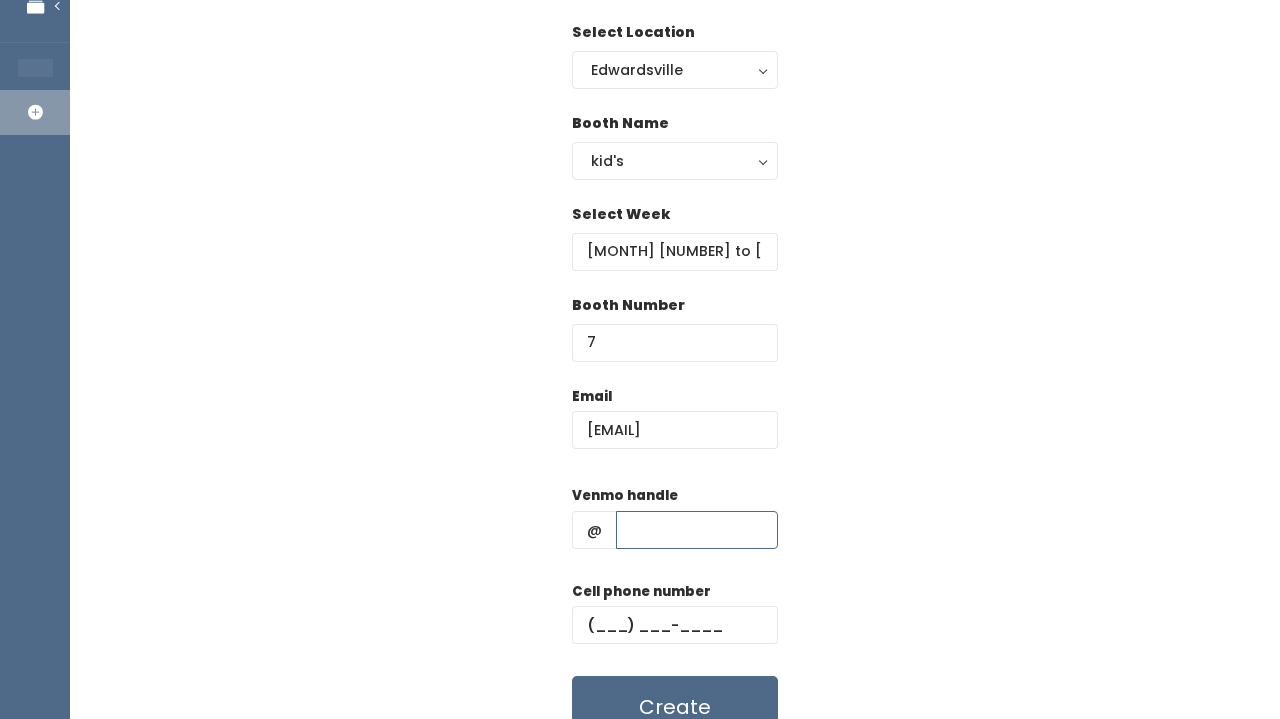 click at bounding box center (697, 530) 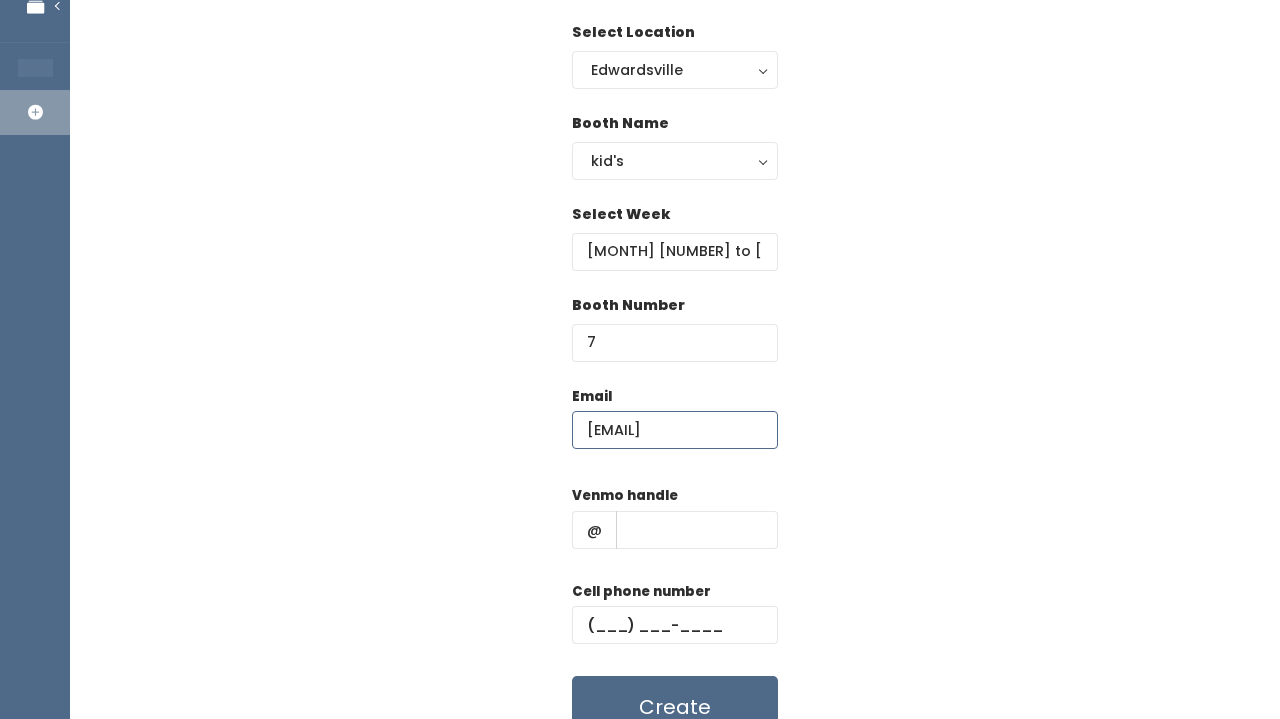 click on "englar@archerluxurytravel.com" at bounding box center (675, 430) 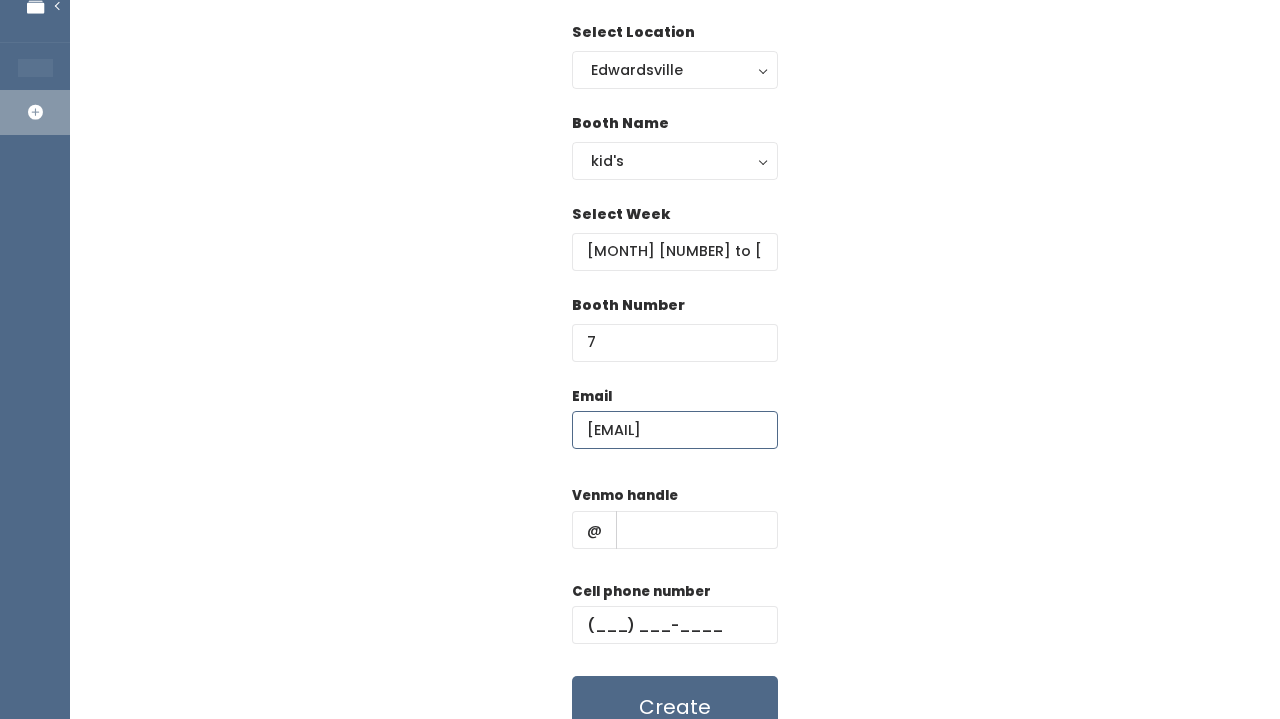 type on "[USERNAME]@[DOMAIN]" 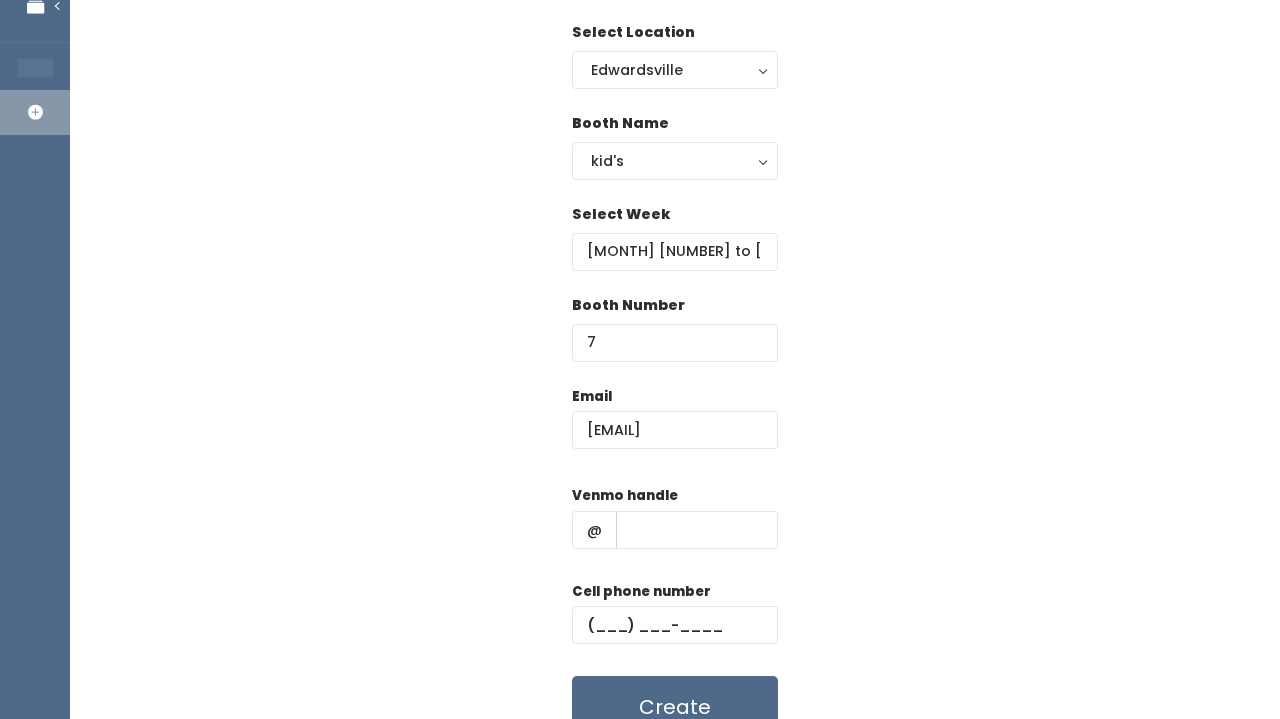 click on "Email
menglar@archerluxurytravel.com
Venmo handle
@
Cell phone number
Create" at bounding box center (675, 562) 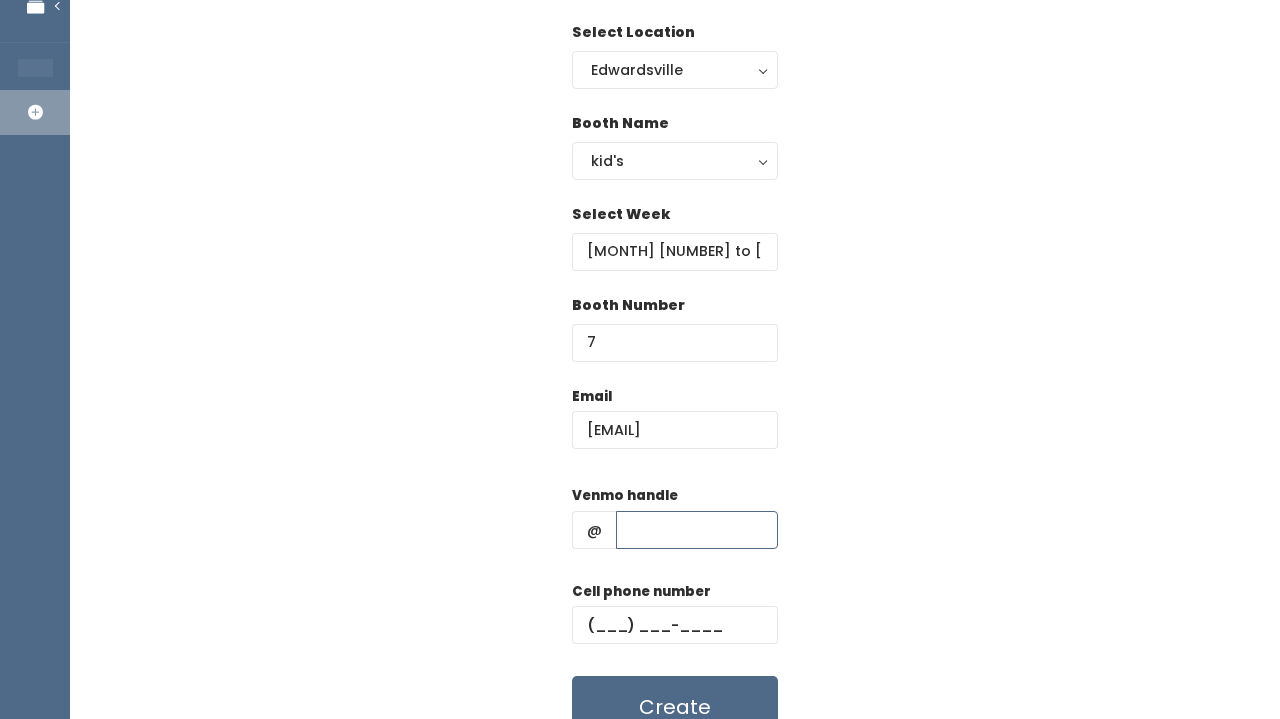 click at bounding box center [697, 530] 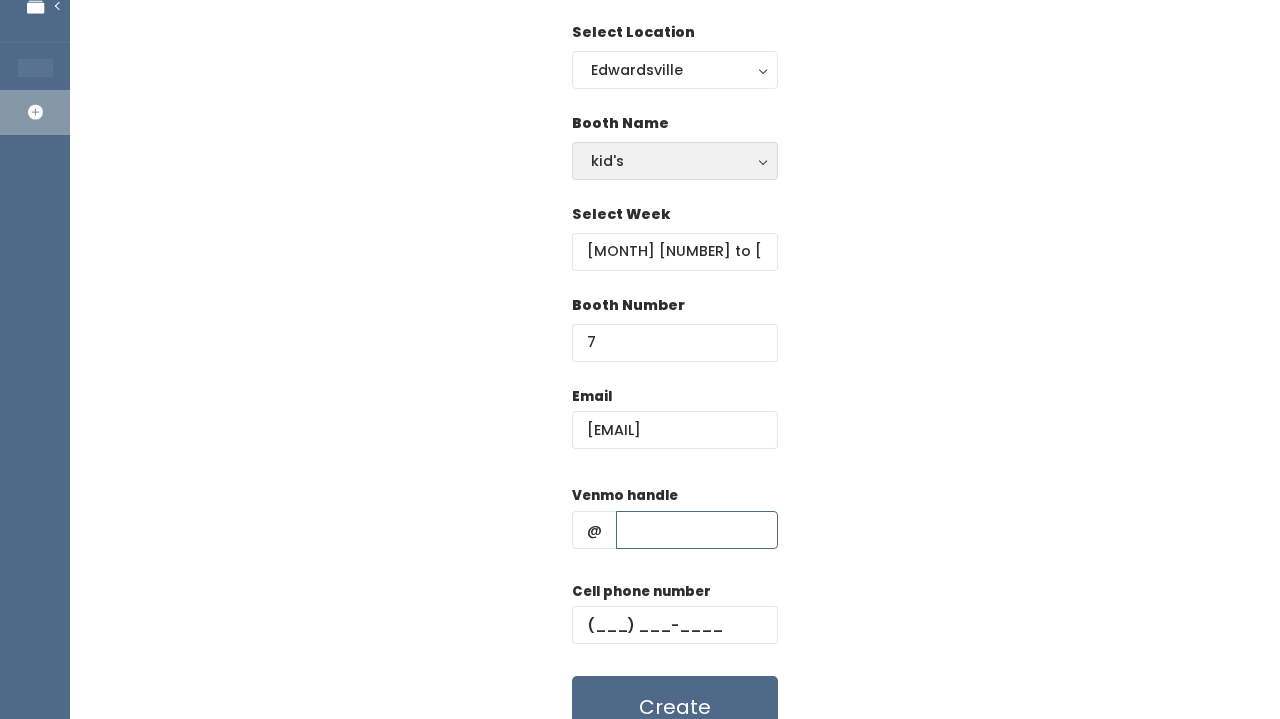 paste on "[FIRST]-[LAST]-[NUMBER]" 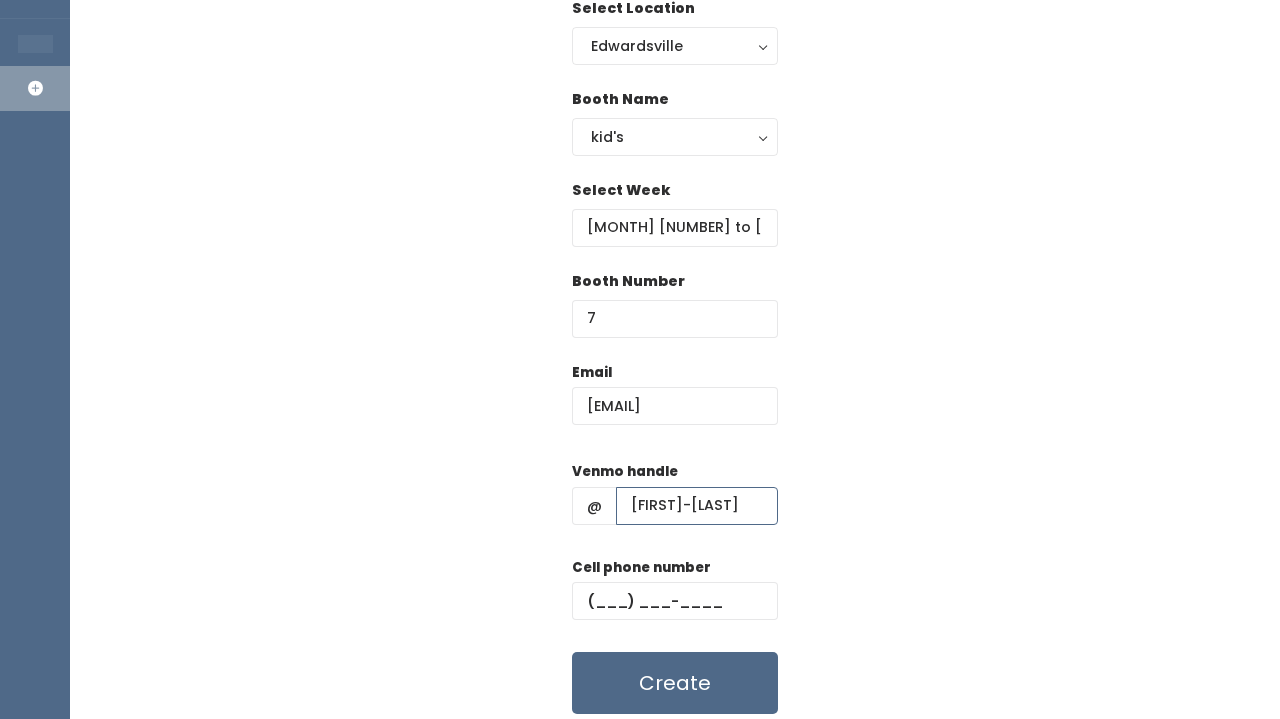 scroll, scrollTop: 170, scrollLeft: 0, axis: vertical 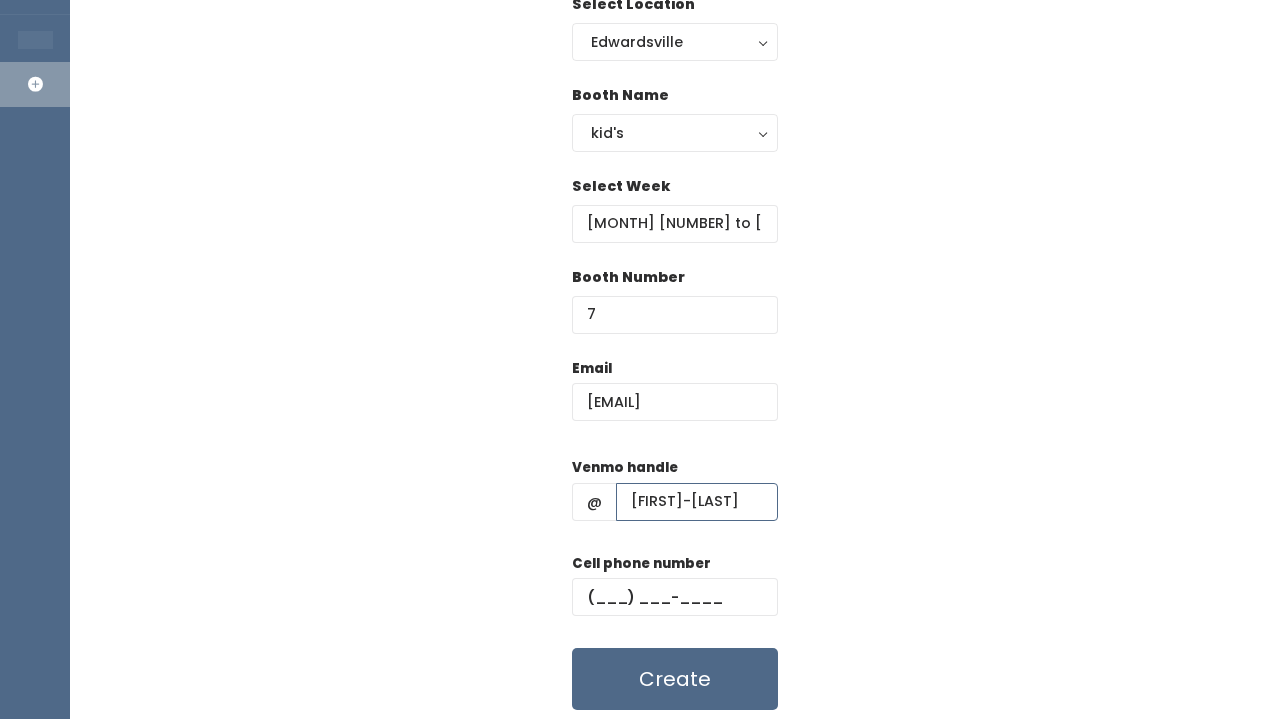 type on "[FIRST]-[LAST]-[NUMBER]" 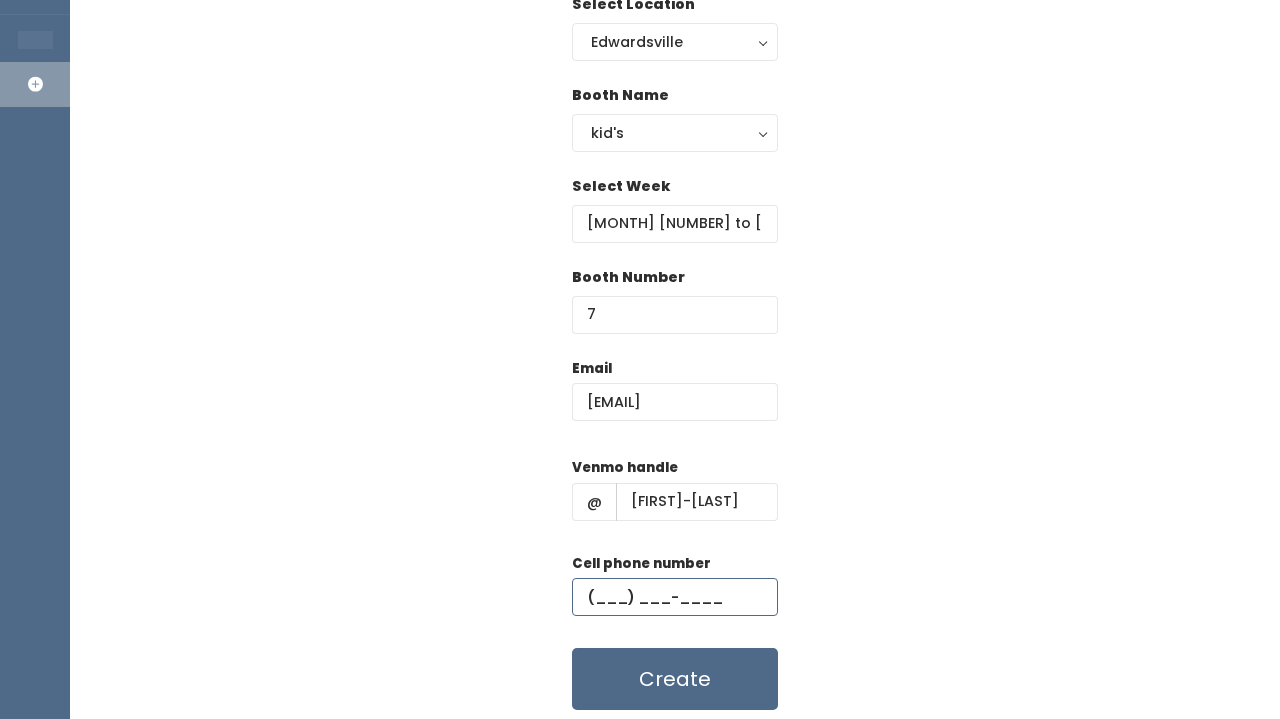 paste on "(618) 410-1975" 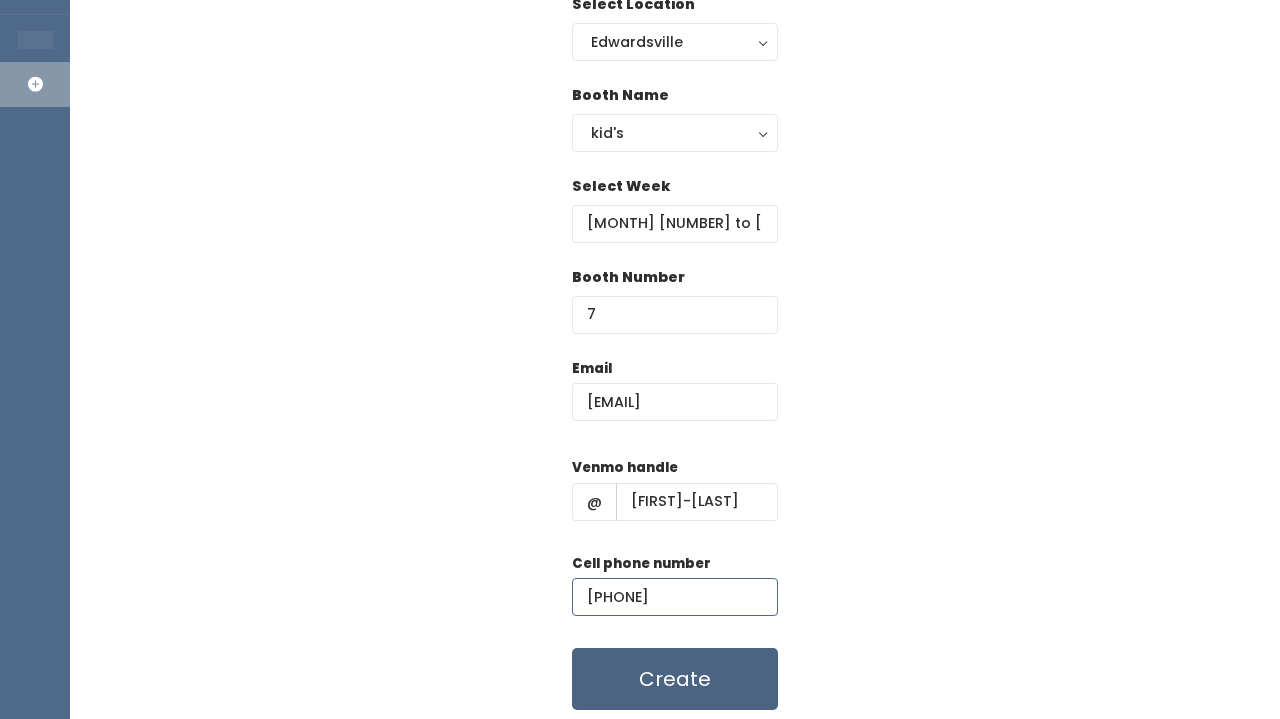 type on "(618) 410-1975" 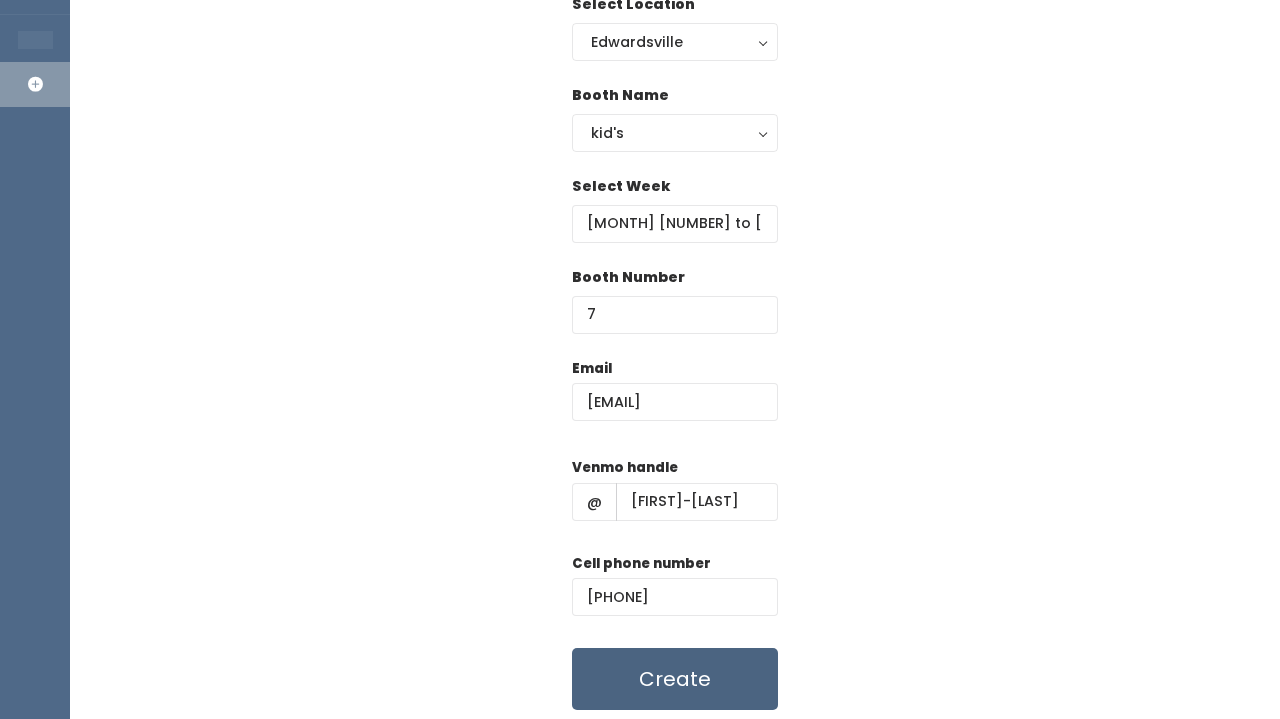 click on "Create" at bounding box center [675, 679] 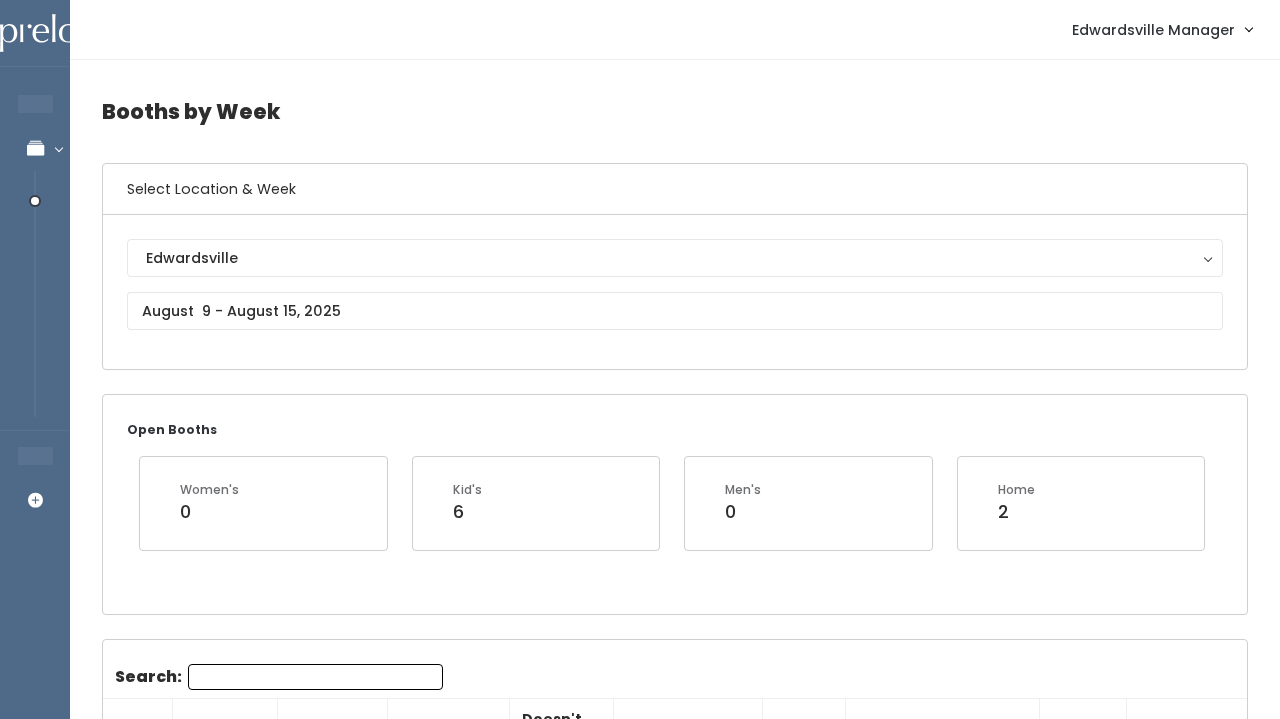 scroll, scrollTop: 1226, scrollLeft: 0, axis: vertical 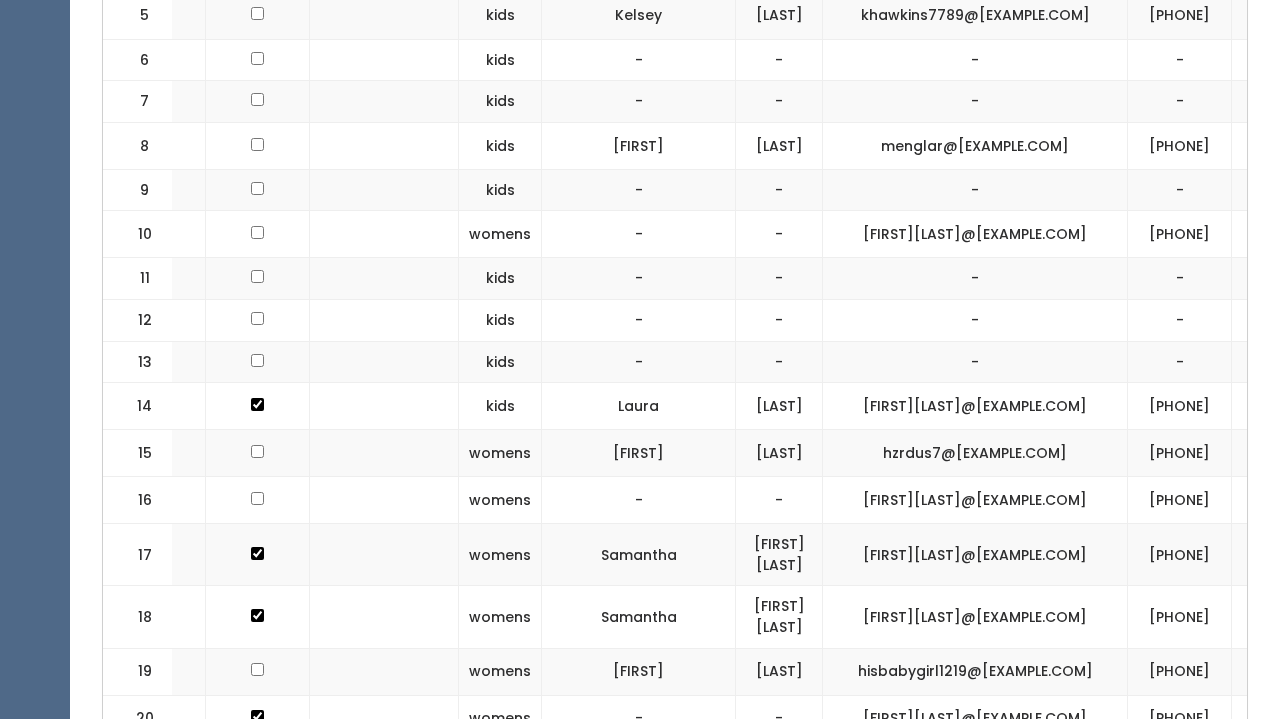 drag, startPoint x: 1042, startPoint y: 208, endPoint x: 809, endPoint y: 195, distance: 233.36238 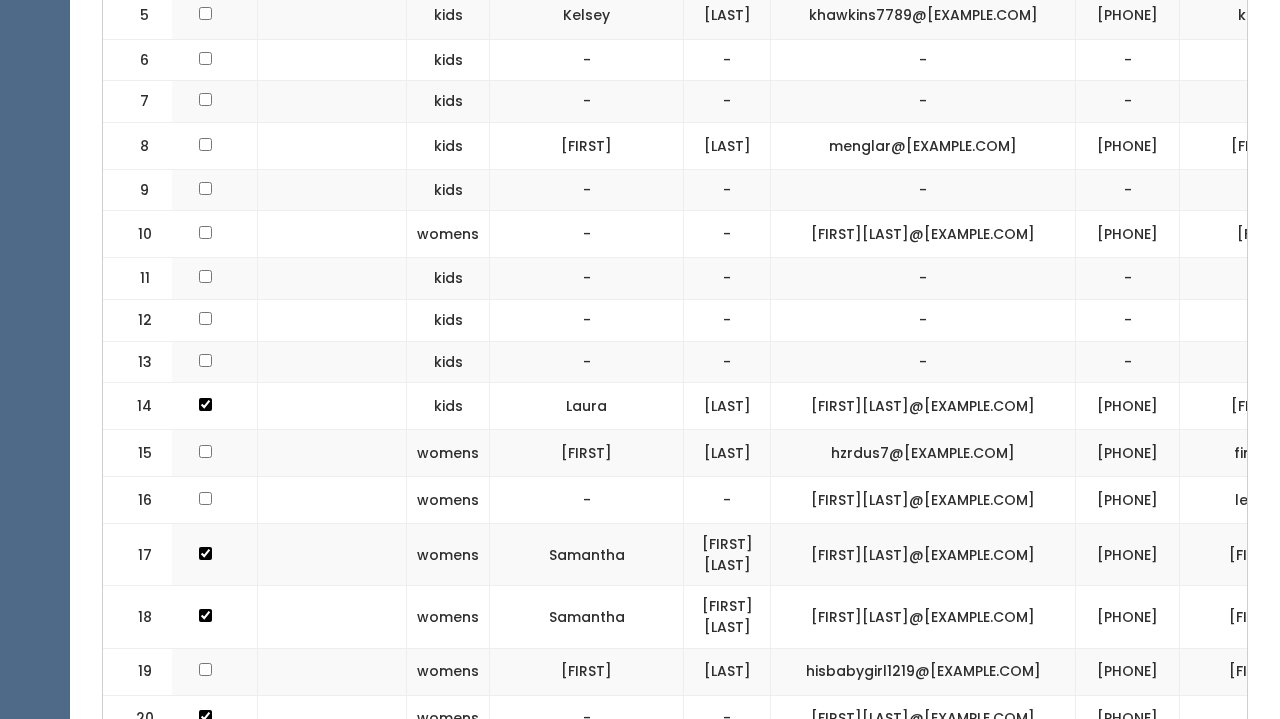 scroll, scrollTop: 0, scrollLeft: 465, axis: horizontal 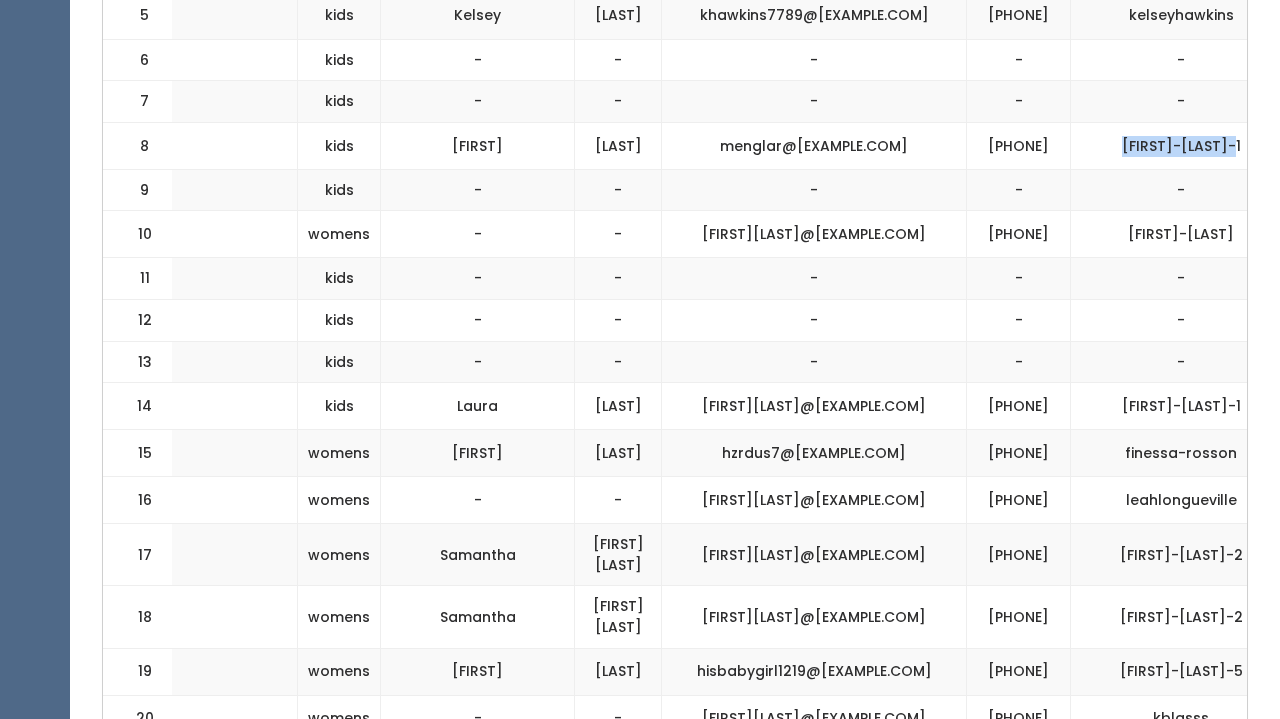 drag, startPoint x: 1028, startPoint y: 202, endPoint x: 1160, endPoint y: 205, distance: 132.03409 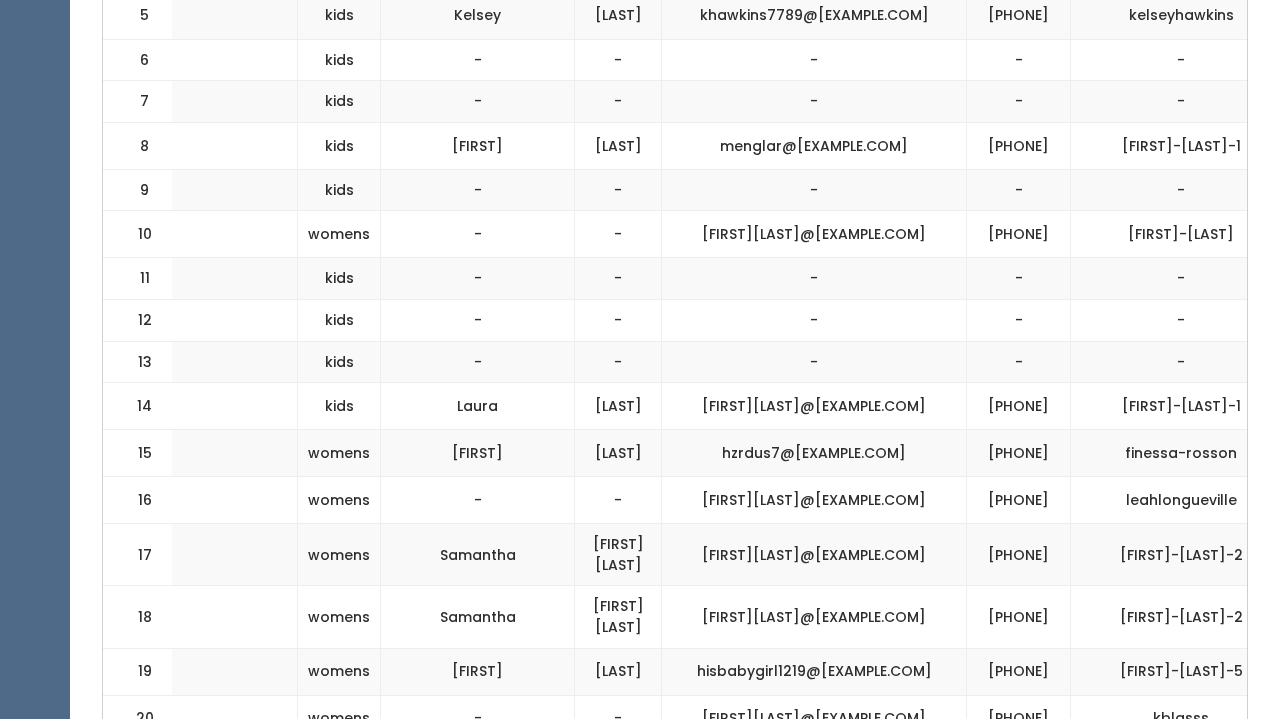 click on "[EMAIL]" at bounding box center (814, -32) 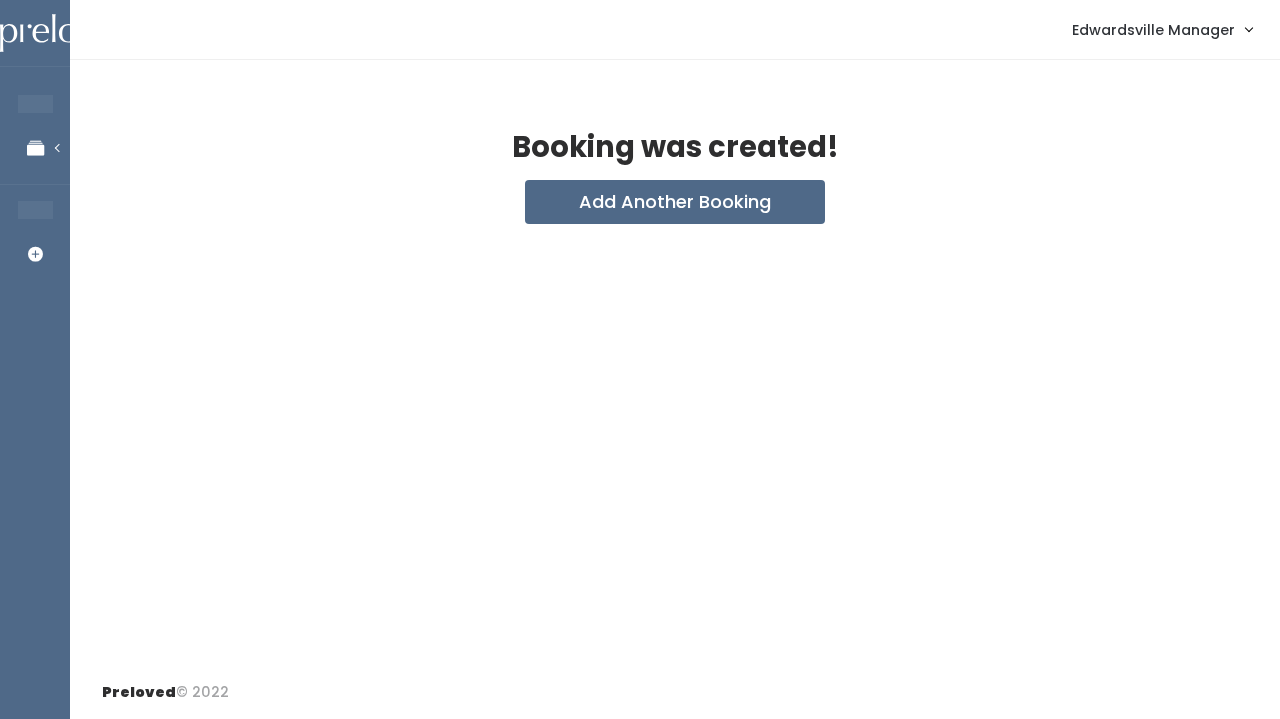 scroll, scrollTop: 0, scrollLeft: 0, axis: both 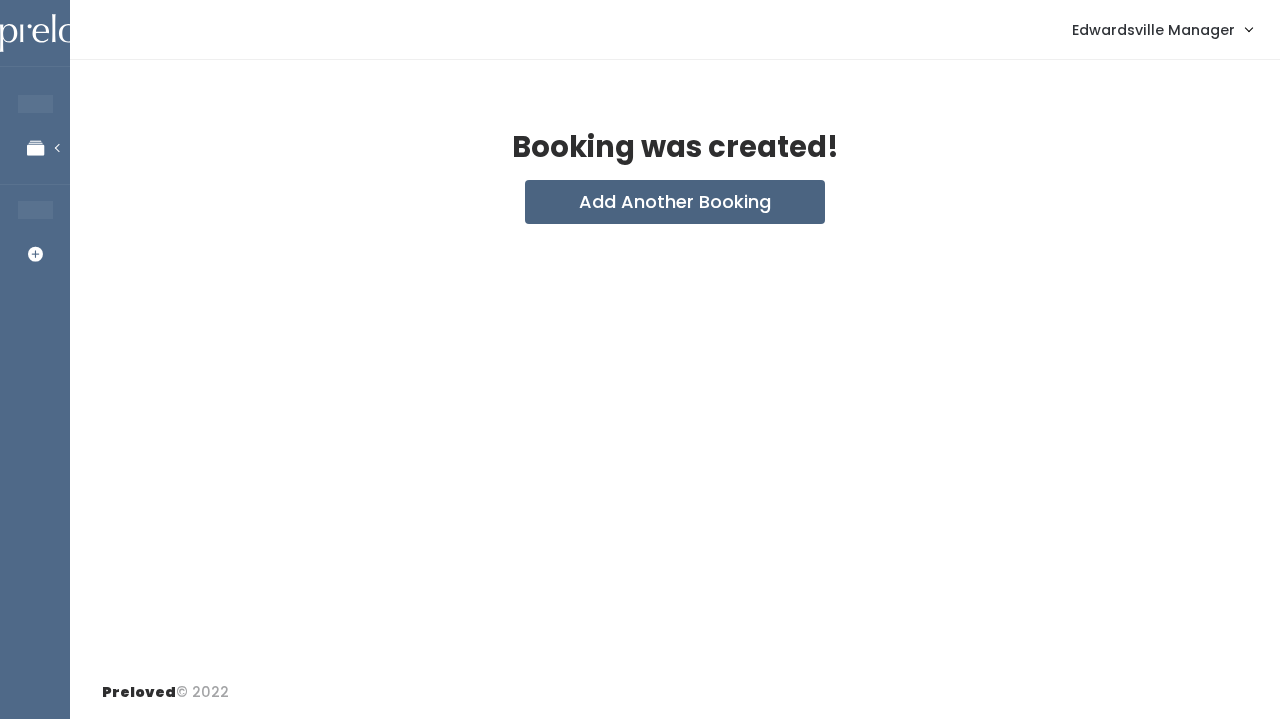 click on "Add Another Booking" at bounding box center [675, 202] 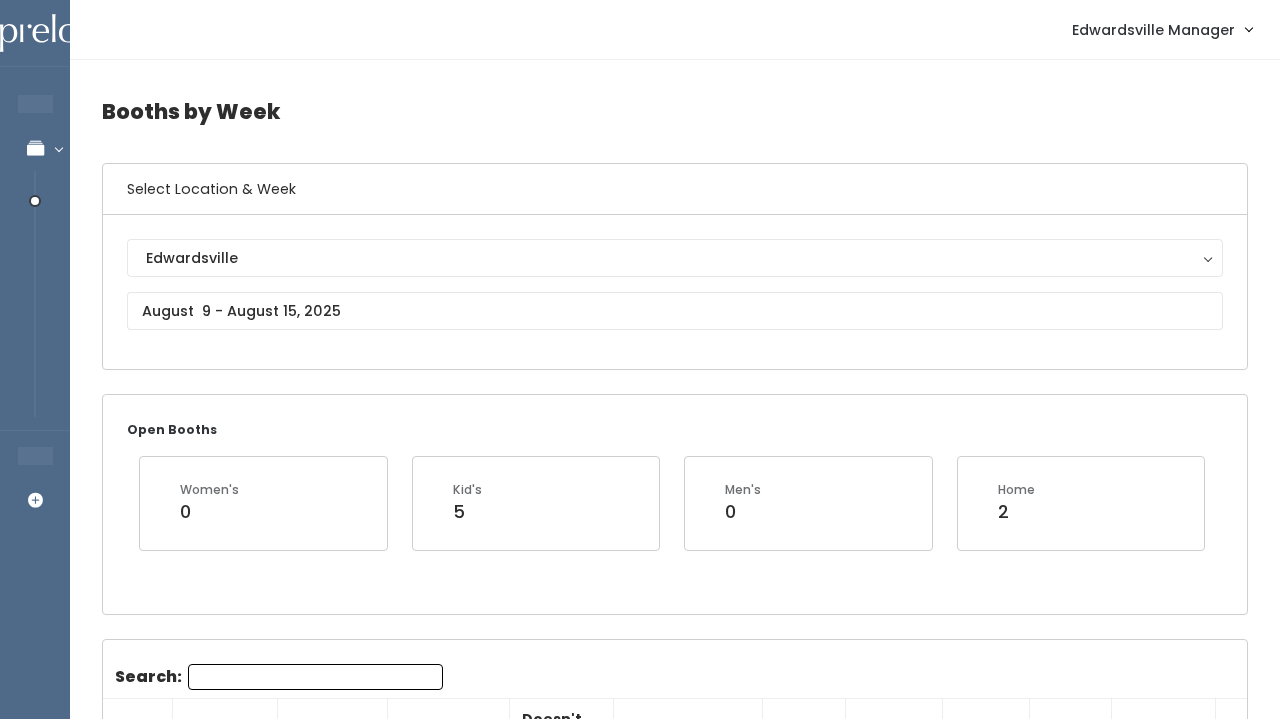 scroll, scrollTop: 1177, scrollLeft: 0, axis: vertical 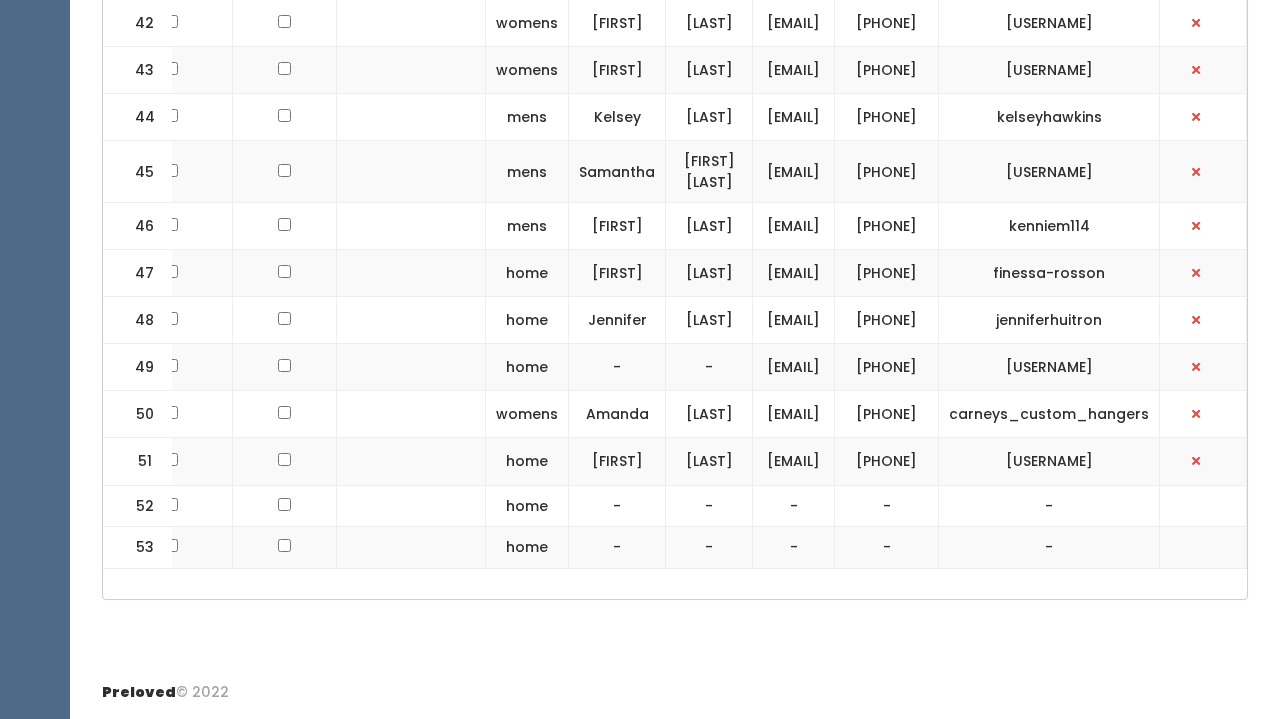 click on "Amanda" at bounding box center (617, 414) 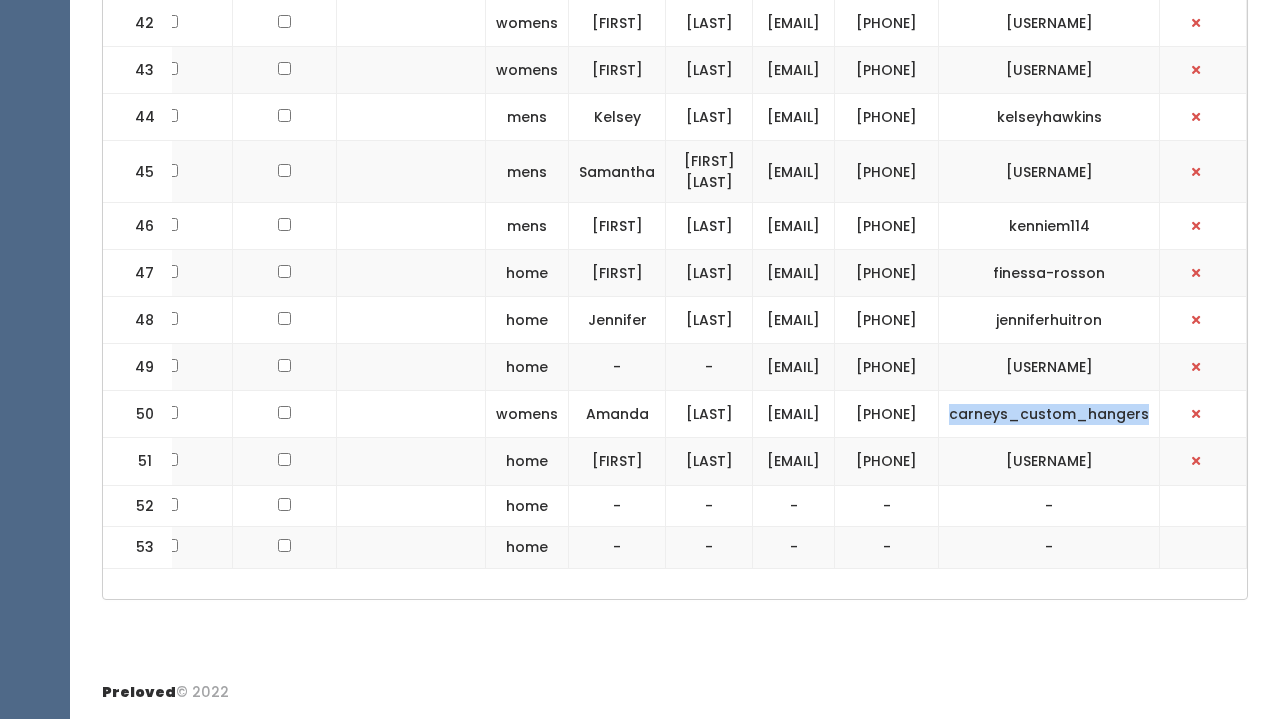 drag, startPoint x: 969, startPoint y: 497, endPoint x: 1126, endPoint y: 504, distance: 157.15598 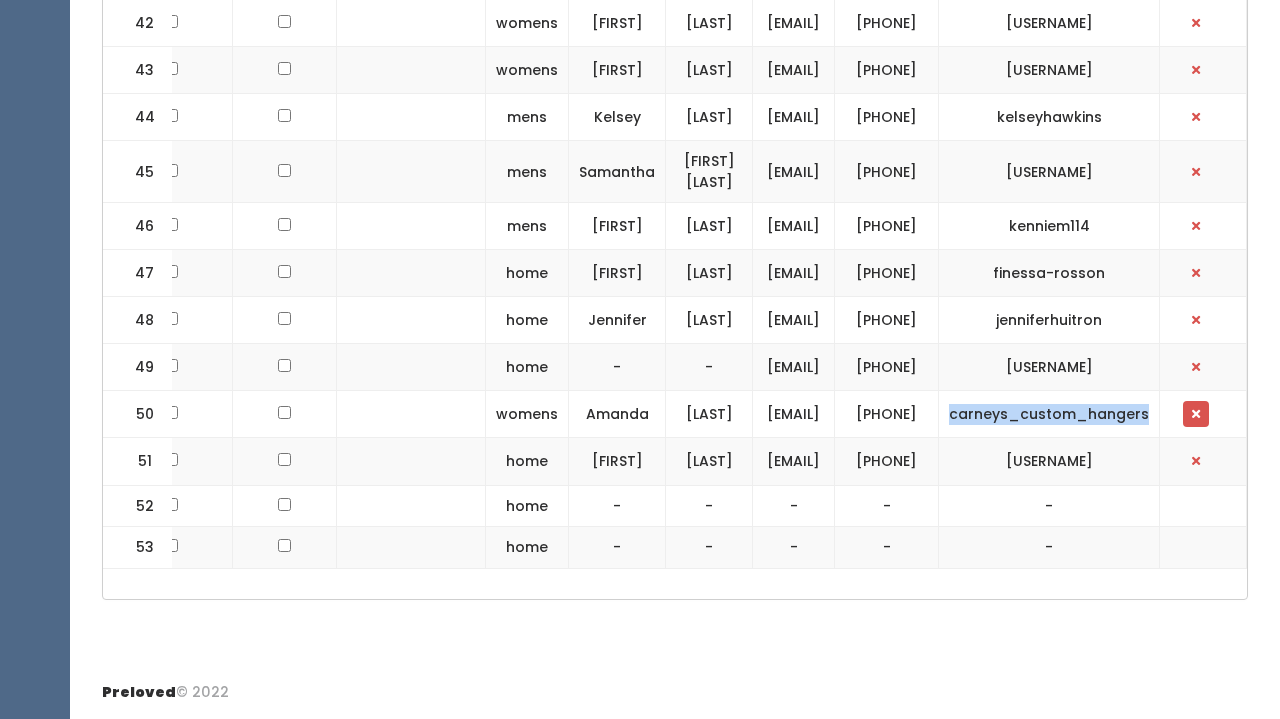 click at bounding box center [1196, 414] 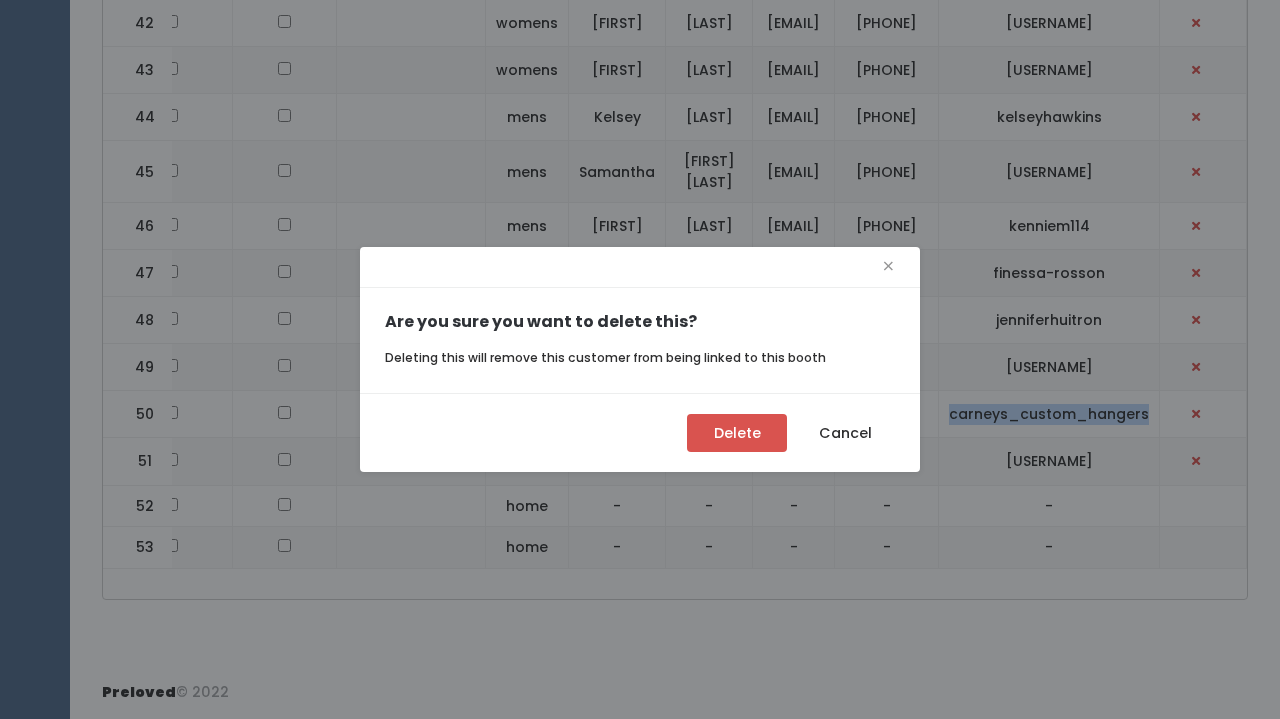 click on "Delete" at bounding box center (737, 433) 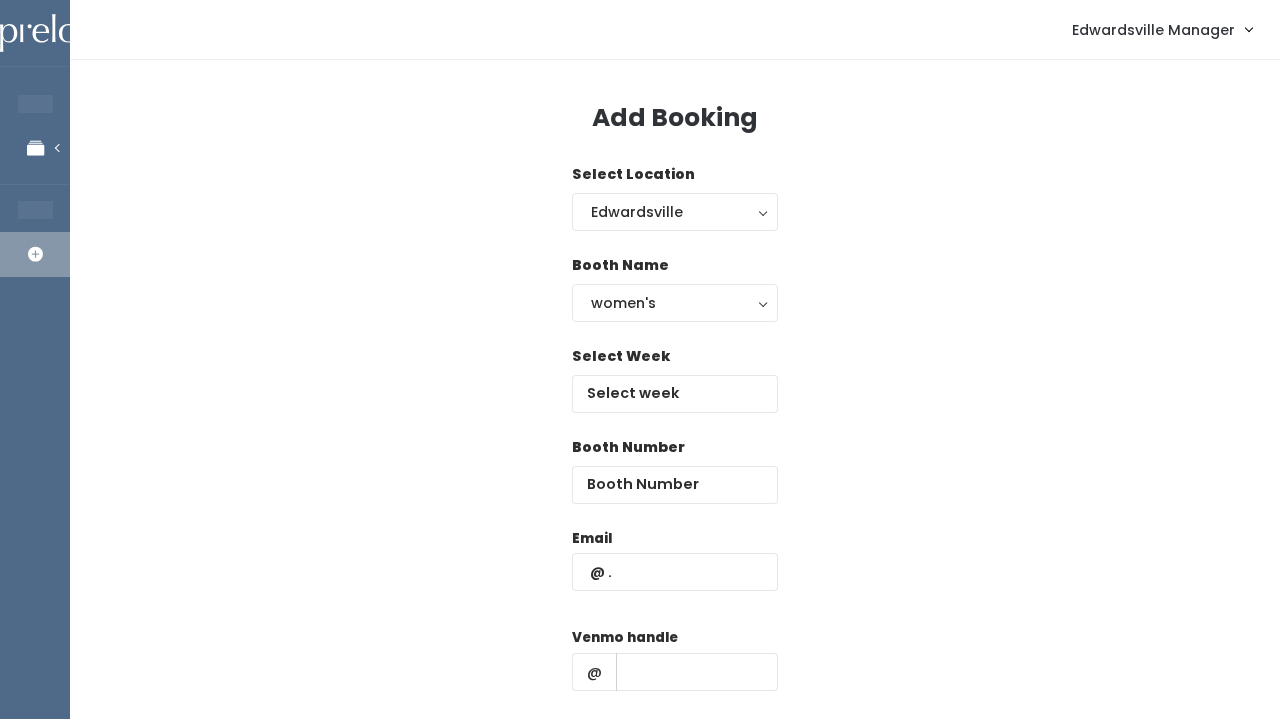 scroll, scrollTop: 0, scrollLeft: 0, axis: both 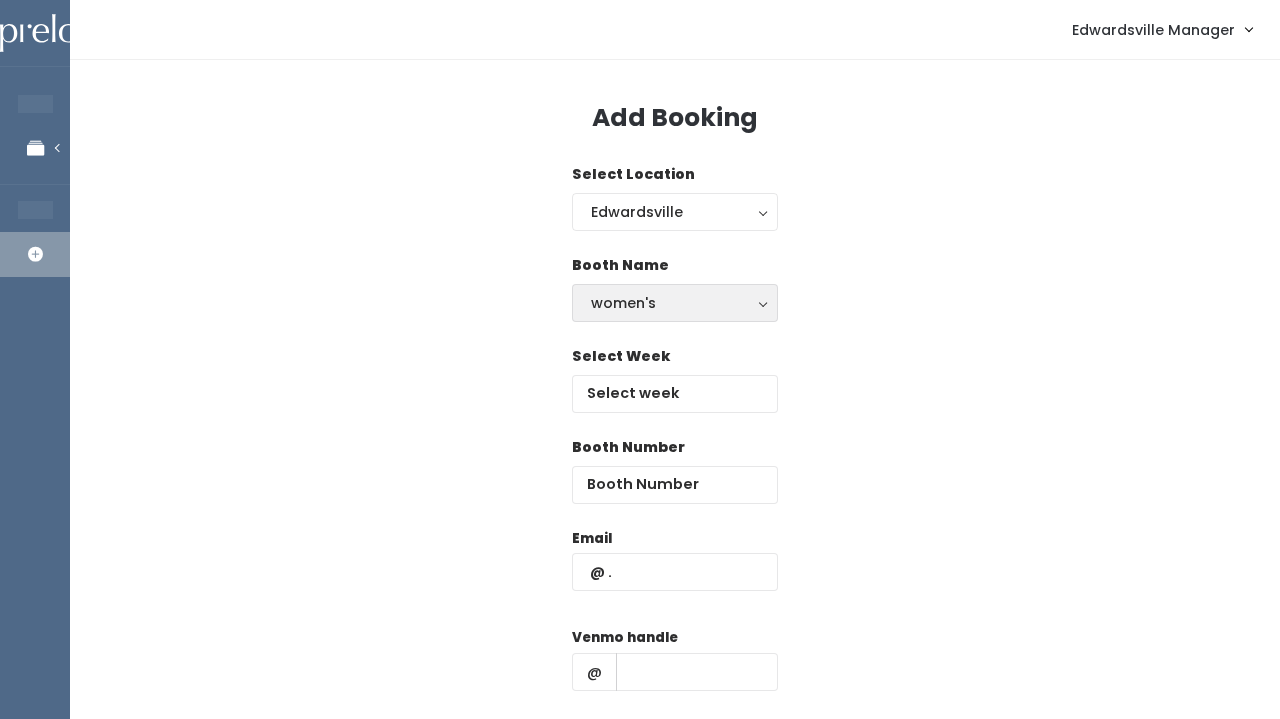 click on "women's" at bounding box center (675, 303) 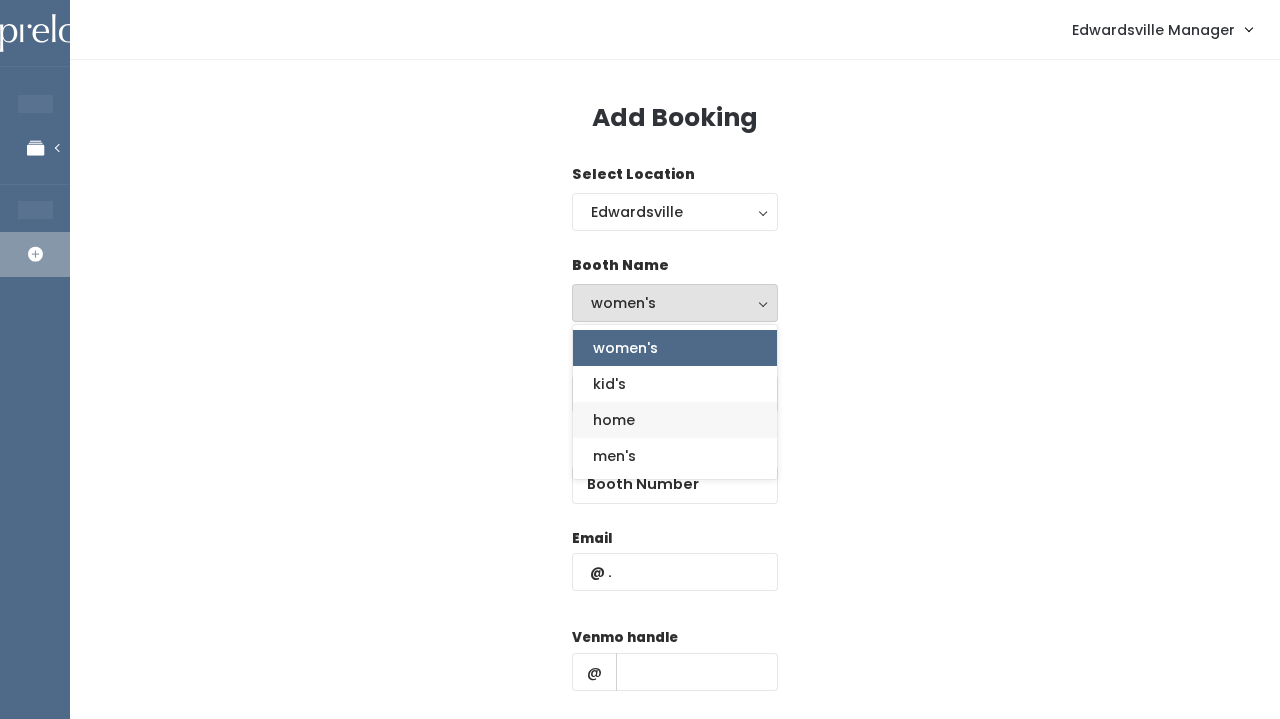 click on "home" at bounding box center [614, 420] 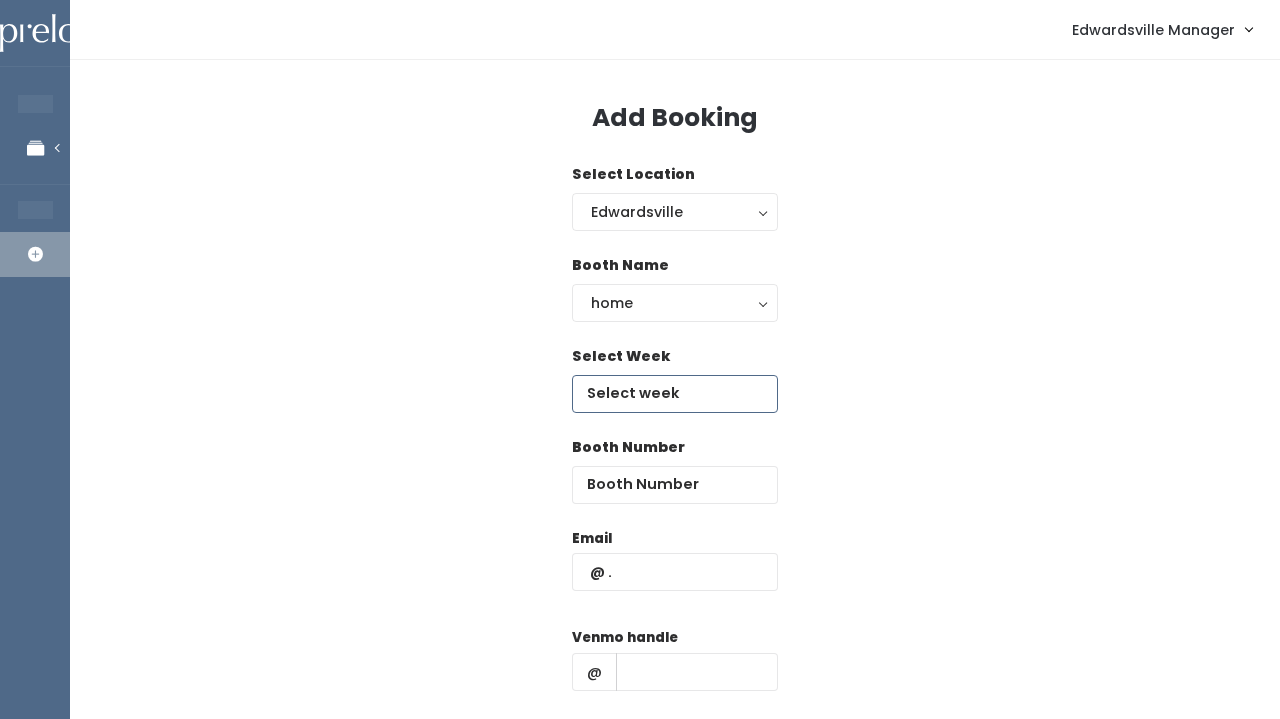 click at bounding box center (675, 394) 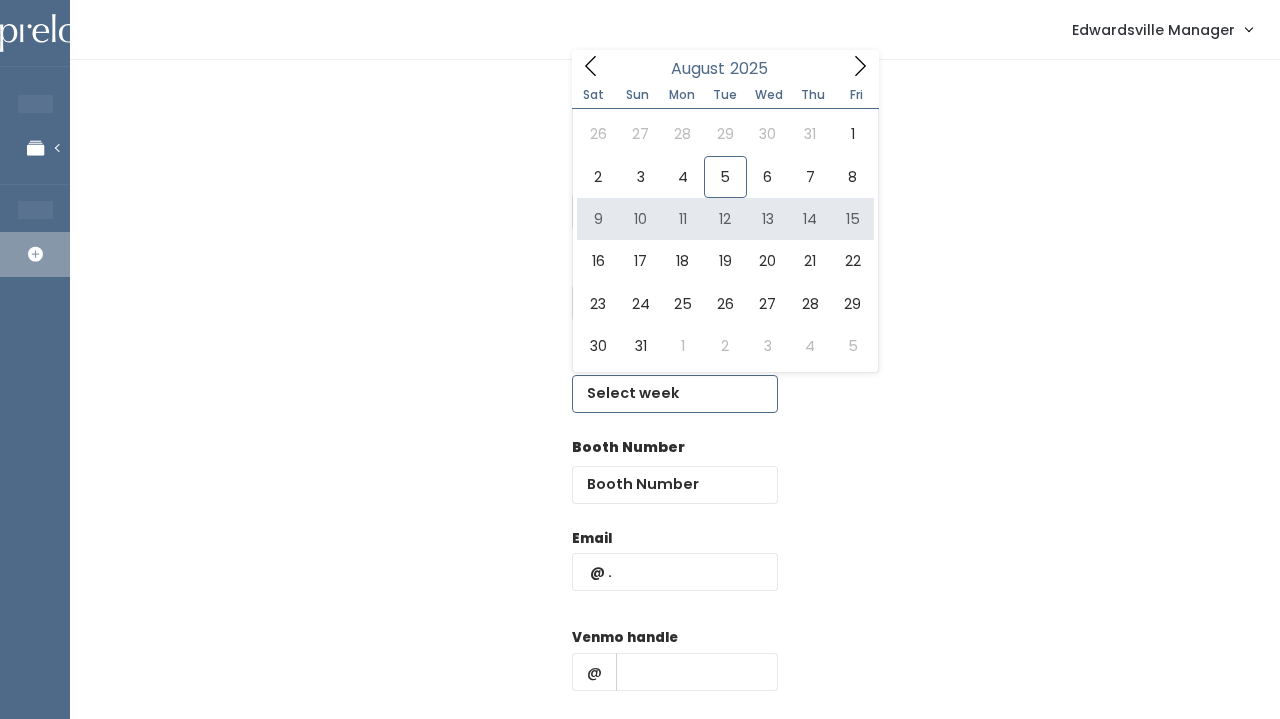 type on "August 9 to August 15" 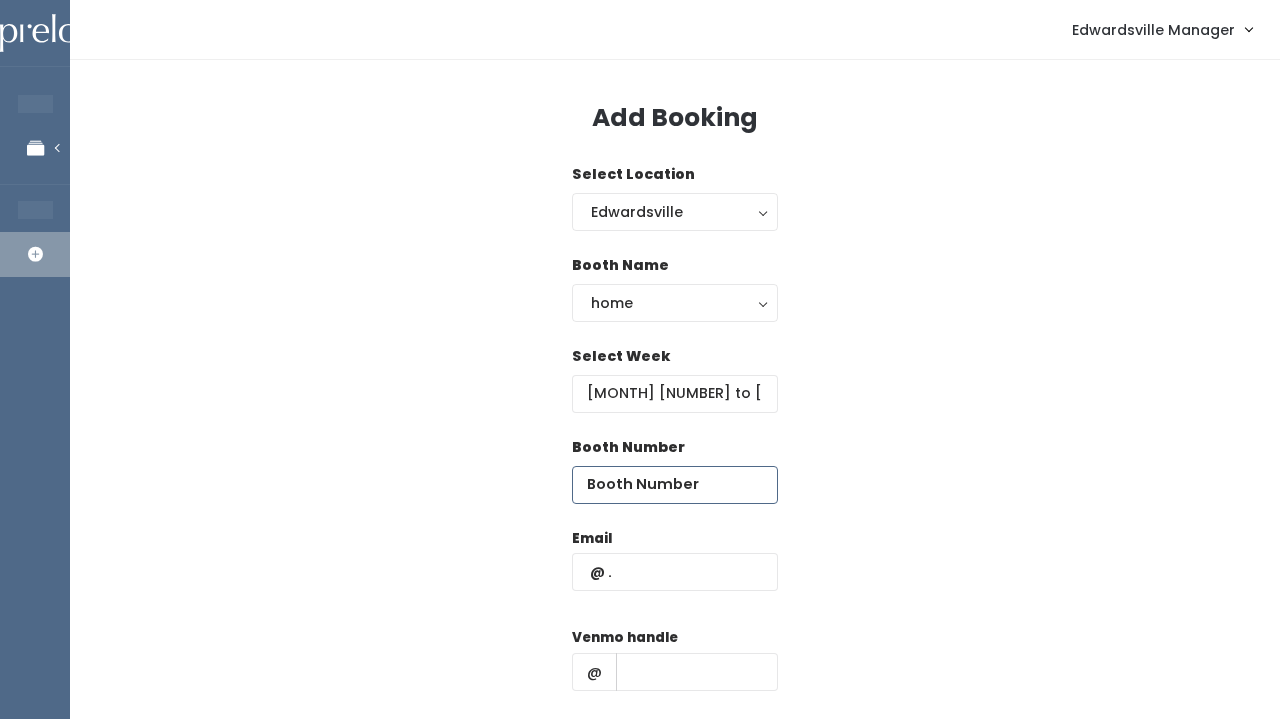 click at bounding box center [675, 485] 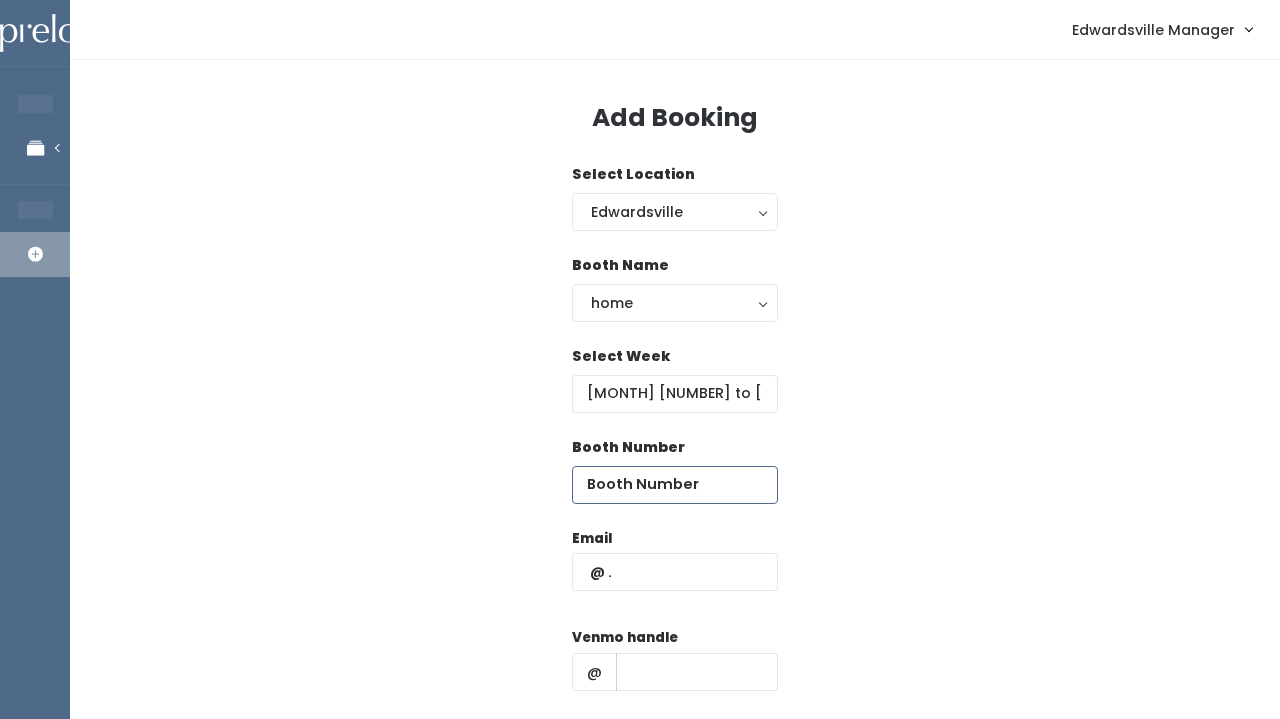 click at bounding box center [675, 485] 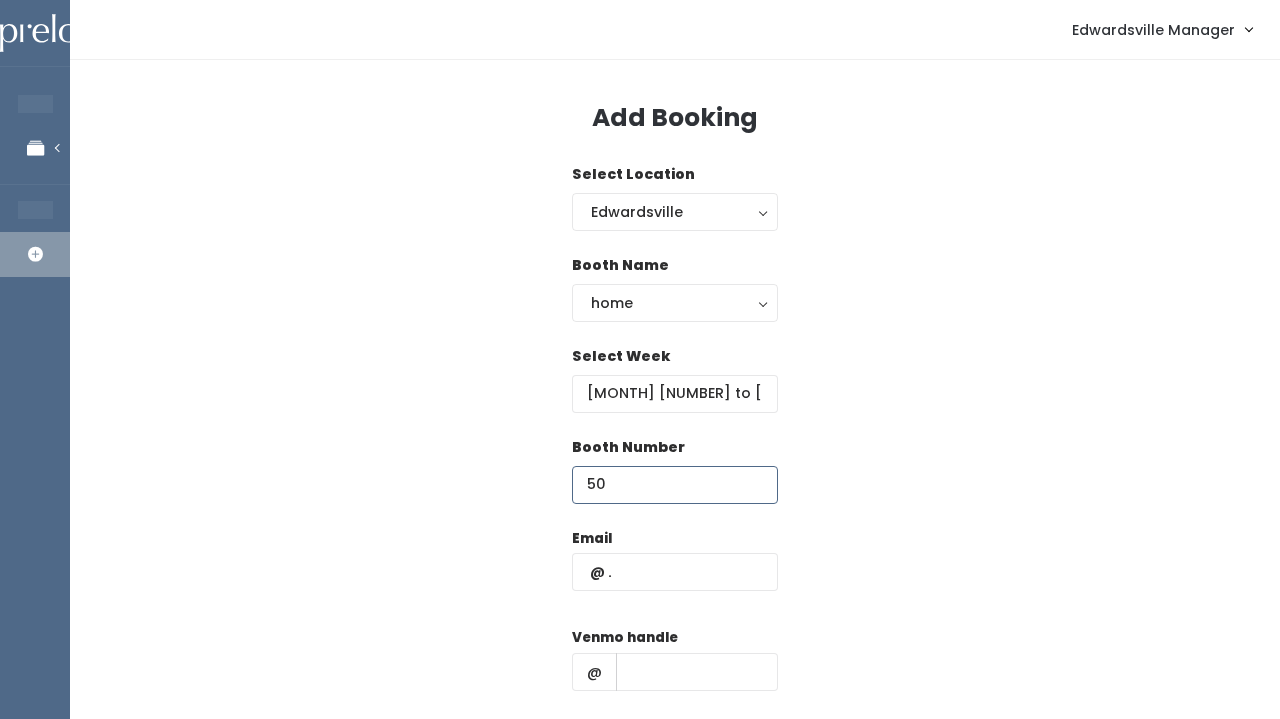 type on "50" 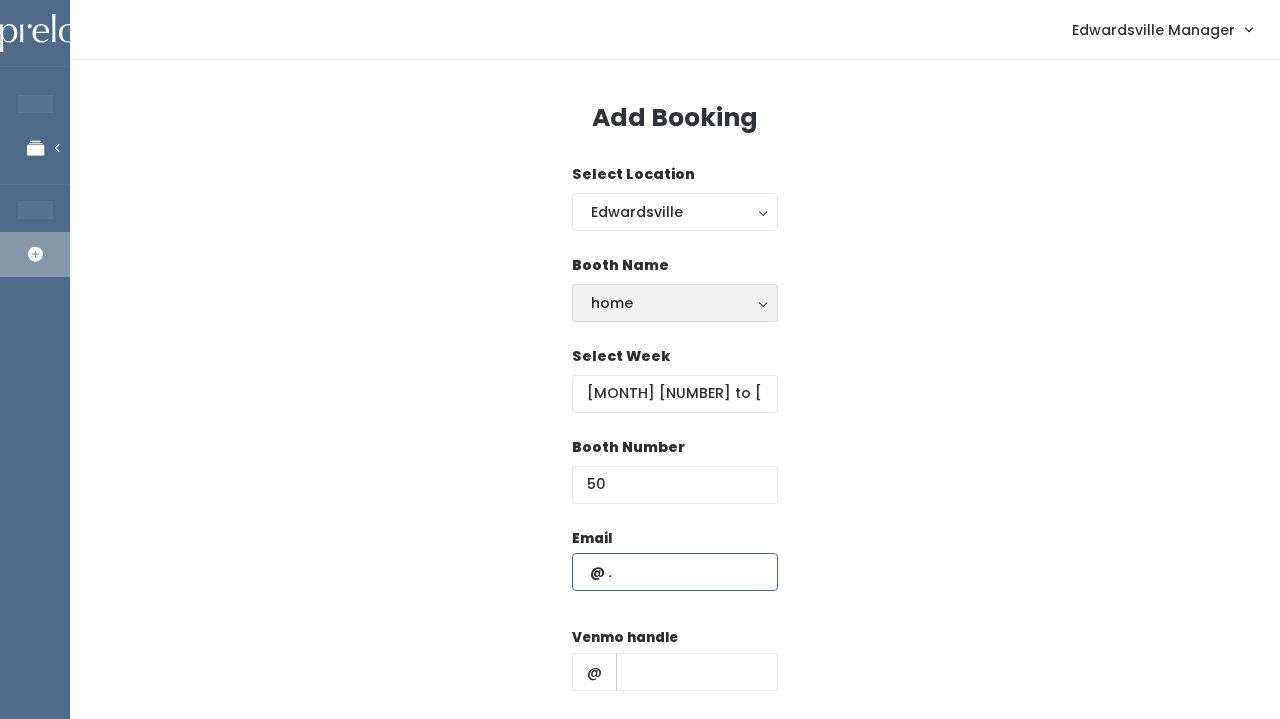 paste on "[EMAIL]" 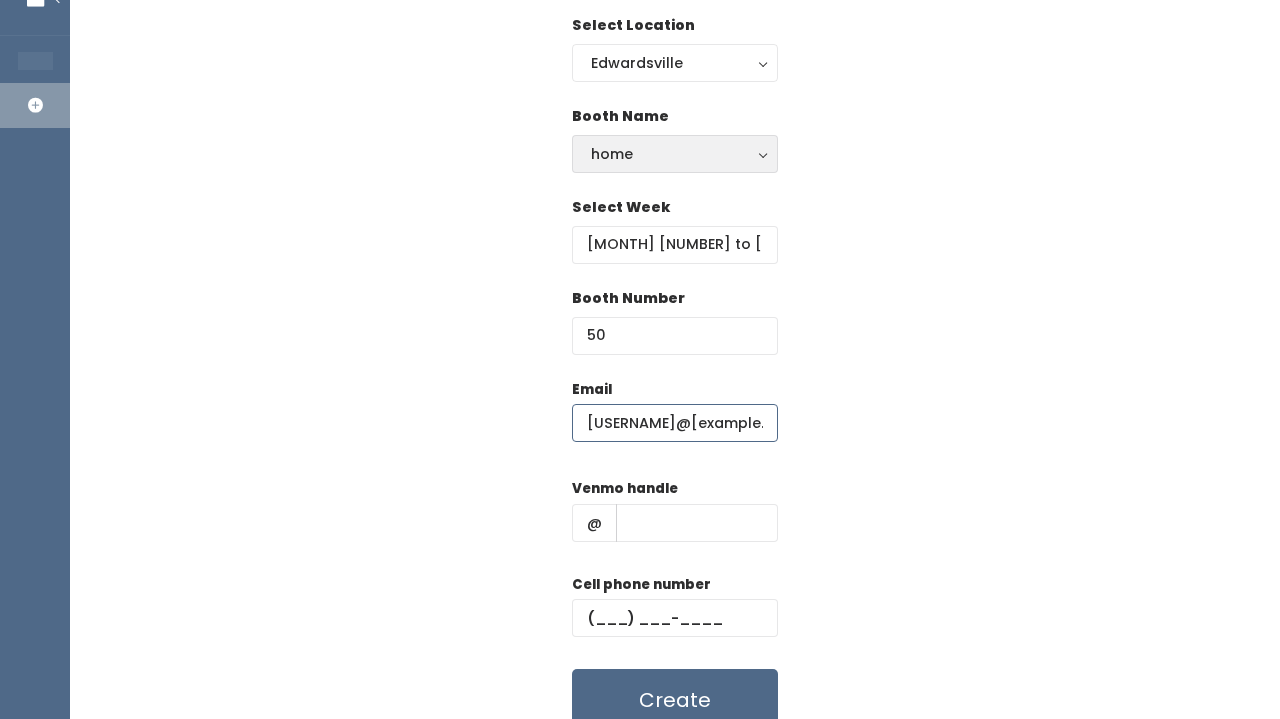 scroll, scrollTop: 155, scrollLeft: 0, axis: vertical 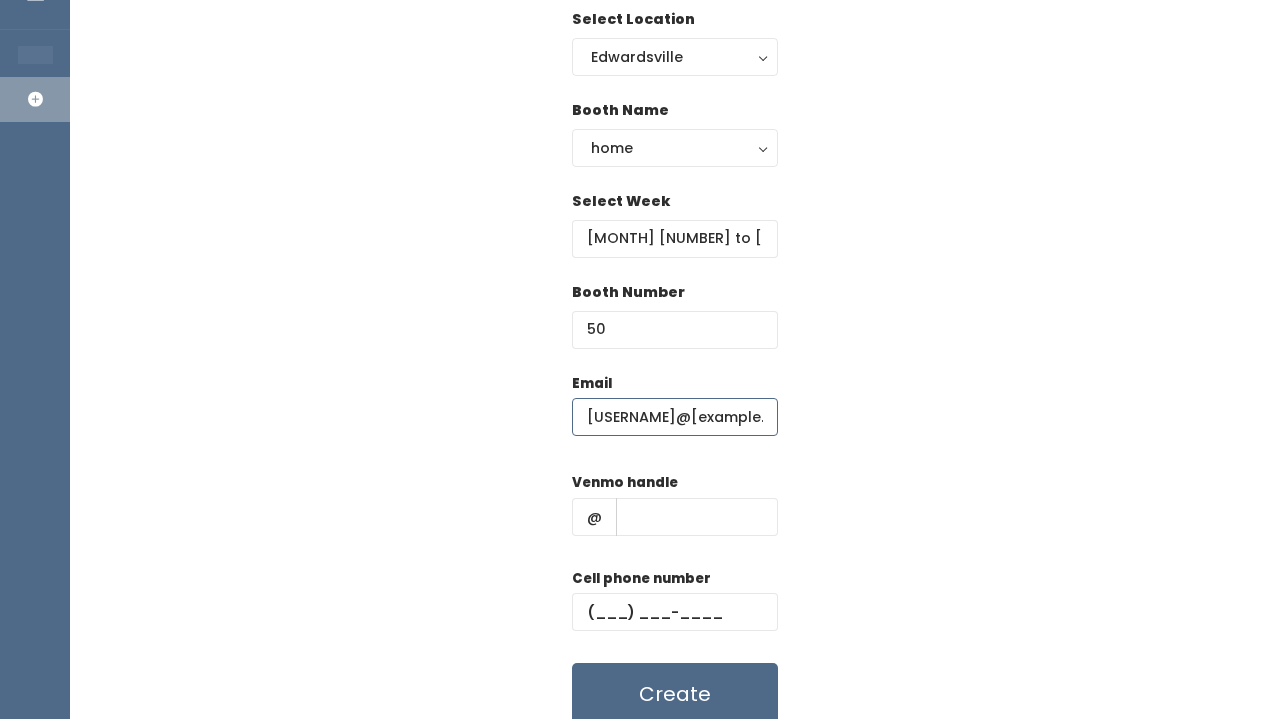 type on "[EMAIL]" 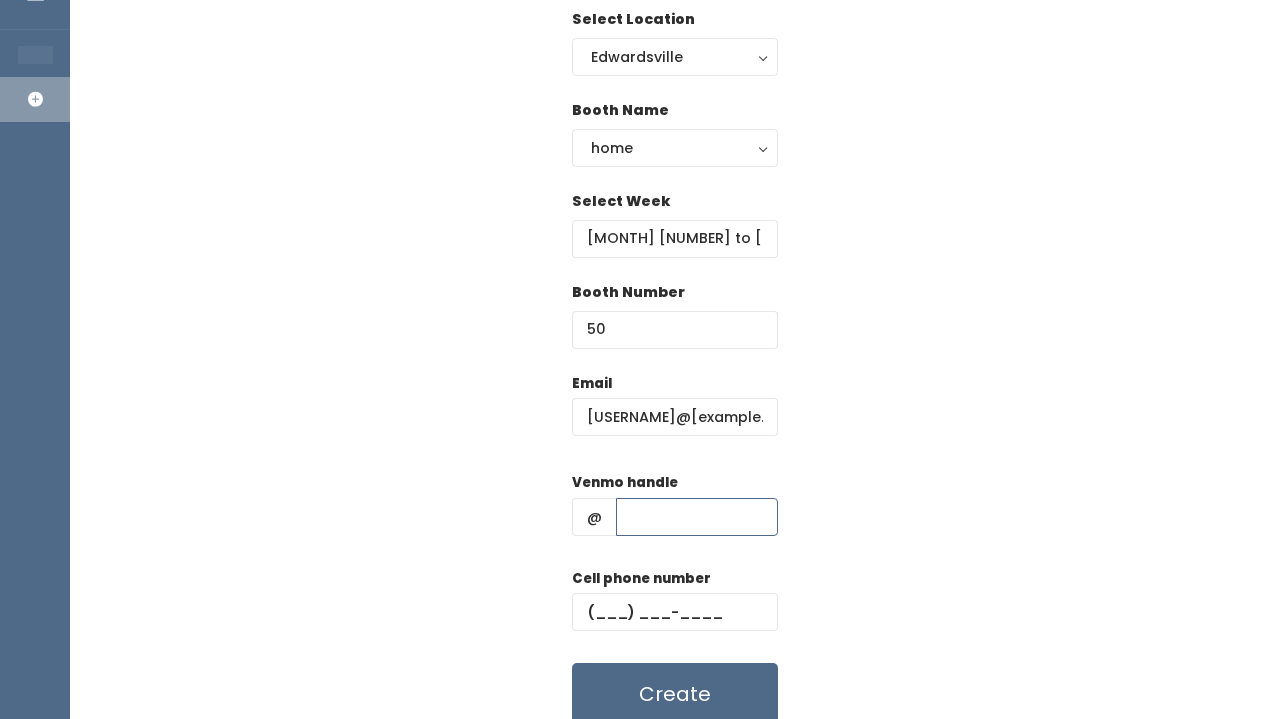 click at bounding box center [697, 517] 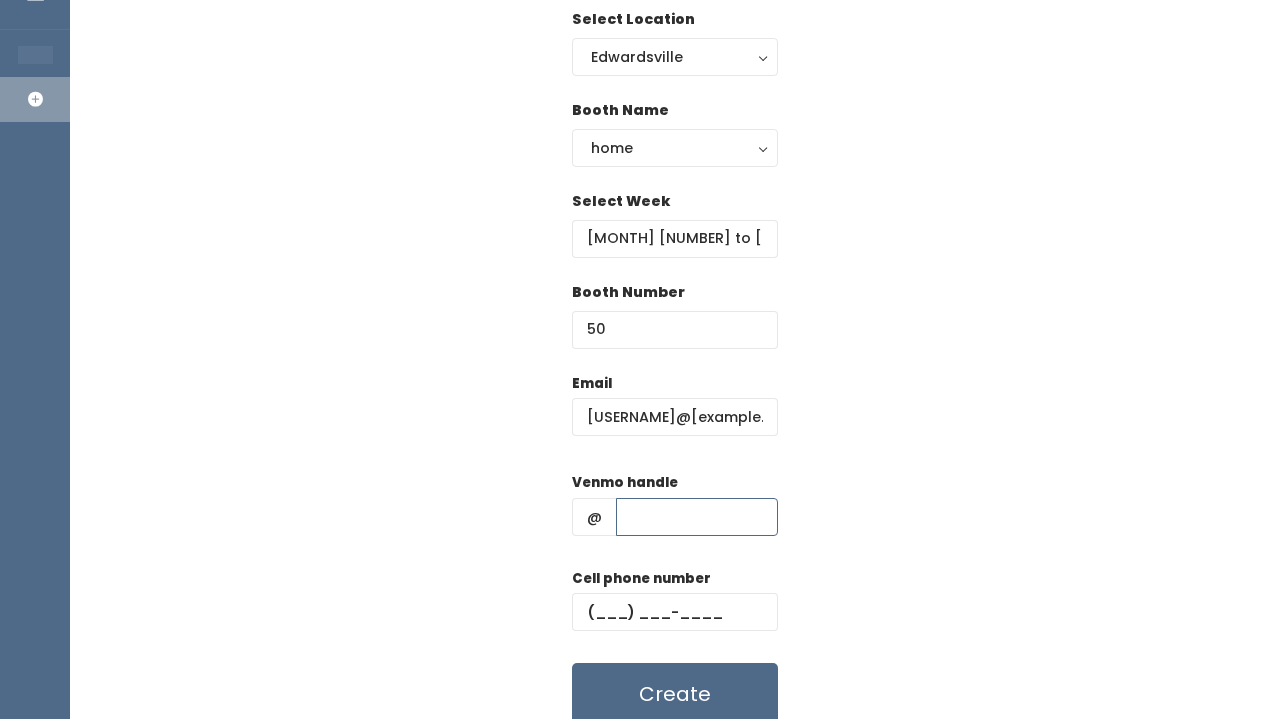 paste on "carneys_custom_hangers" 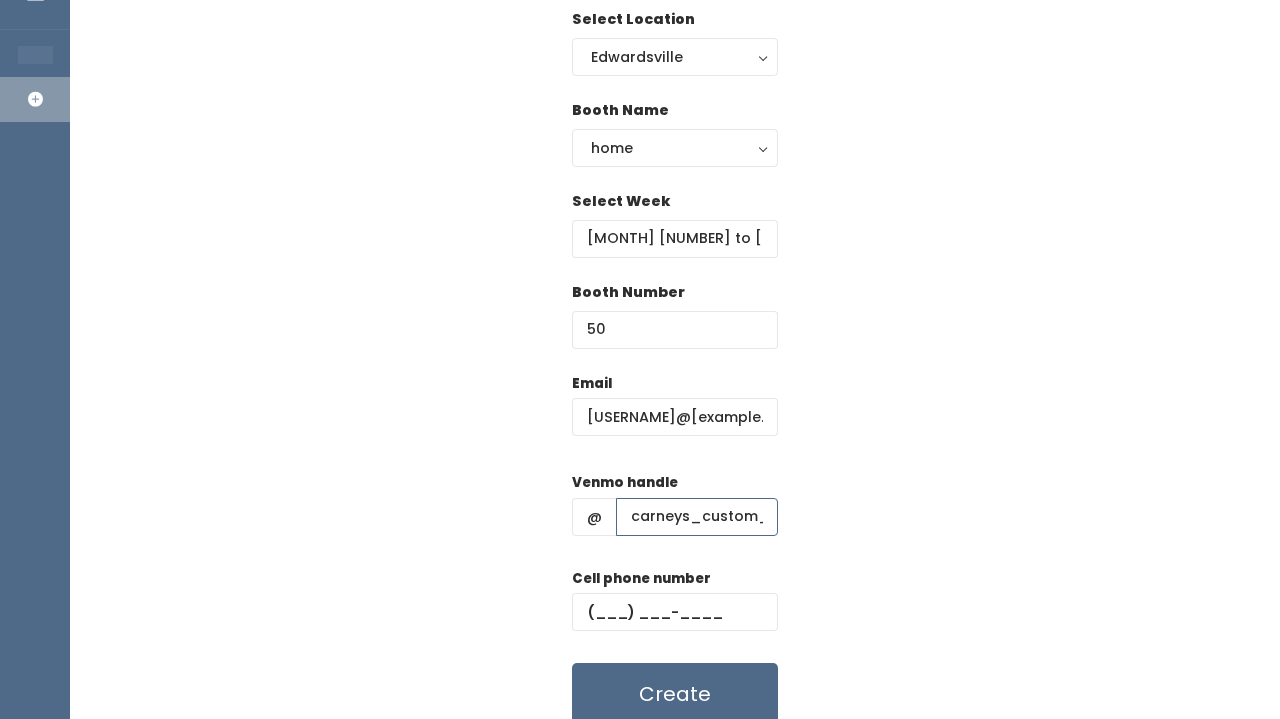type on "carneys_custom_hangers" 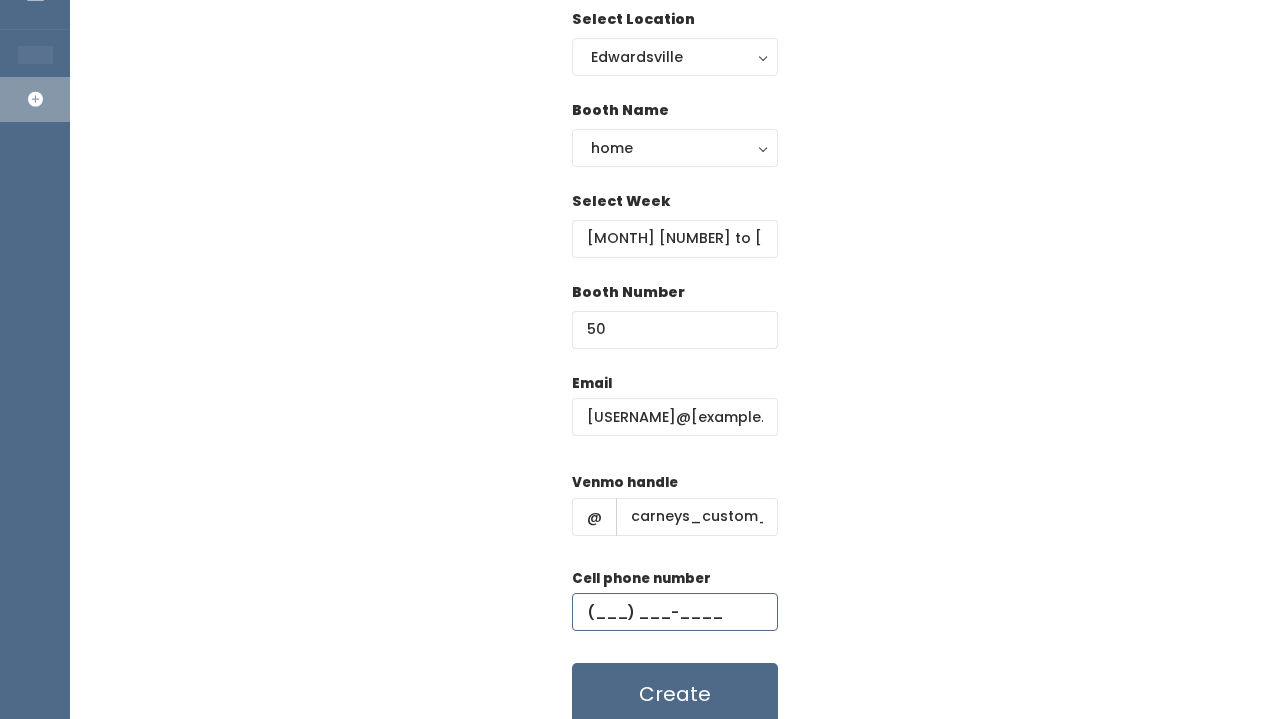 paste on "[PHONE]" 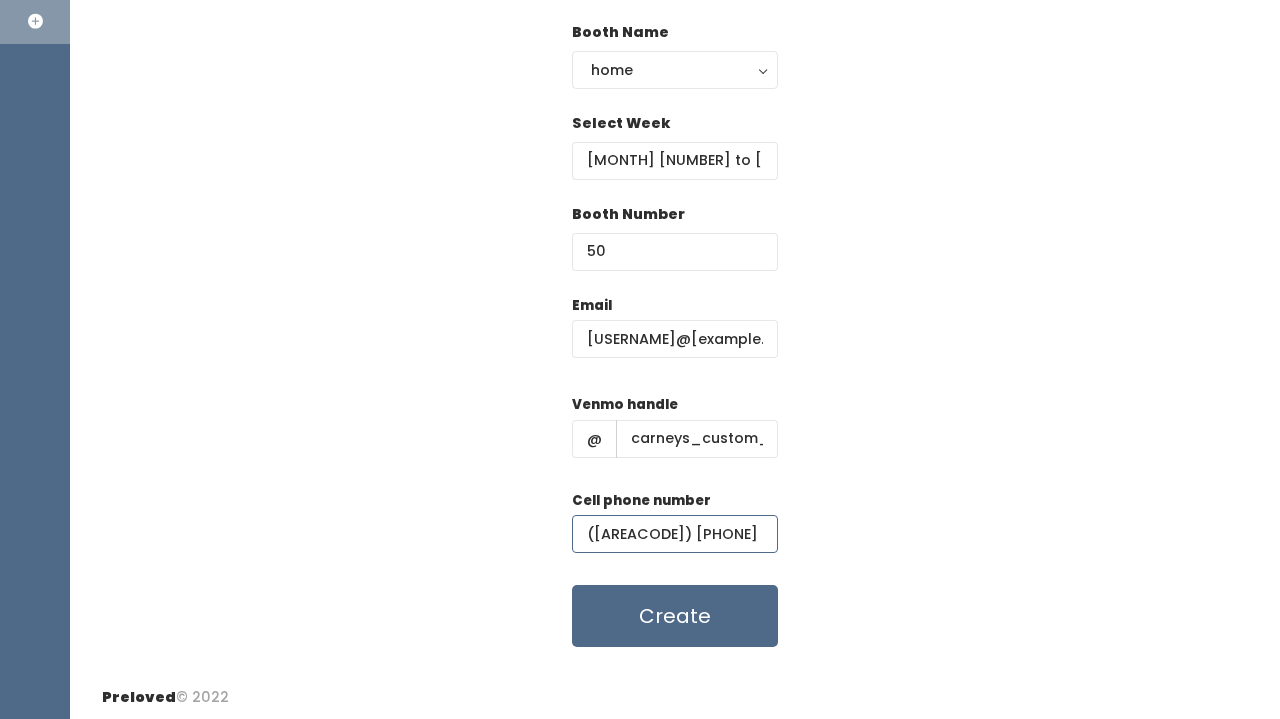 scroll, scrollTop: 236, scrollLeft: 0, axis: vertical 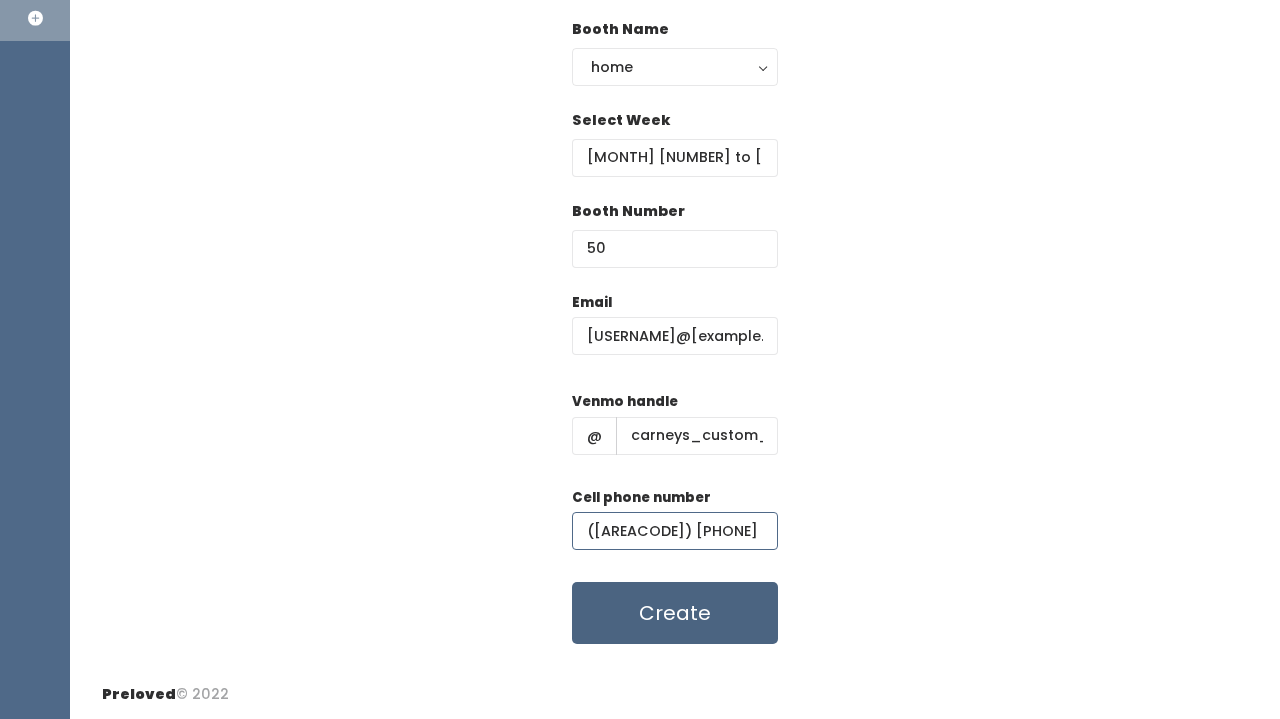 type on "[PHONE]" 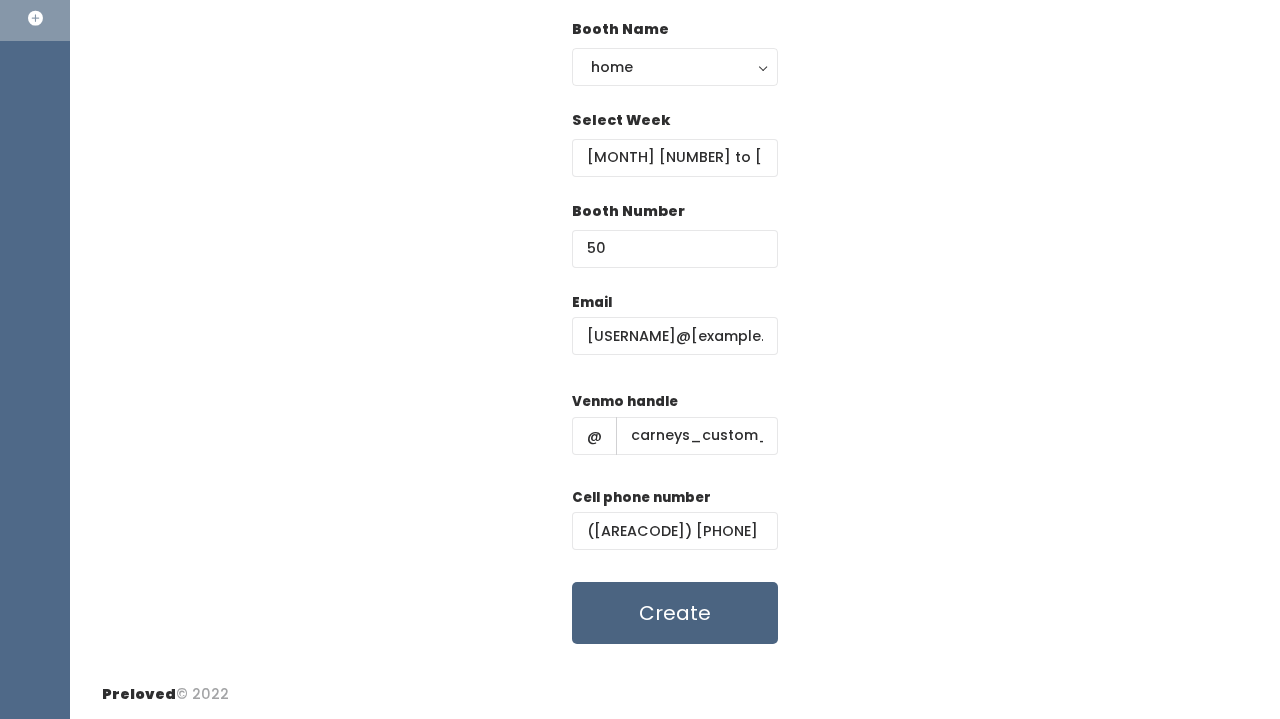 click on "Create" at bounding box center (675, 613) 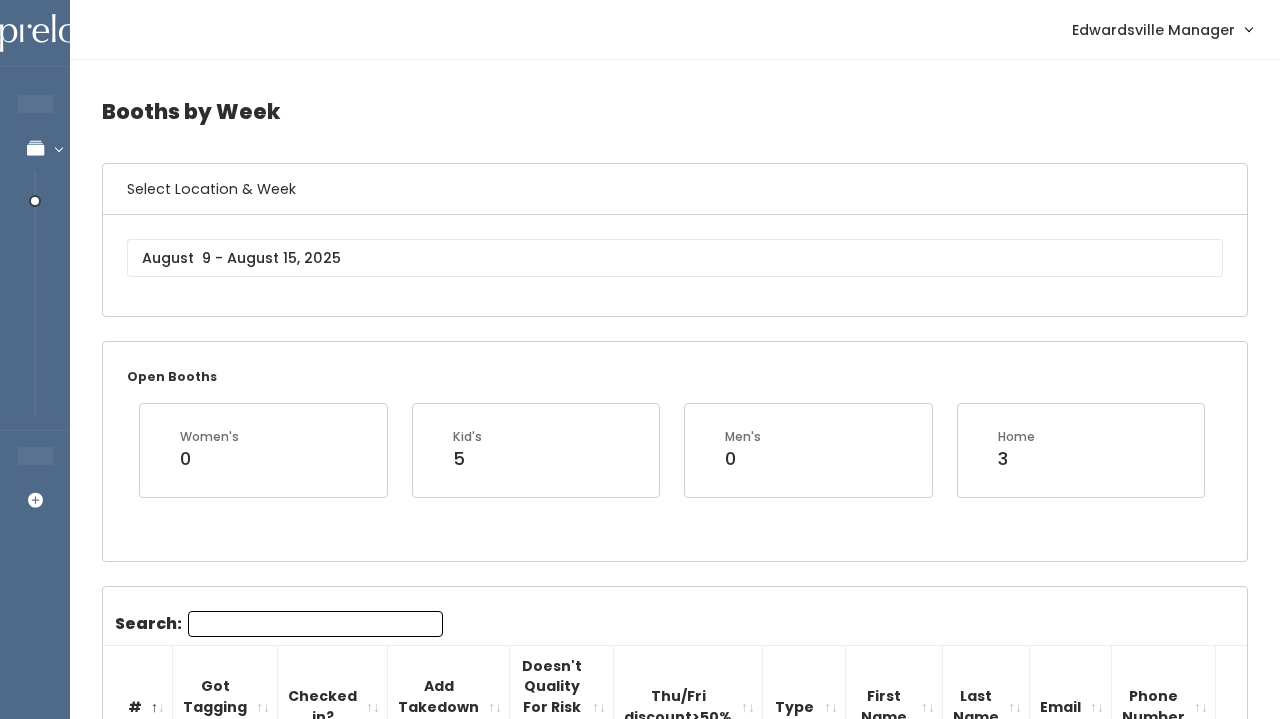 scroll, scrollTop: 0, scrollLeft: 0, axis: both 